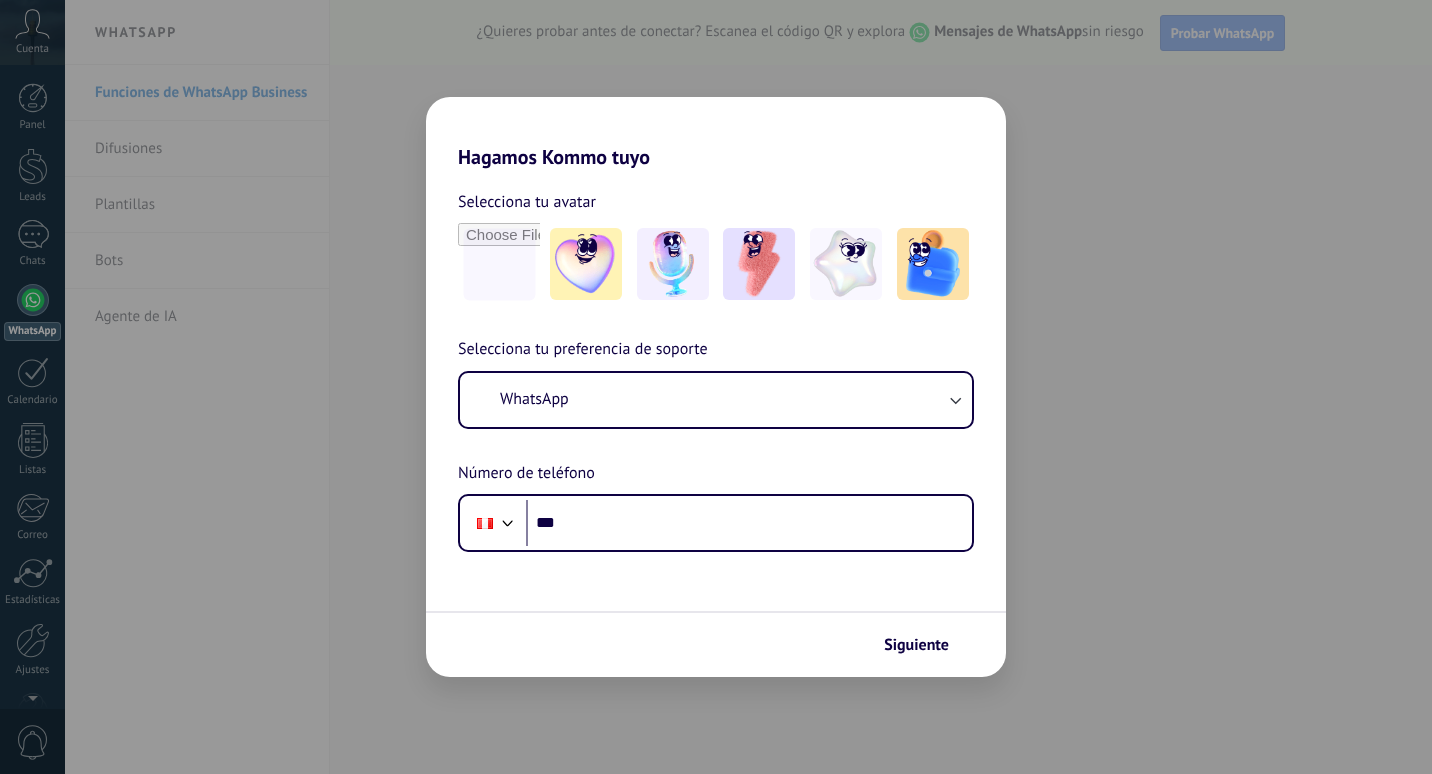 scroll, scrollTop: 0, scrollLeft: 0, axis: both 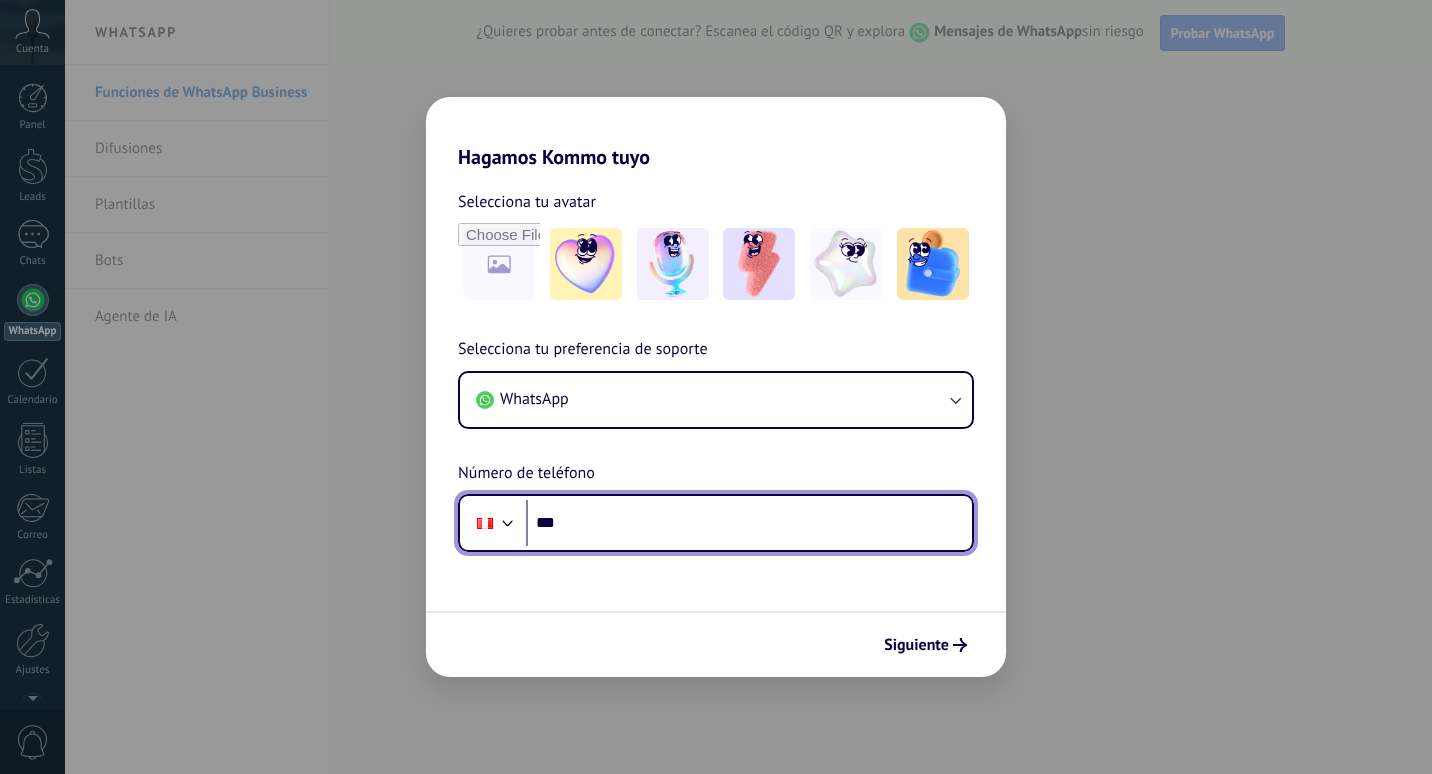 click on "***" at bounding box center (749, 523) 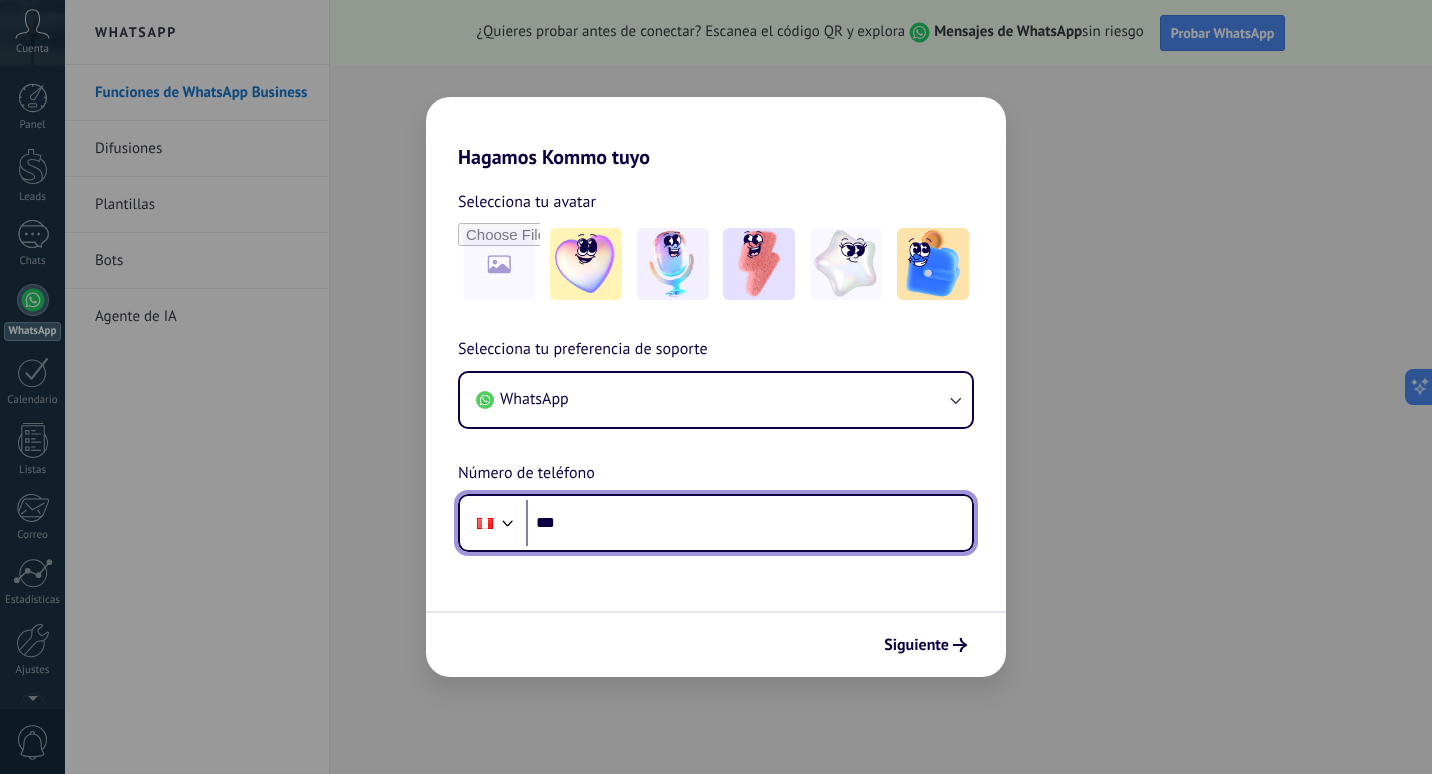 scroll, scrollTop: 0, scrollLeft: 0, axis: both 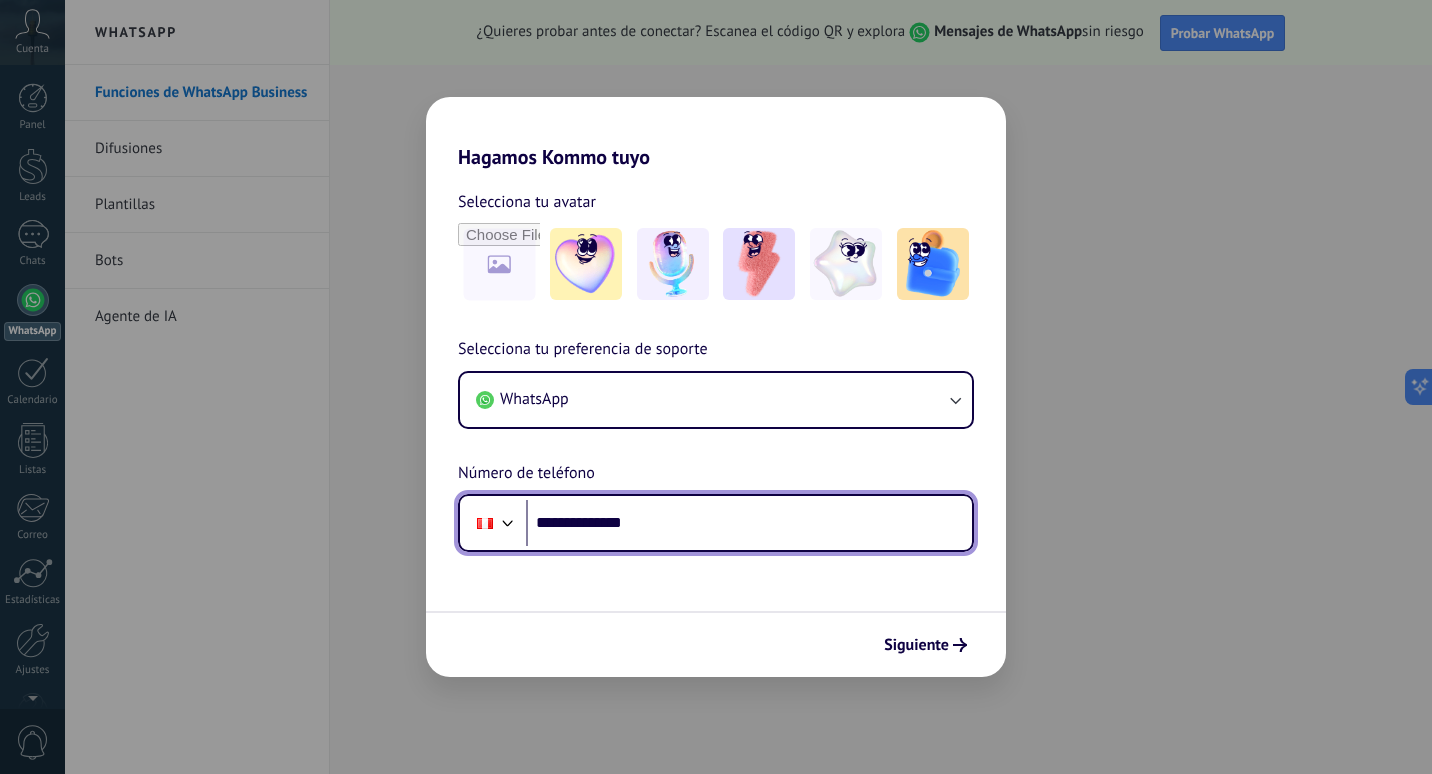 click on "**********" at bounding box center [749, 523] 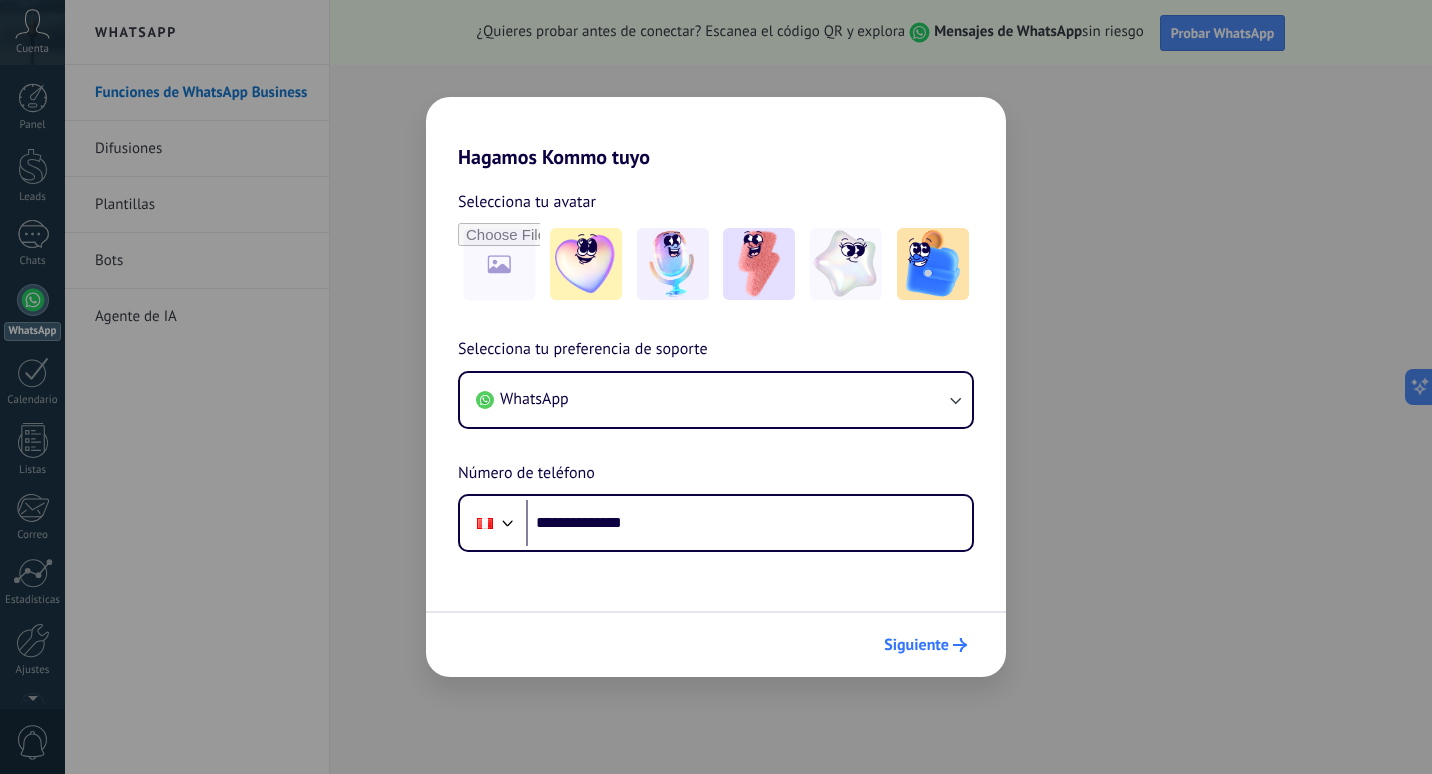 click on "Siguiente" at bounding box center [925, 645] 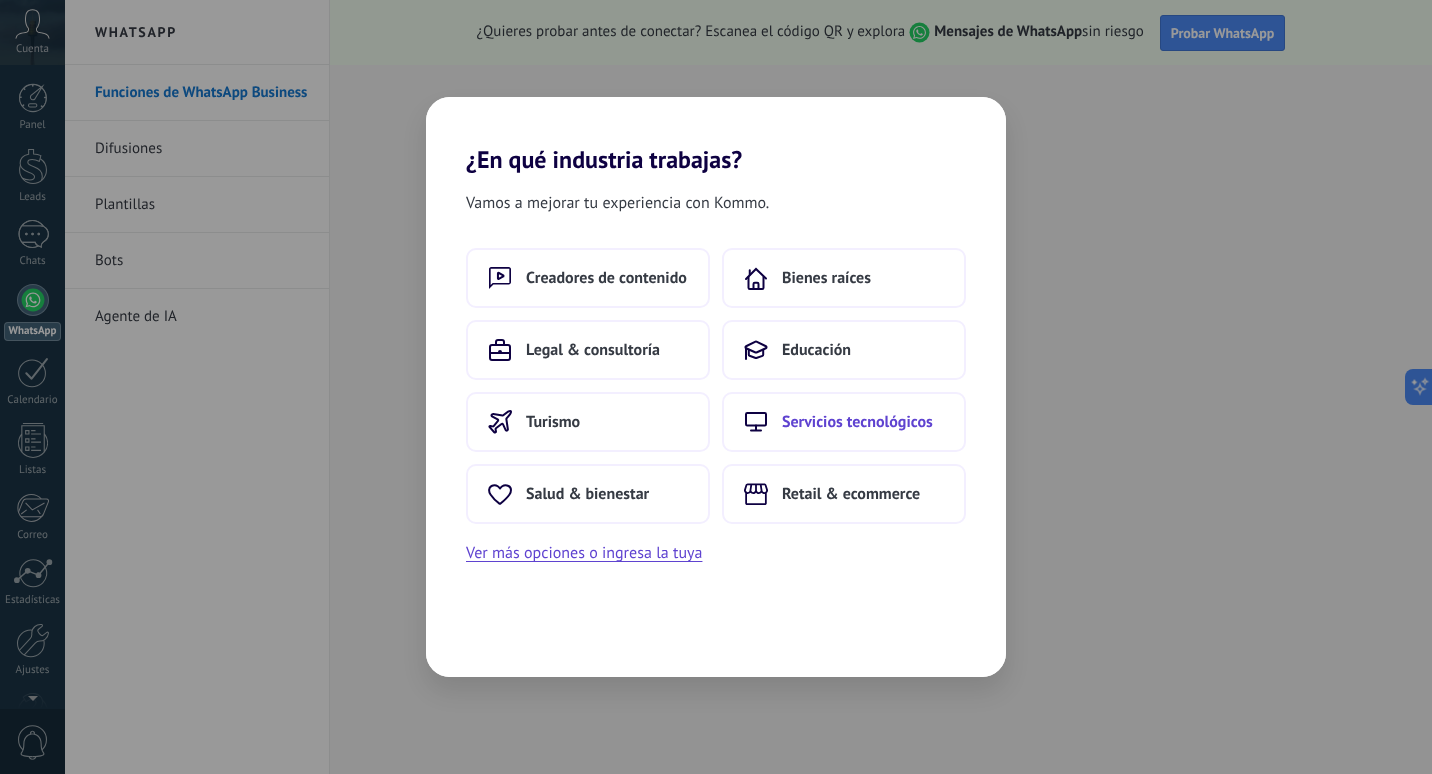 click on "Servicios tecnológicos" at bounding box center (844, 422) 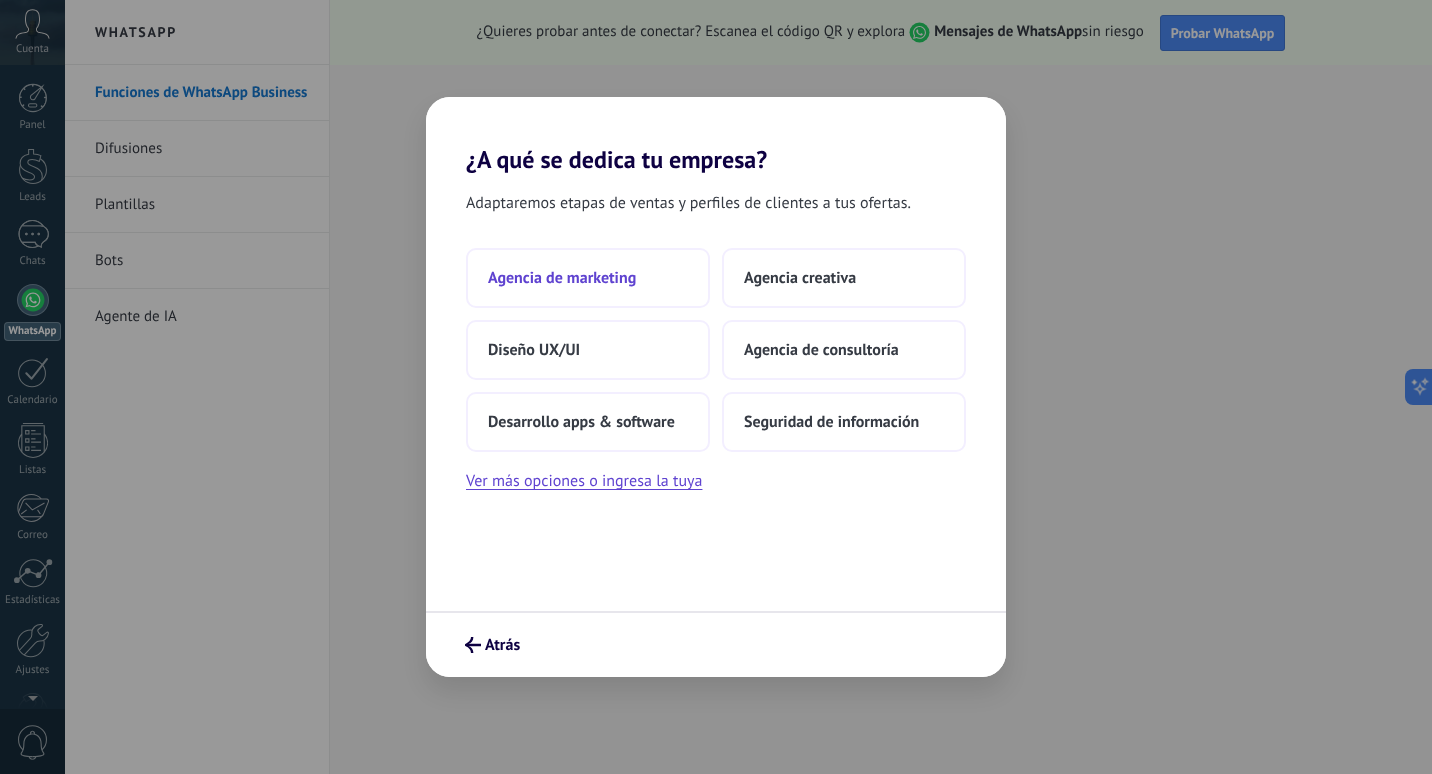 click on "Agencia de marketing" at bounding box center (562, 278) 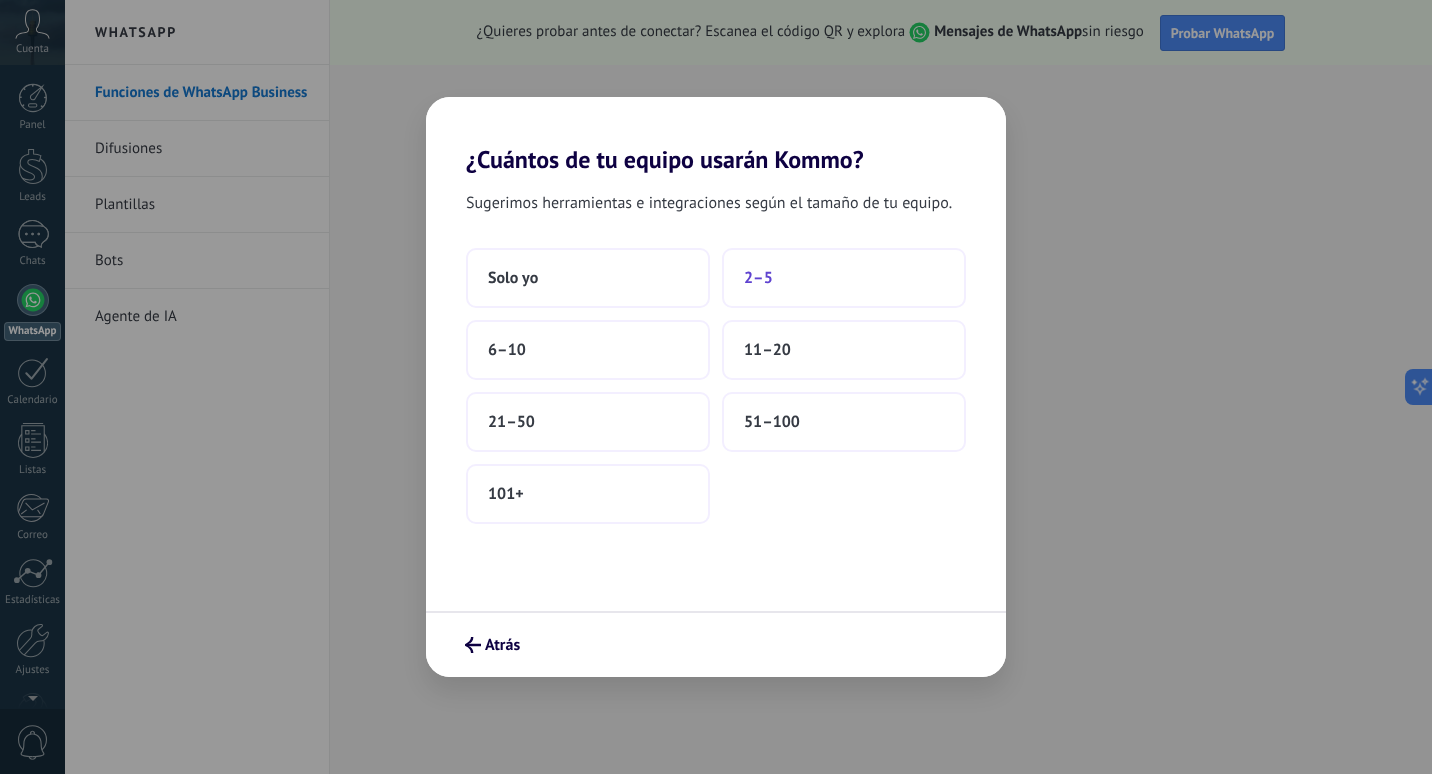 click on "2–5" at bounding box center (844, 278) 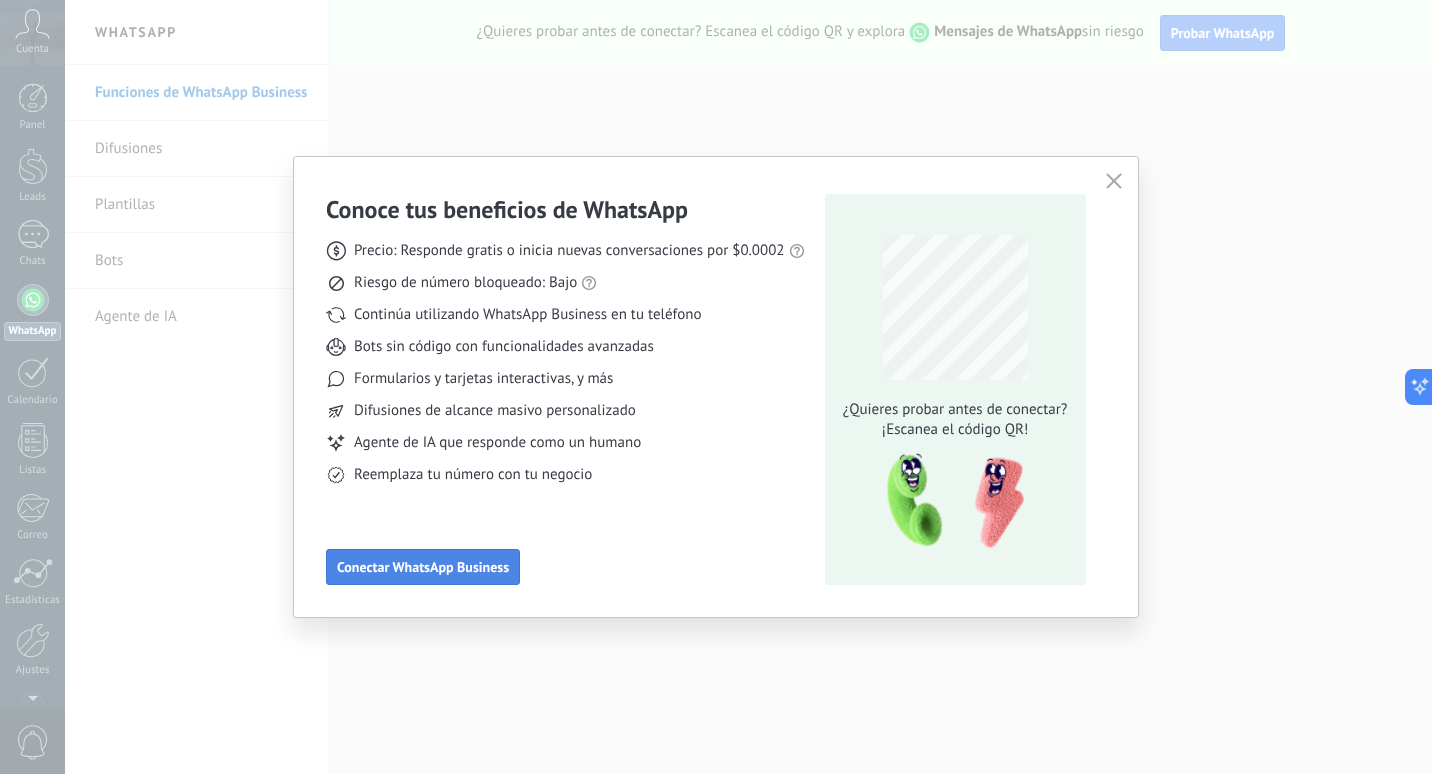 click on "Conectar WhatsApp Business" at bounding box center (423, 567) 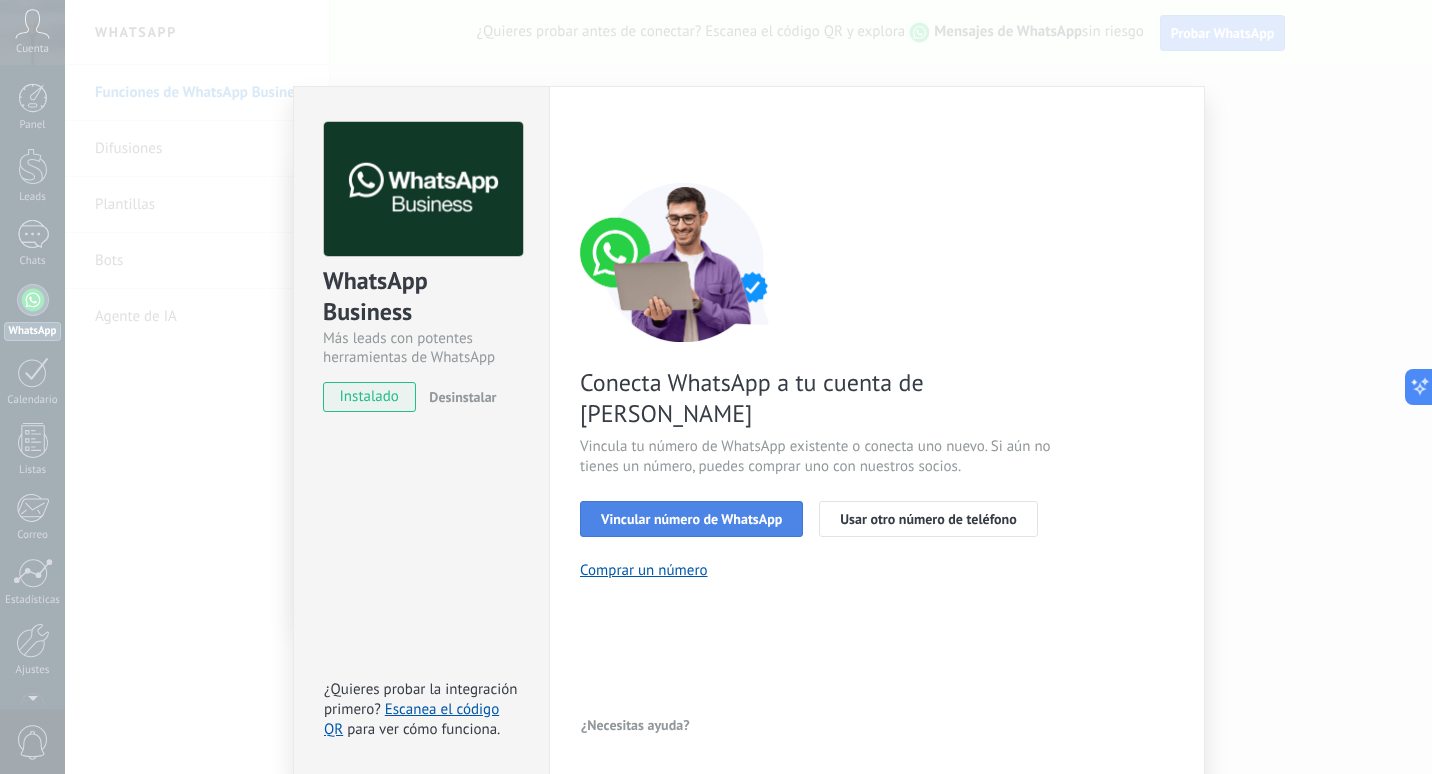 scroll, scrollTop: 6, scrollLeft: 0, axis: vertical 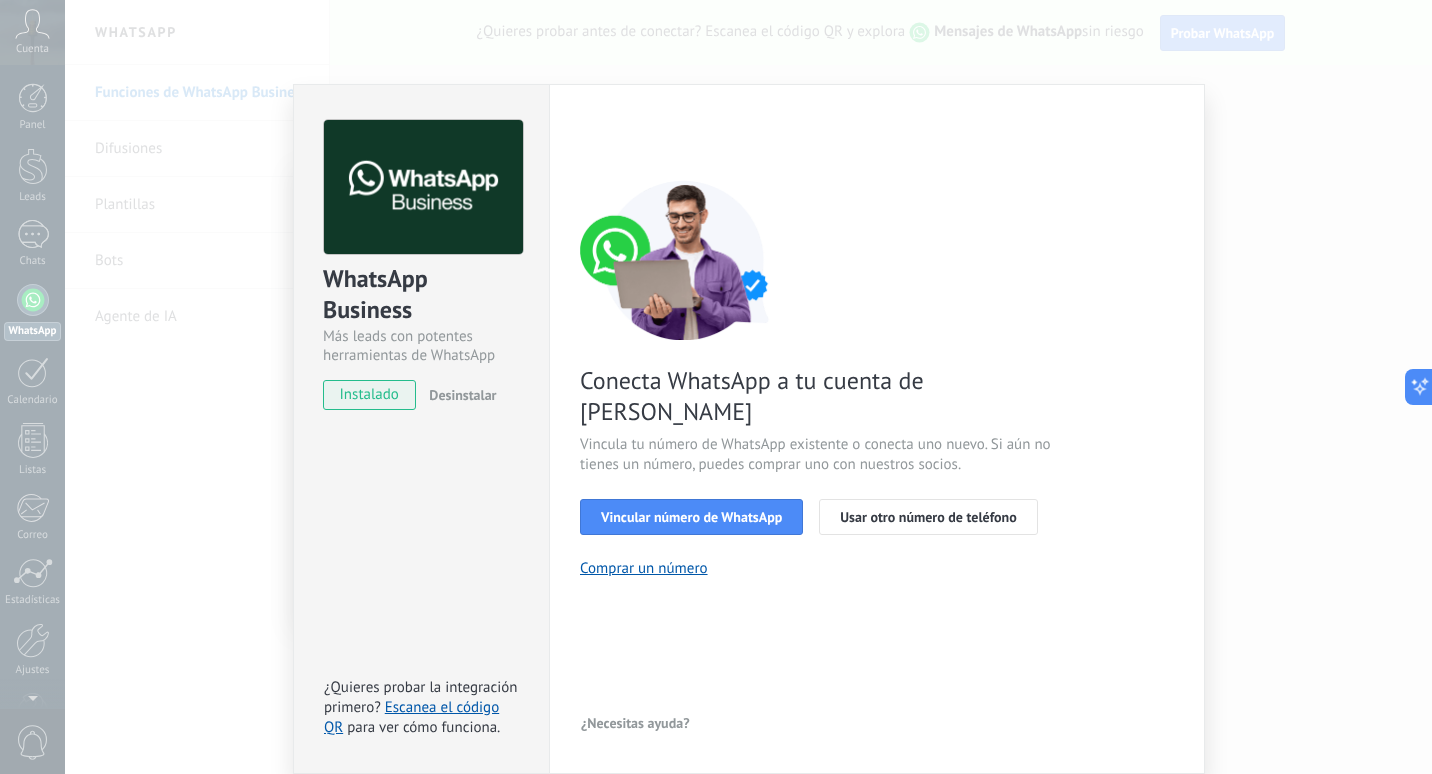 drag, startPoint x: 674, startPoint y: 539, endPoint x: 723, endPoint y: 563, distance: 54.56189 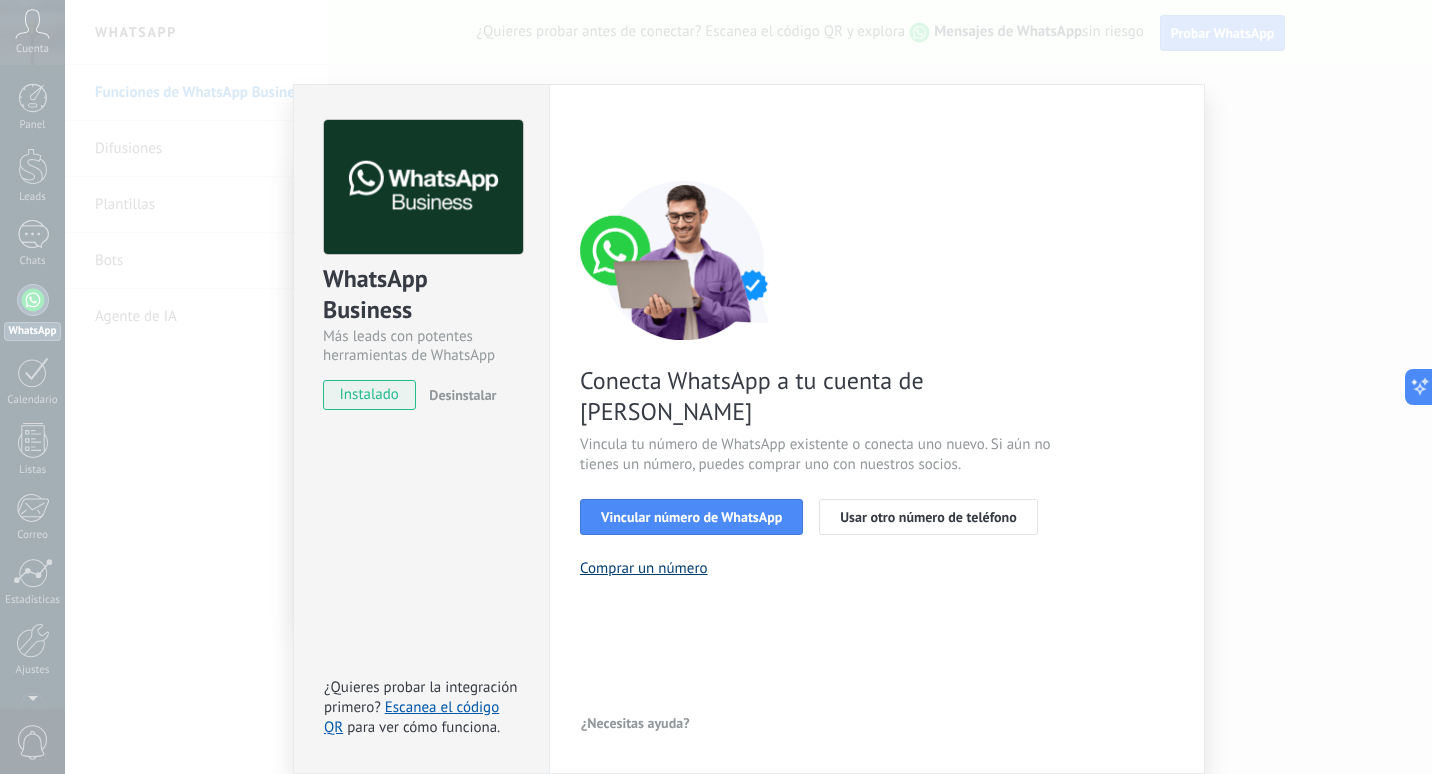 click on "Comprar un número" at bounding box center [644, 568] 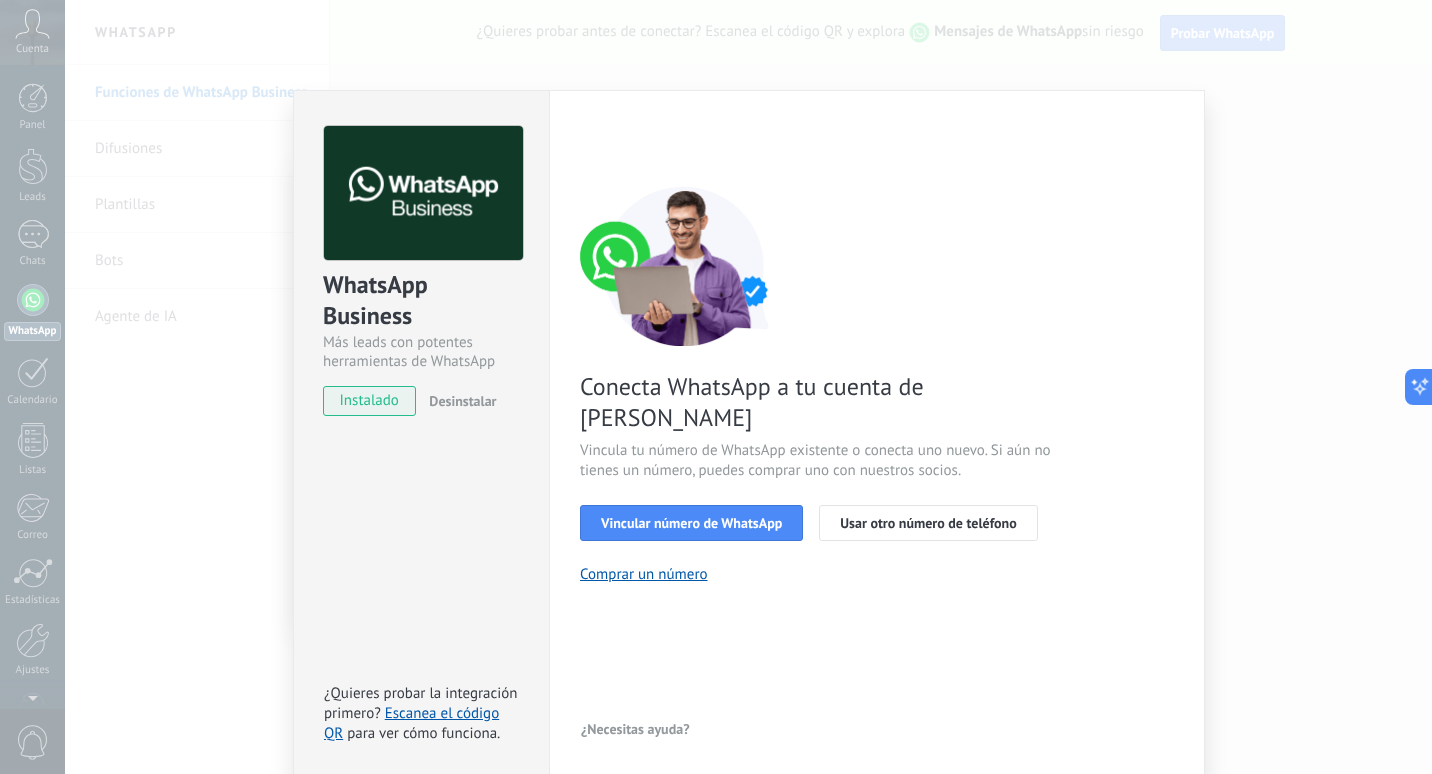scroll, scrollTop: 0, scrollLeft: 0, axis: both 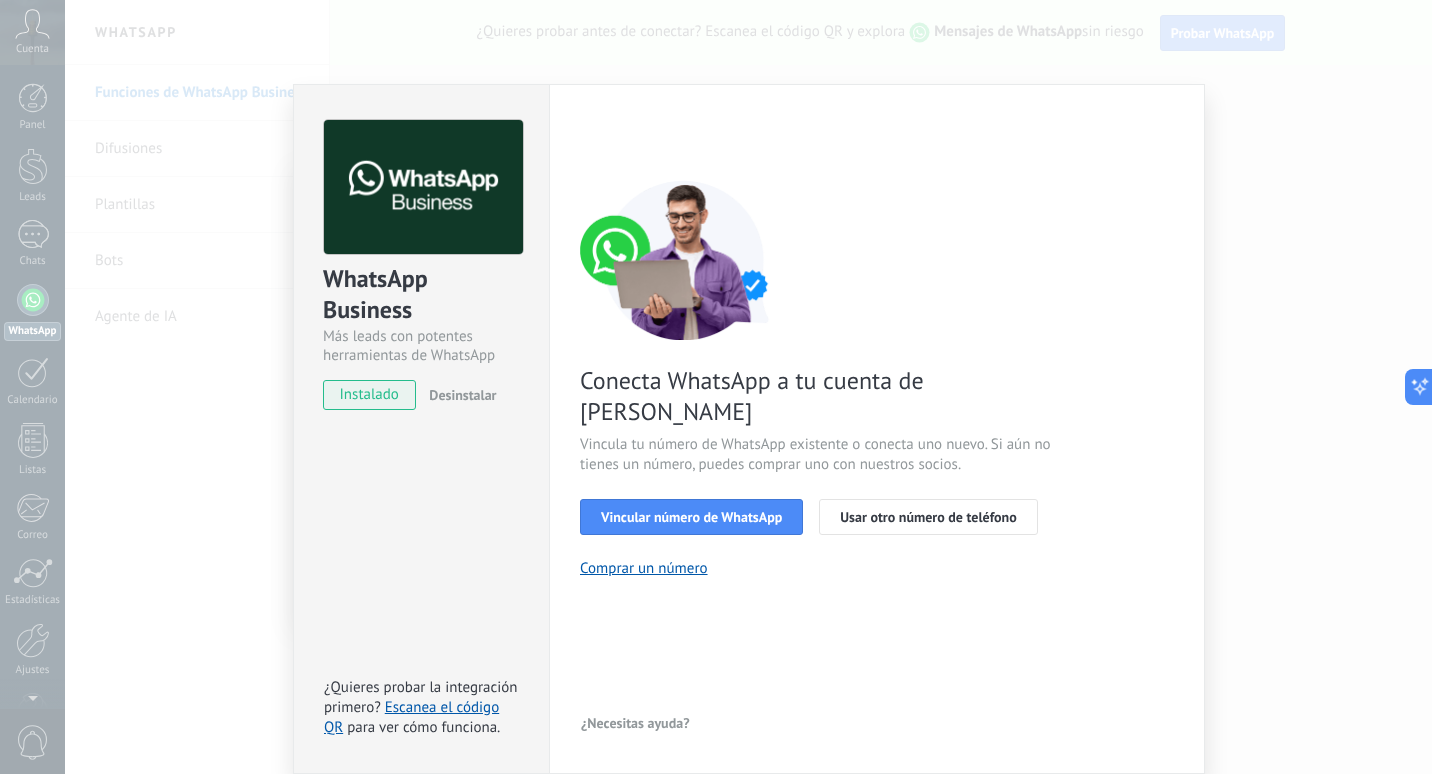 click on "WhatsApp Business Más leads con potentes herramientas de WhatsApp instalado Desinstalar ¿Quieres probar la integración primero?   Escanea el código QR   para ver cómo funciona. Configuraciones Autorizaciones This tab logs the users who have granted integration access to this account. If you want to to remove a user's ability to send requests to the account on behalf of this integration, you can revoke access. If access is revoked from all users, the integration will stop working. This app is installed, but no one has given it access yet. WhatsApp Cloud API más _:  Guardar < Volver 1 Seleccionar aplicación 2 Conectar Facebook  3 Finalizar configuración Conecta WhatsApp a tu cuenta de Kommo Vincula tu número de WhatsApp existente o conecta uno nuevo. Si aún no tienes un número, puedes comprar uno con nuestros socios. Vincular número de WhatsApp Usar otro número de teléfono Comprar un número ¿Necesitas ayuda?" at bounding box center (748, 387) 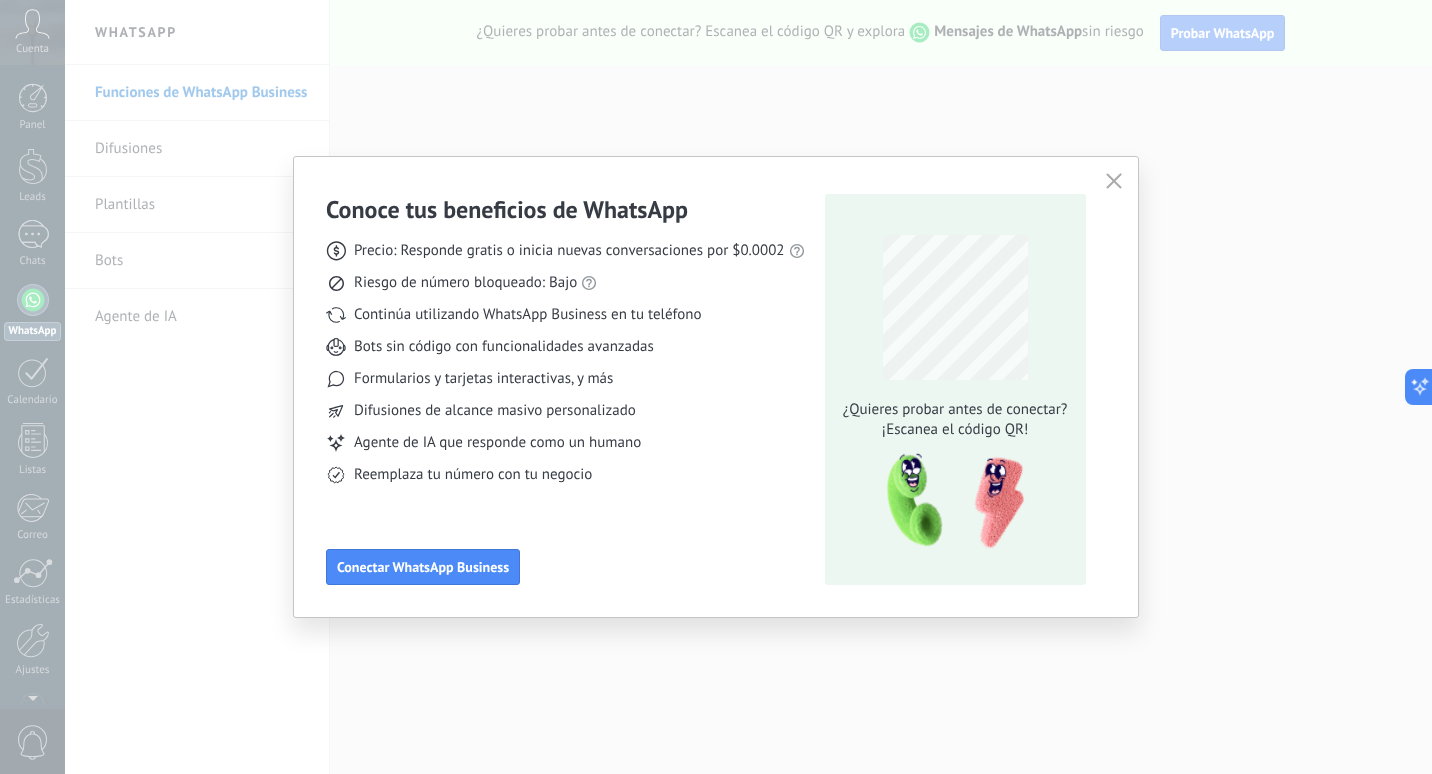 scroll, scrollTop: 0, scrollLeft: 0, axis: both 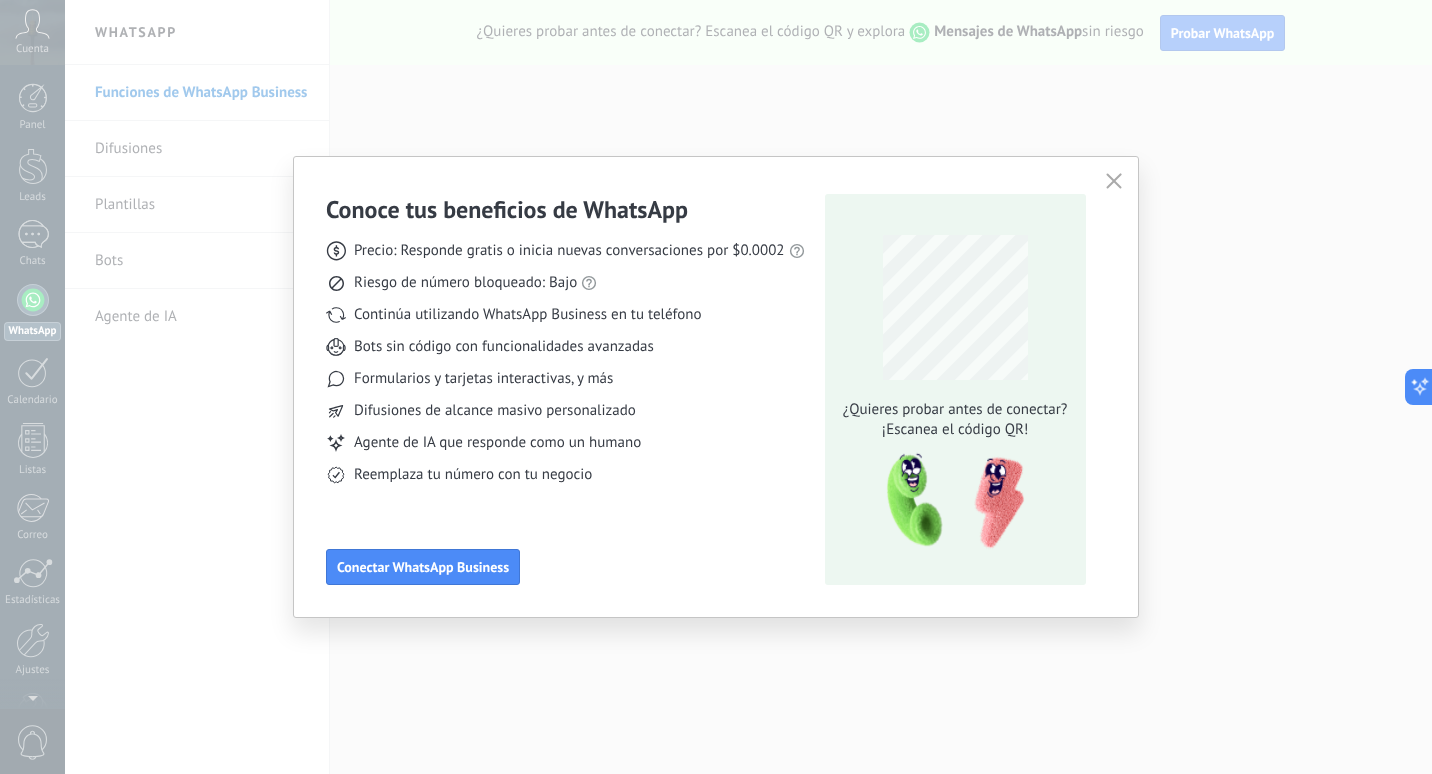 click 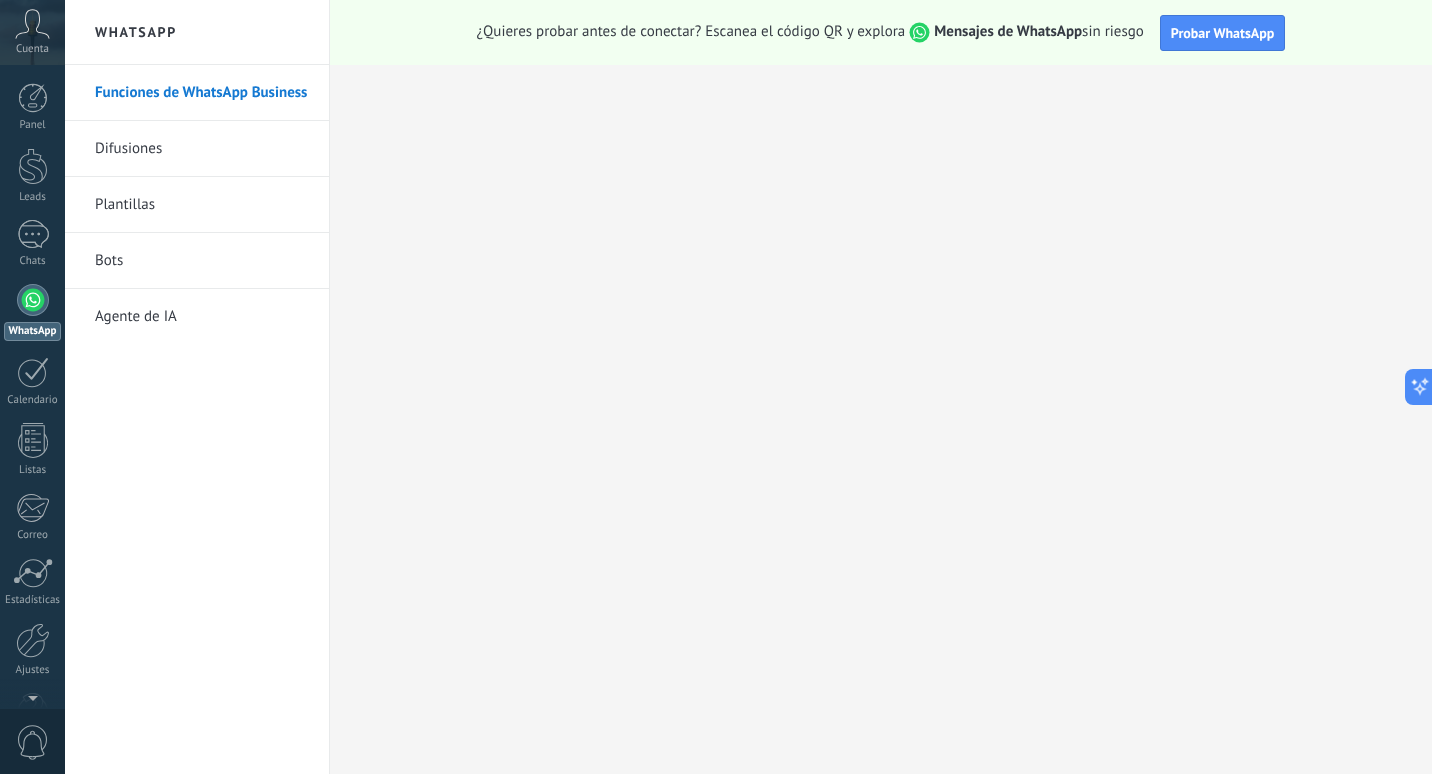 scroll, scrollTop: 58, scrollLeft: 0, axis: vertical 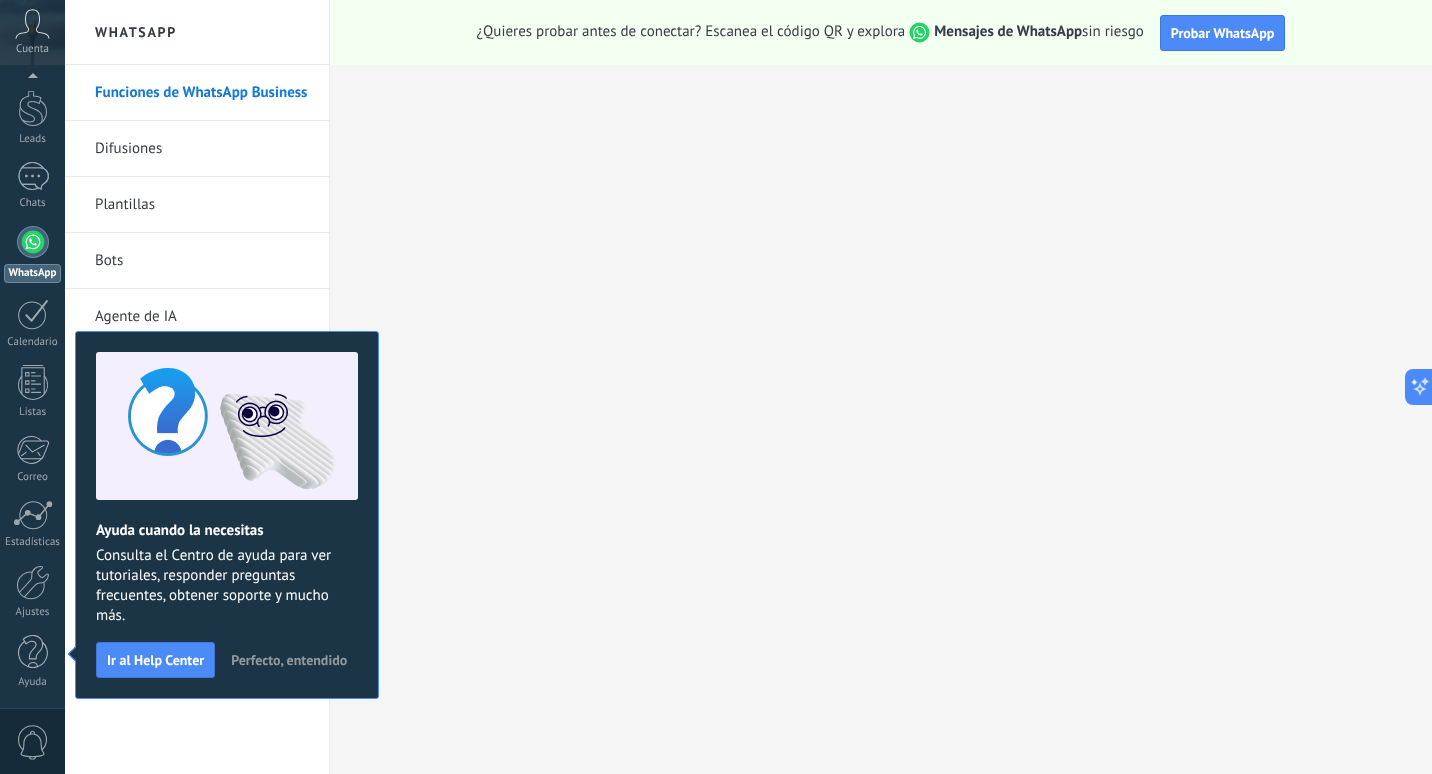 click on "Perfecto, entendido" at bounding box center (289, 660) 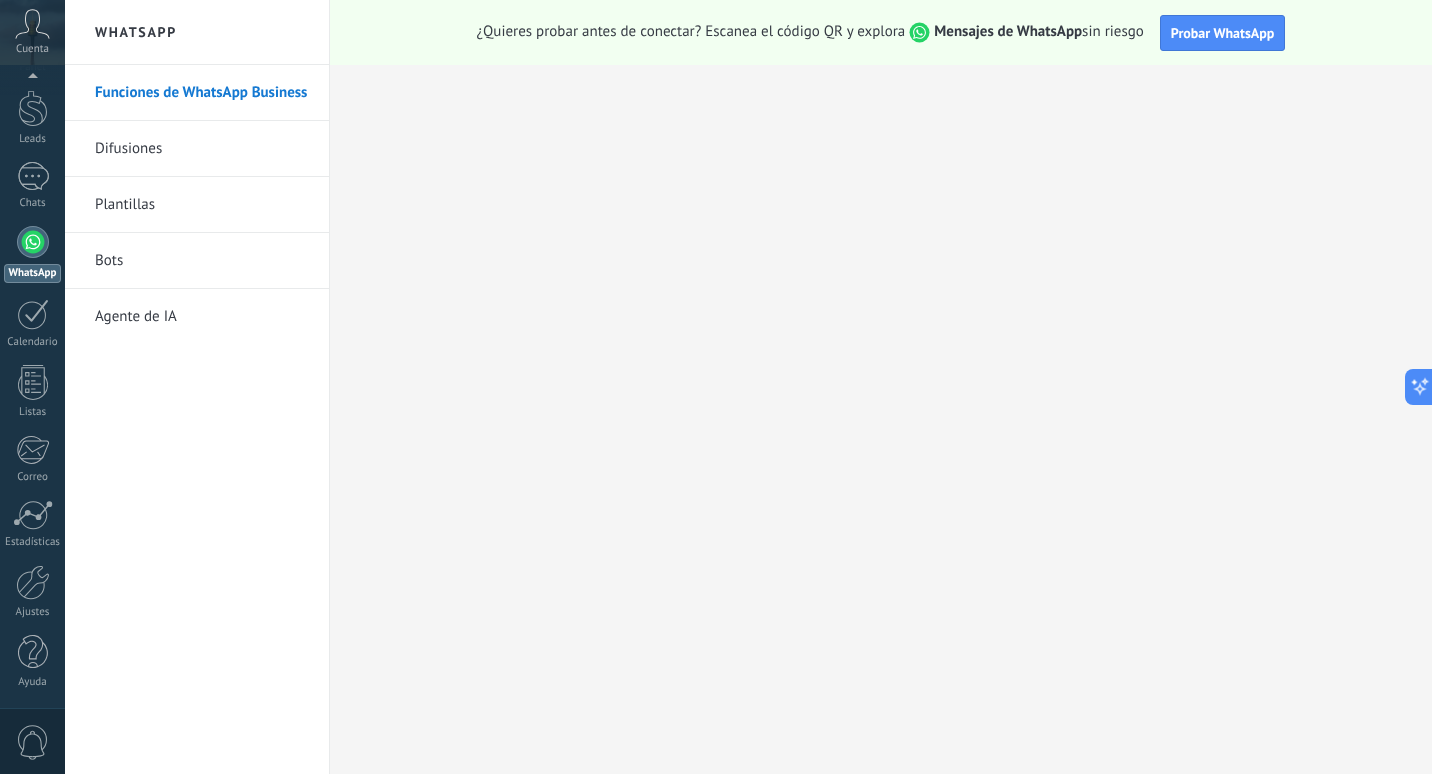 click on "Funciones de WhatsApp Business" at bounding box center (202, 93) 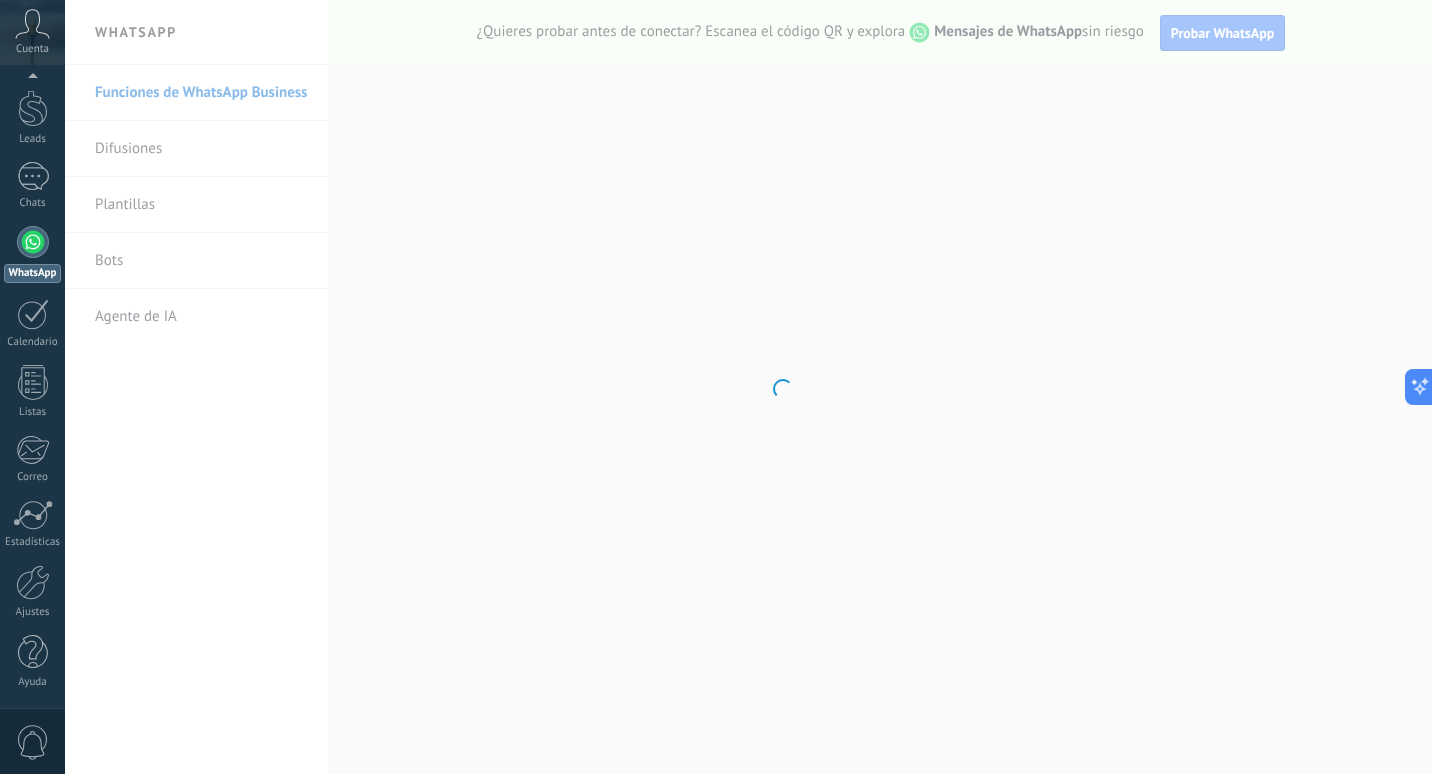 click on ".abccls-1,.abccls-2{fill-rule:evenodd}.abccls-2{fill:#fff} .abfcls-1{fill:none}.abfcls-2{fill:#fff} .abncls-1{isolation:isolate}.abncls-2{opacity:.06}.abncls-2,.abncls-3,.abncls-6{mix-blend-mode:multiply}.abncls-3{opacity:.15}.abncls-4,.abncls-8{fill:#fff}.abncls-5{fill:url(#abnlinear-gradient)}.abncls-6{opacity:.04}.abncls-7{fill:url(#abnlinear-gradient-2)}.abncls-8{fill-rule:evenodd} .abqst0{fill:#ffa200} .abwcls-1{fill:#252525} .cls-1{isolation:isolate} .acicls-1{fill:none} .aclcls-1{fill:#232323} .acnst0{display:none} .addcls-1,.addcls-2{fill:none;stroke-miterlimit:10}.addcls-1{stroke:#dfe0e5}.addcls-2{stroke:#a1a7ab} .adecls-1,.adecls-2{fill:none;stroke-miterlimit:10}.adecls-1{stroke:#dfe0e5}.adecls-2{stroke:#a1a7ab} .adqcls-1{fill:#8591a5;fill-rule:evenodd} .aeccls-1{fill:#5c9f37} .aeecls-1{fill:#f86161} .aejcls-1{fill:#8591a5;fill-rule:evenodd} .aekcls-1{fill-rule:evenodd} .aelcls-1{fill-rule:evenodd;fill:currentColor} .aemcls-1{fill-rule:evenodd;fill:currentColor} .aencls-2{fill:#f86161;opacity:.3}" at bounding box center (716, 387) 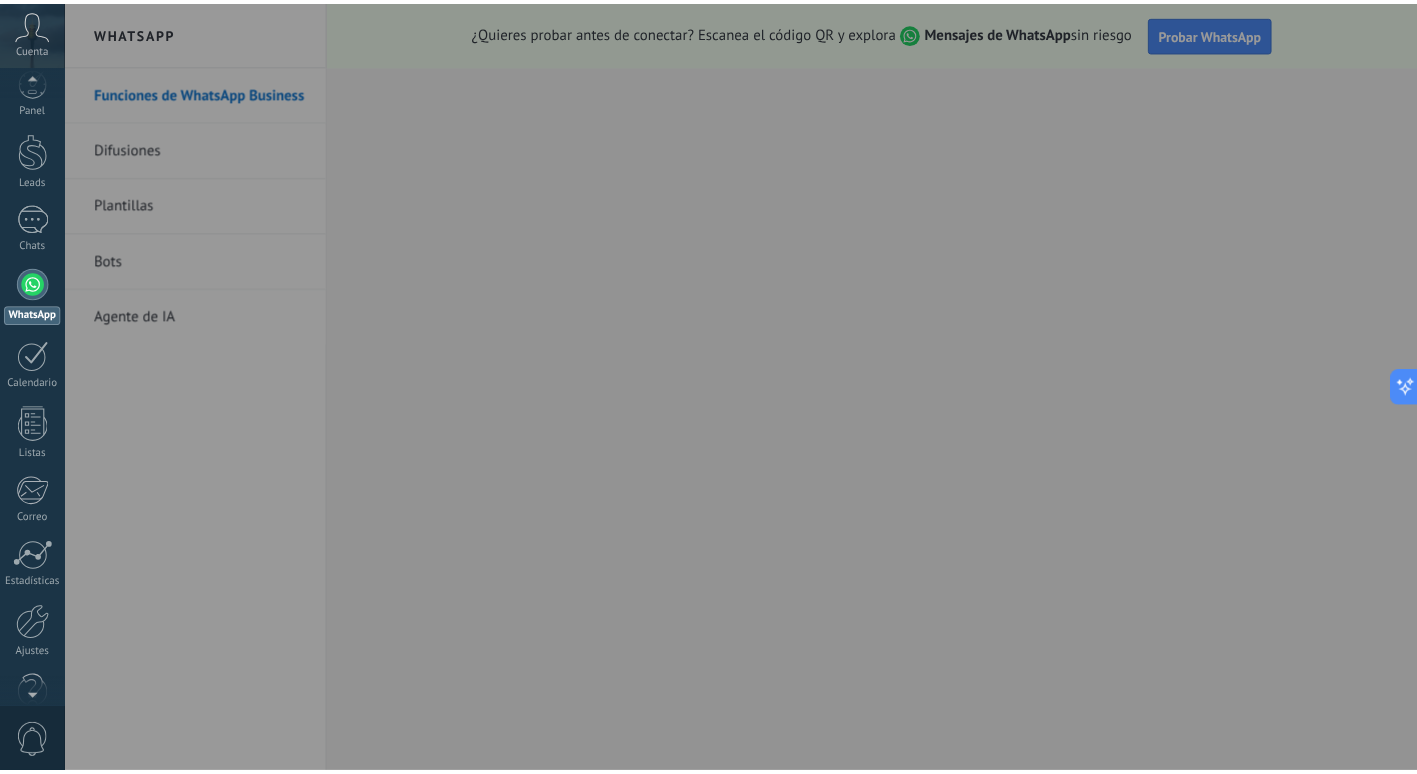 scroll, scrollTop: 1, scrollLeft: 0, axis: vertical 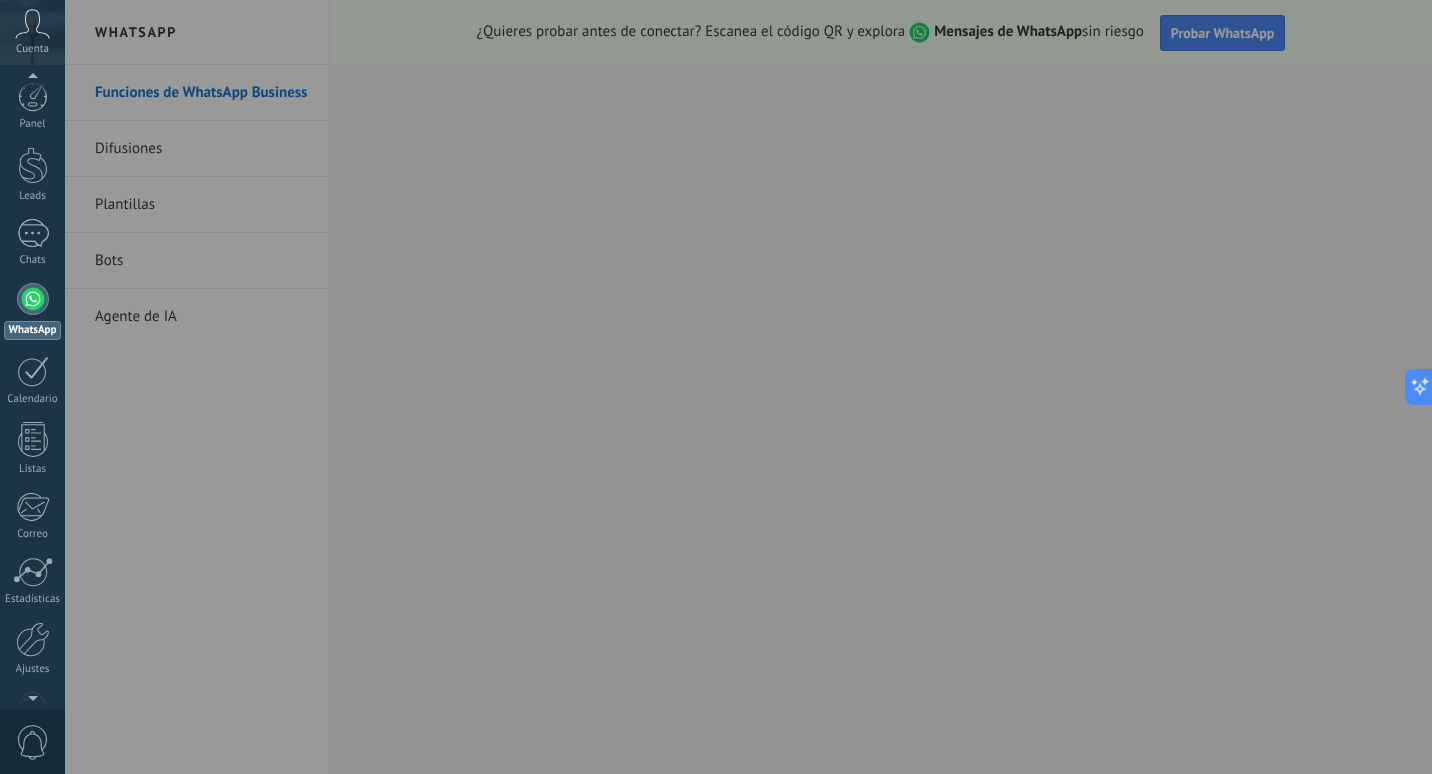 click 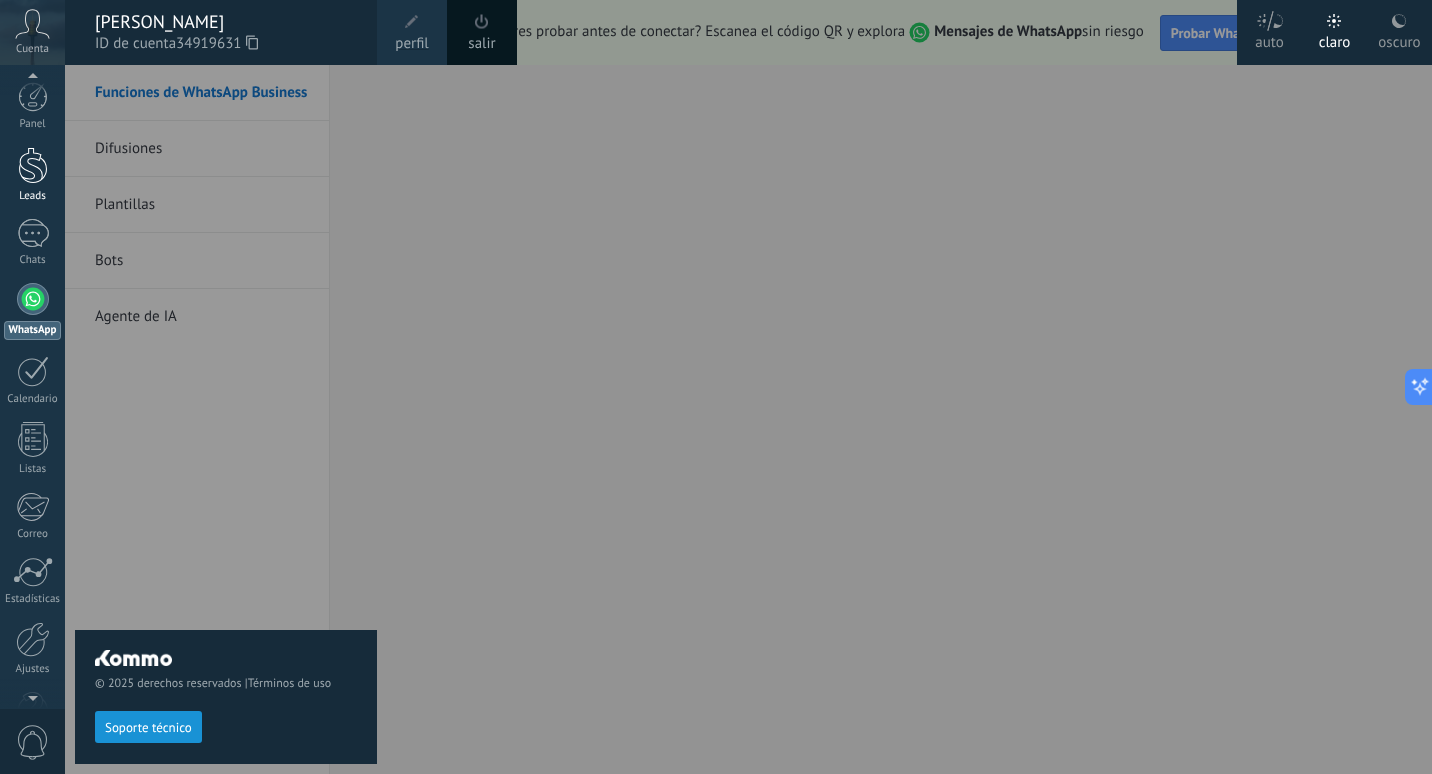 click at bounding box center [33, 165] 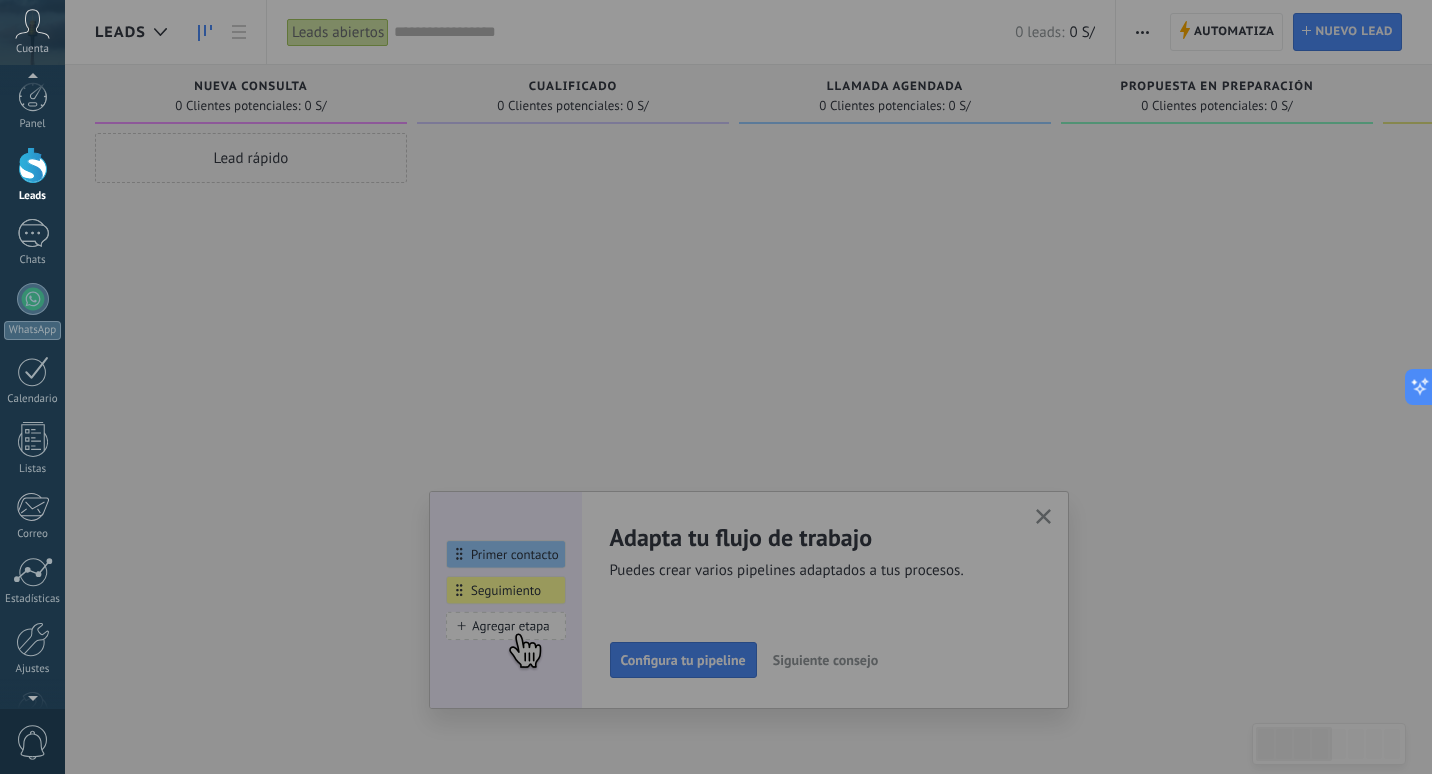 click at bounding box center [781, 387] 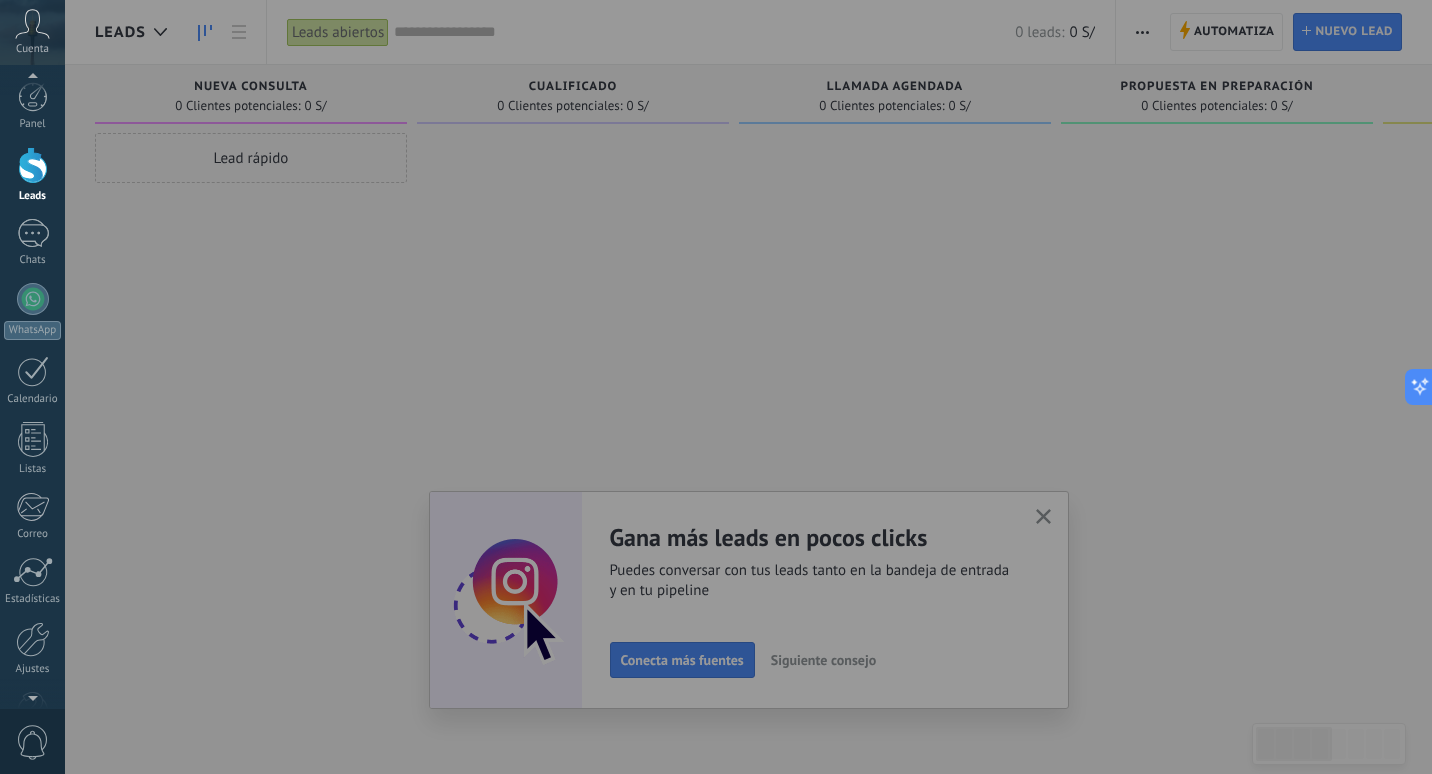 click at bounding box center [781, 387] 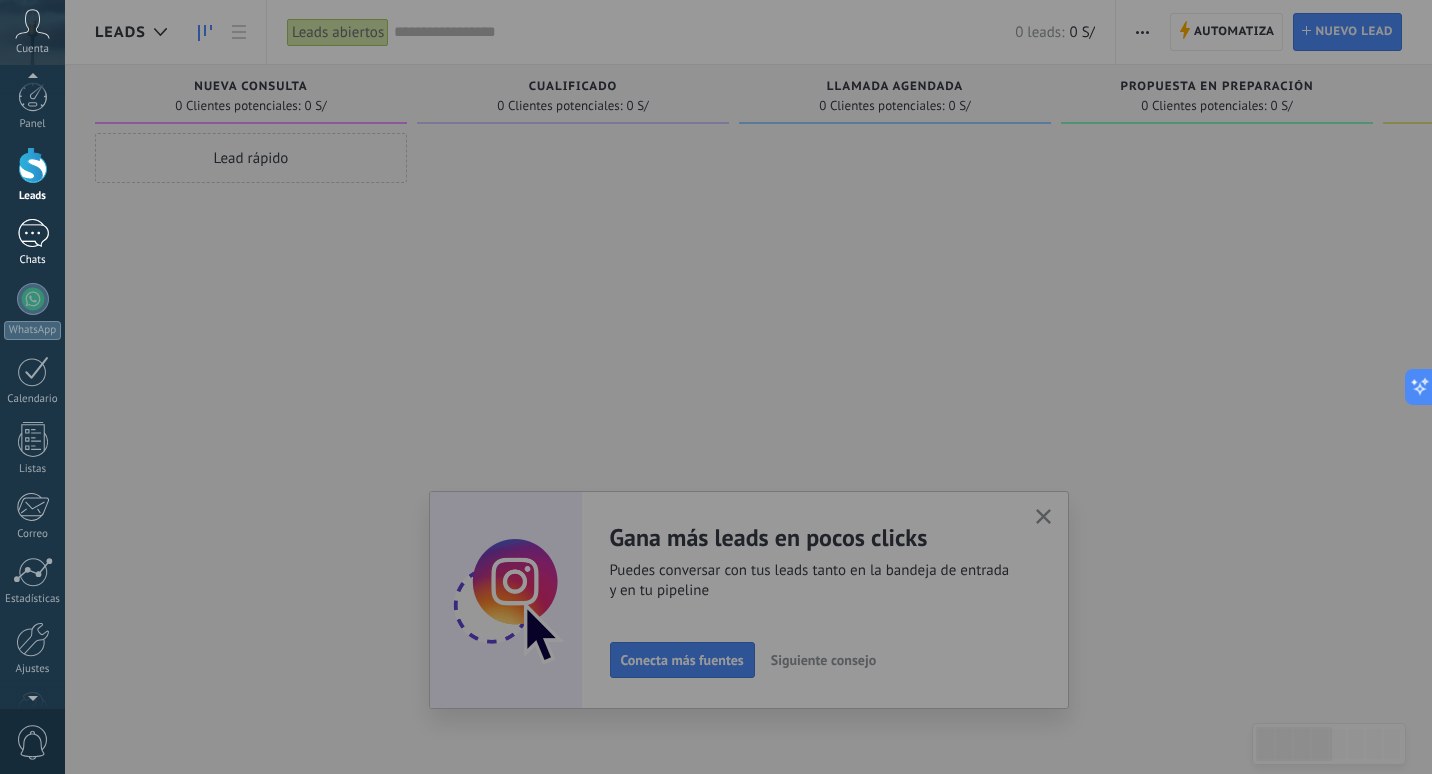 click at bounding box center [33, 233] 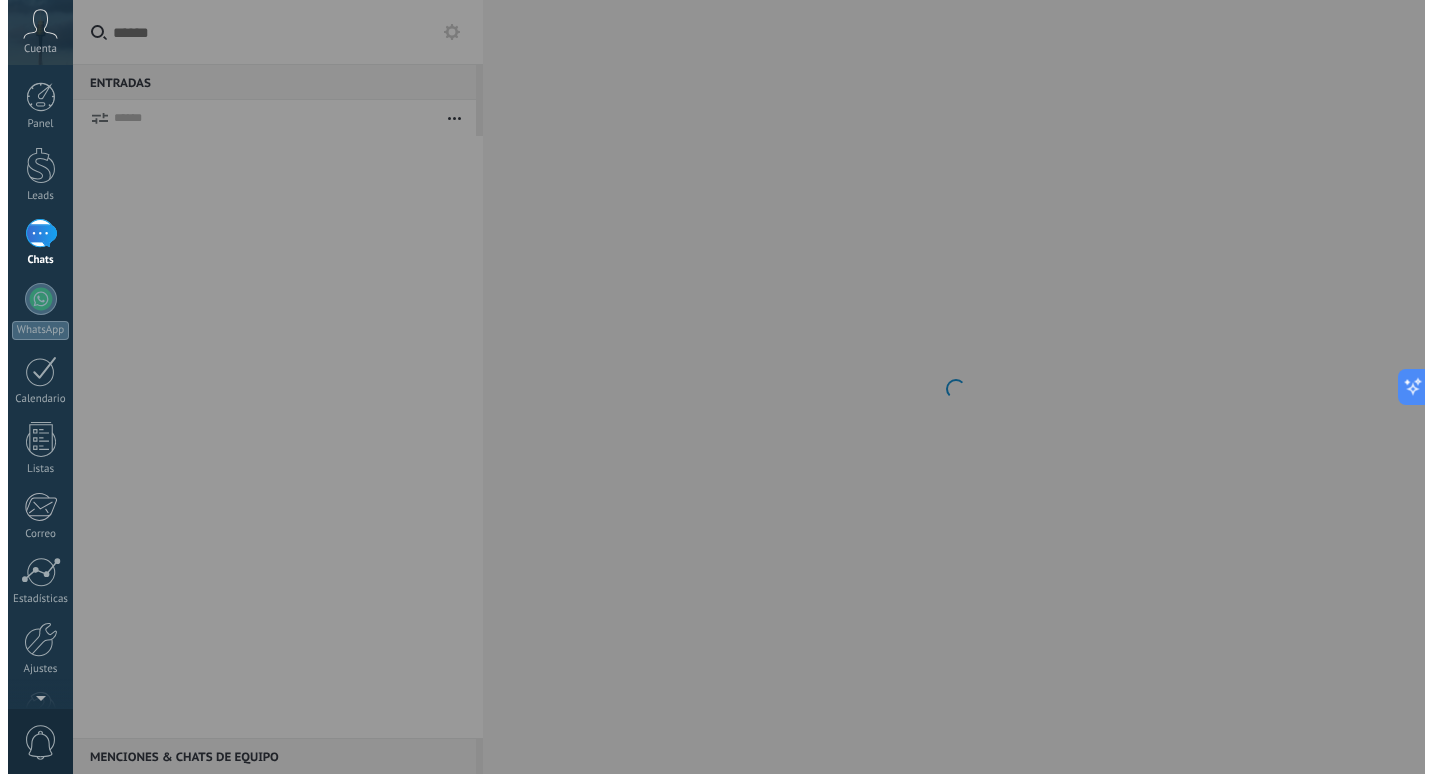 scroll, scrollTop: 0, scrollLeft: 0, axis: both 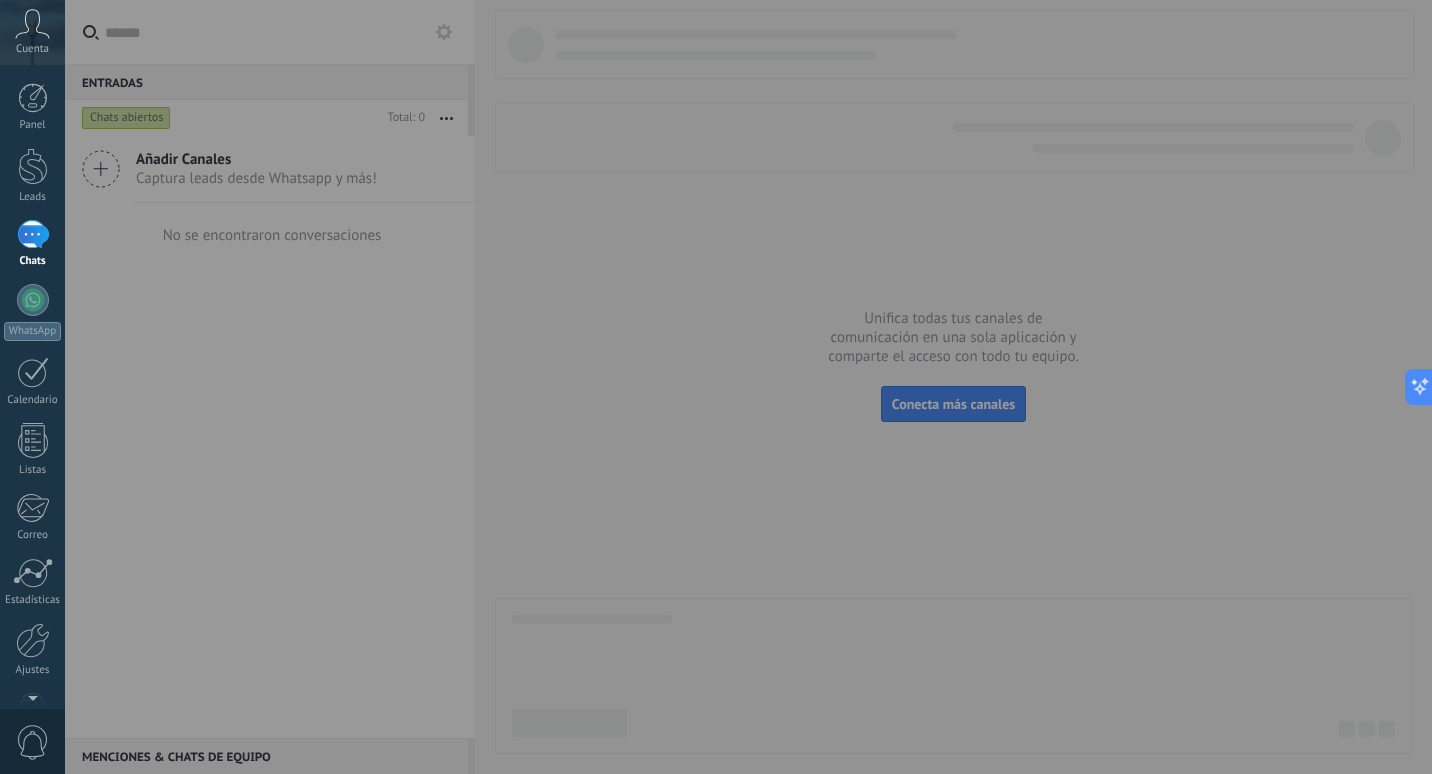 click at bounding box center (781, 387) 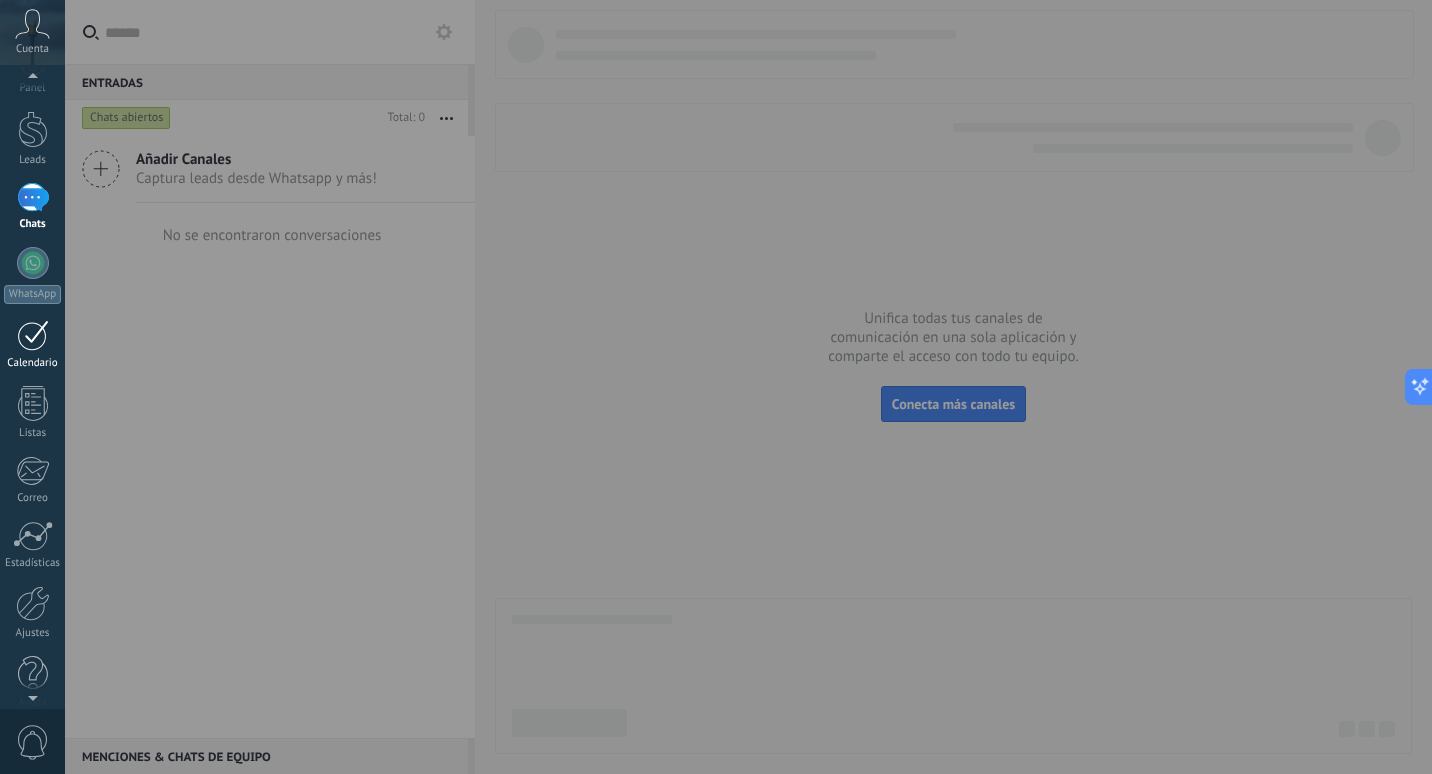 scroll, scrollTop: 0, scrollLeft: 0, axis: both 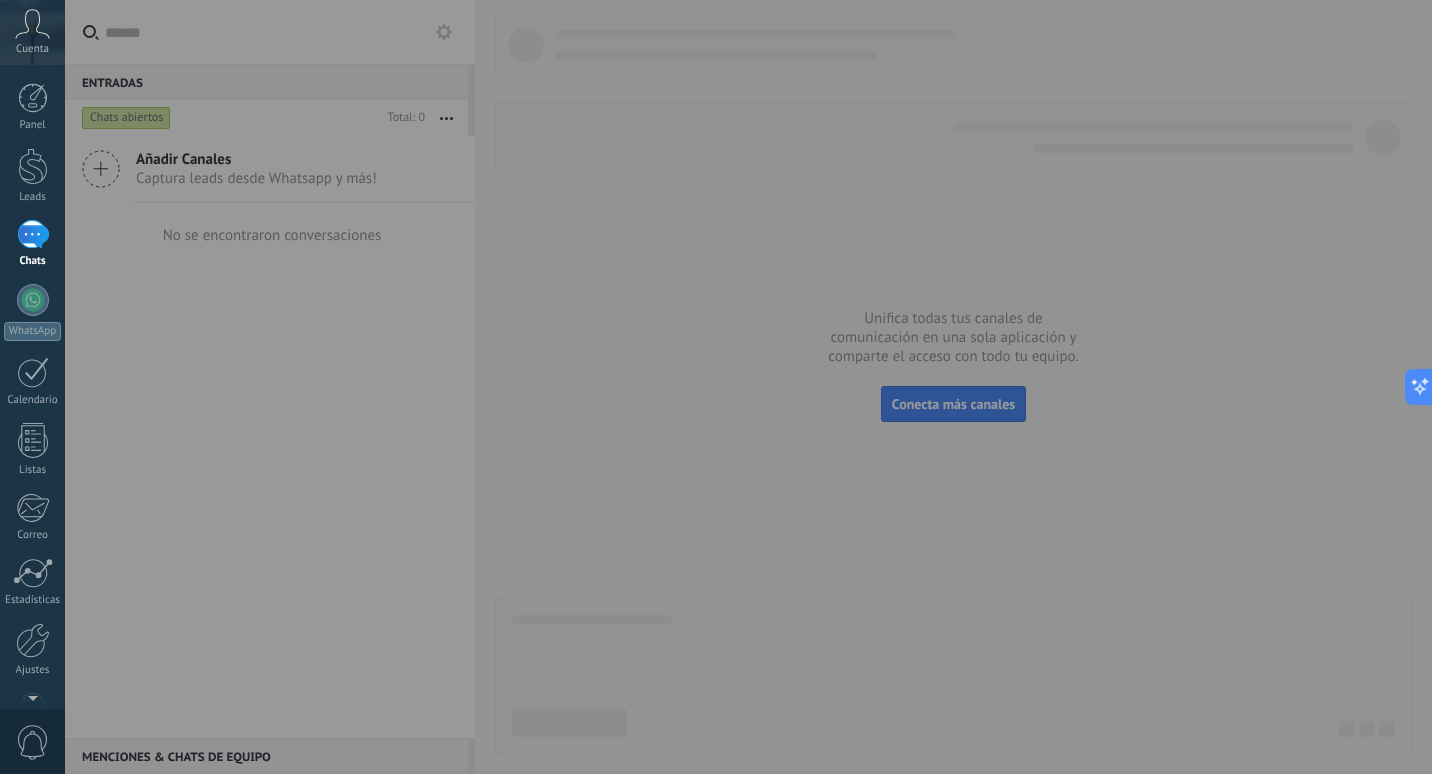 click at bounding box center [33, 234] 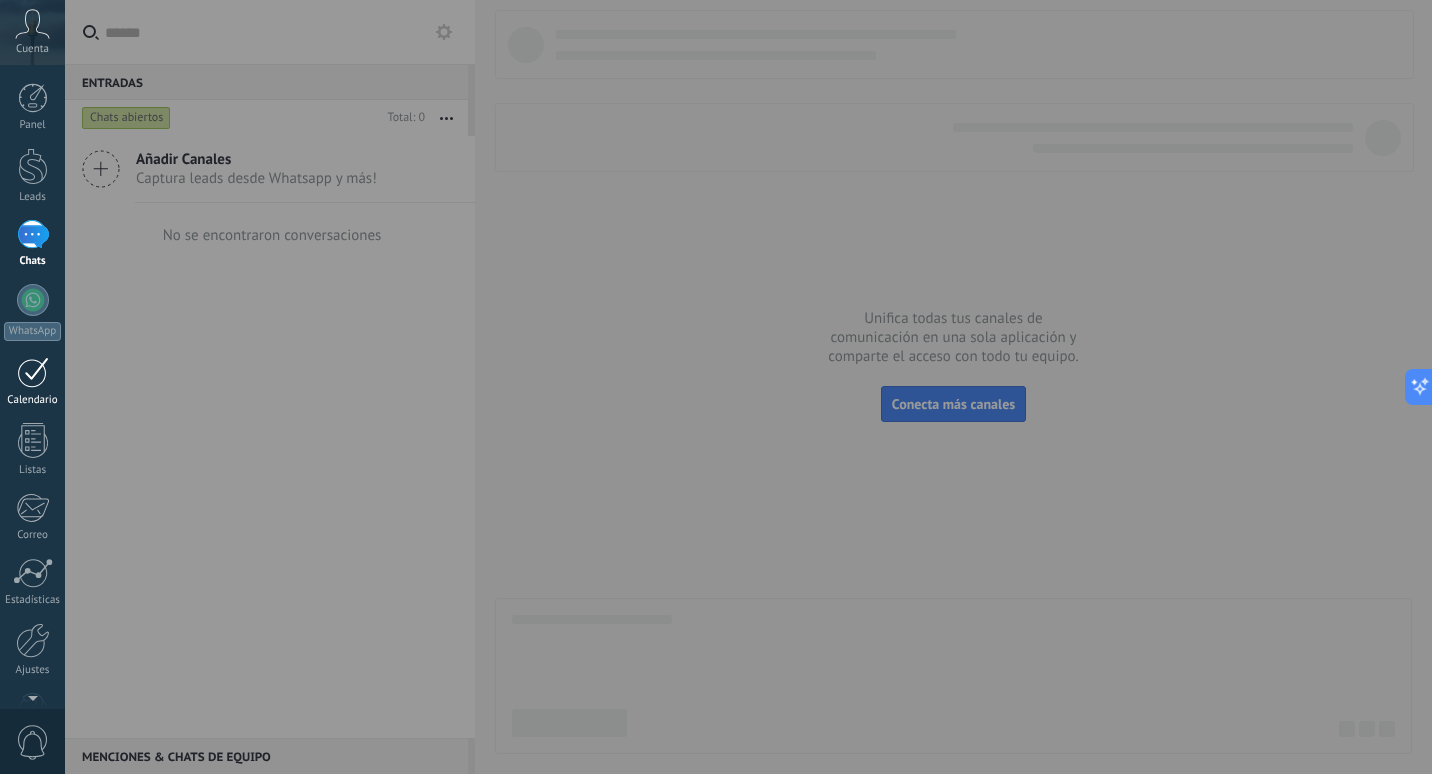 click at bounding box center [33, 372] 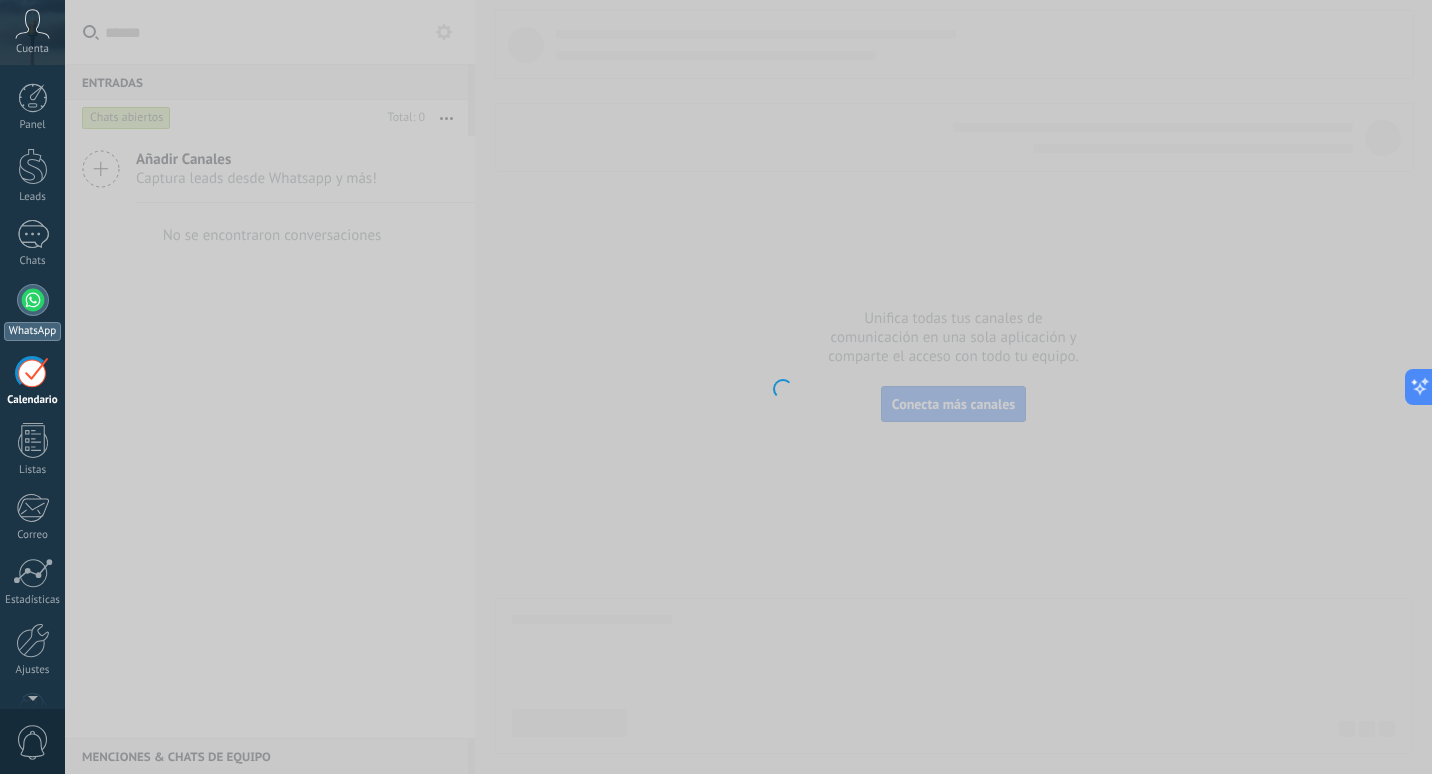 click at bounding box center (33, 300) 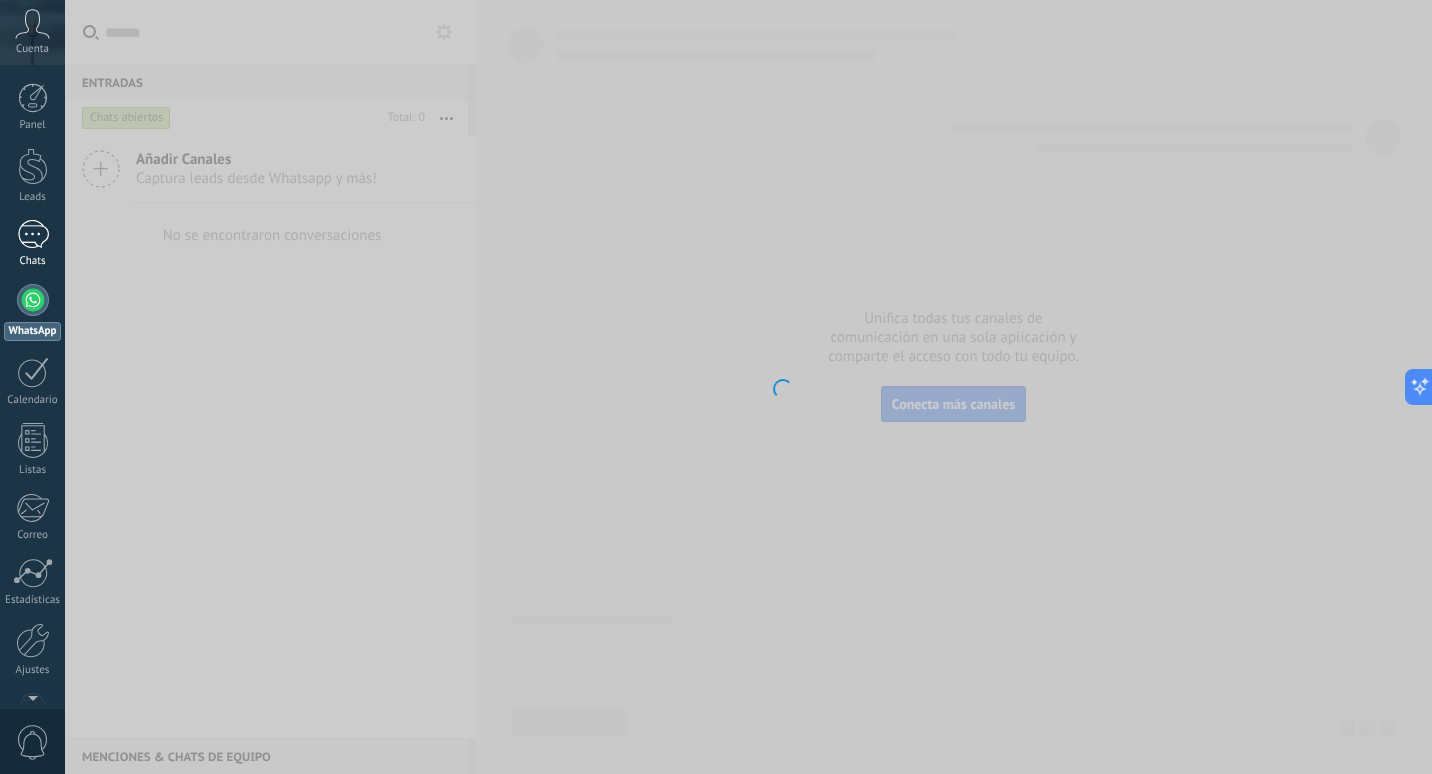 click at bounding box center [33, 234] 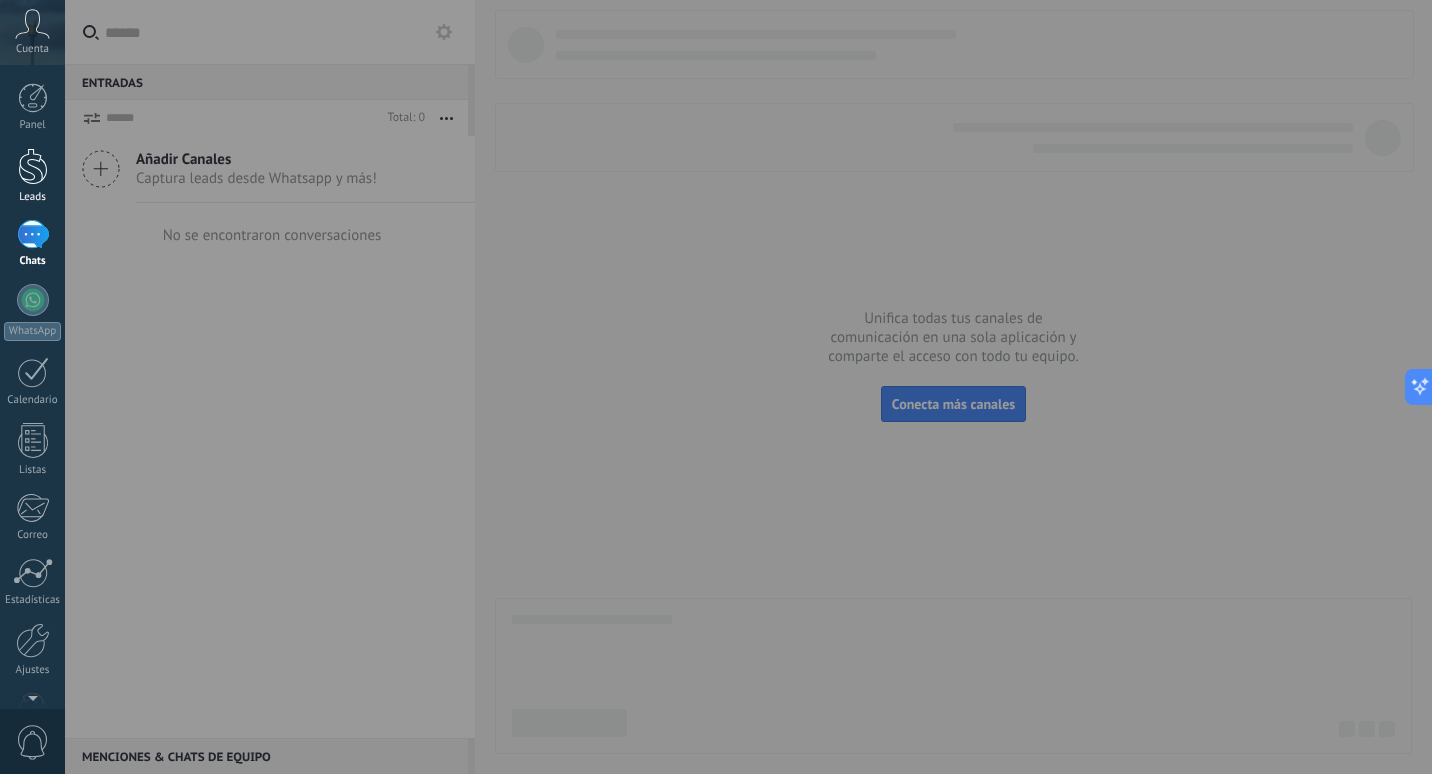 click at bounding box center [33, 166] 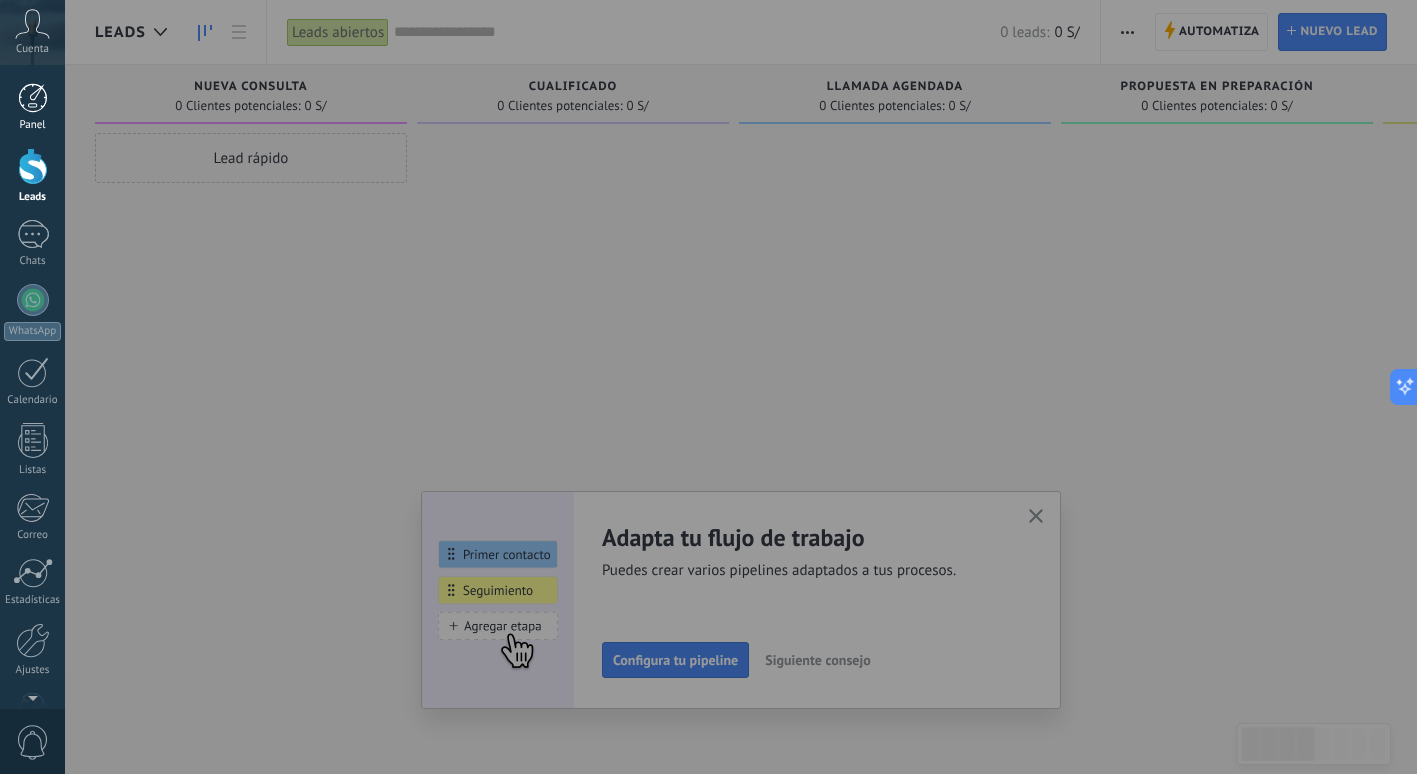 click at bounding box center [33, 98] 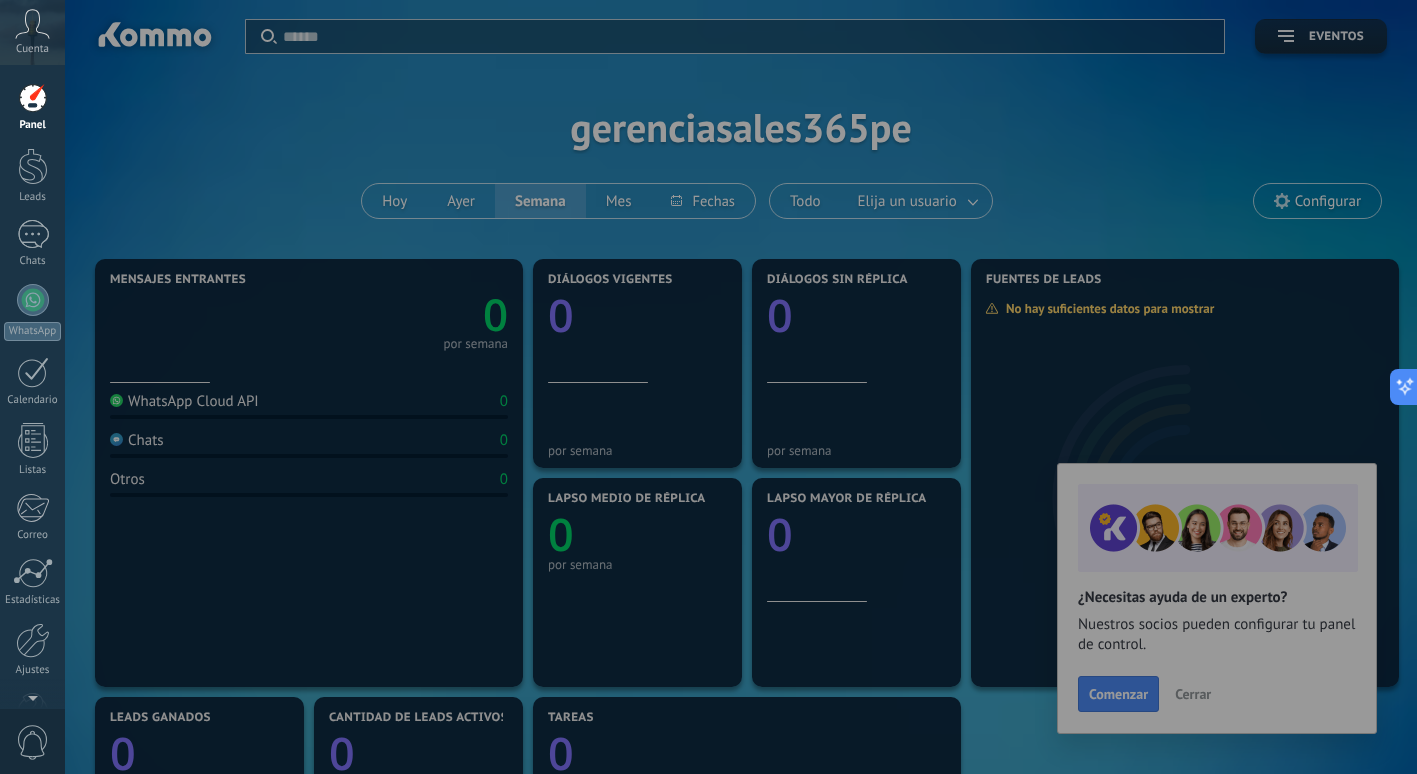 click at bounding box center [773, 387] 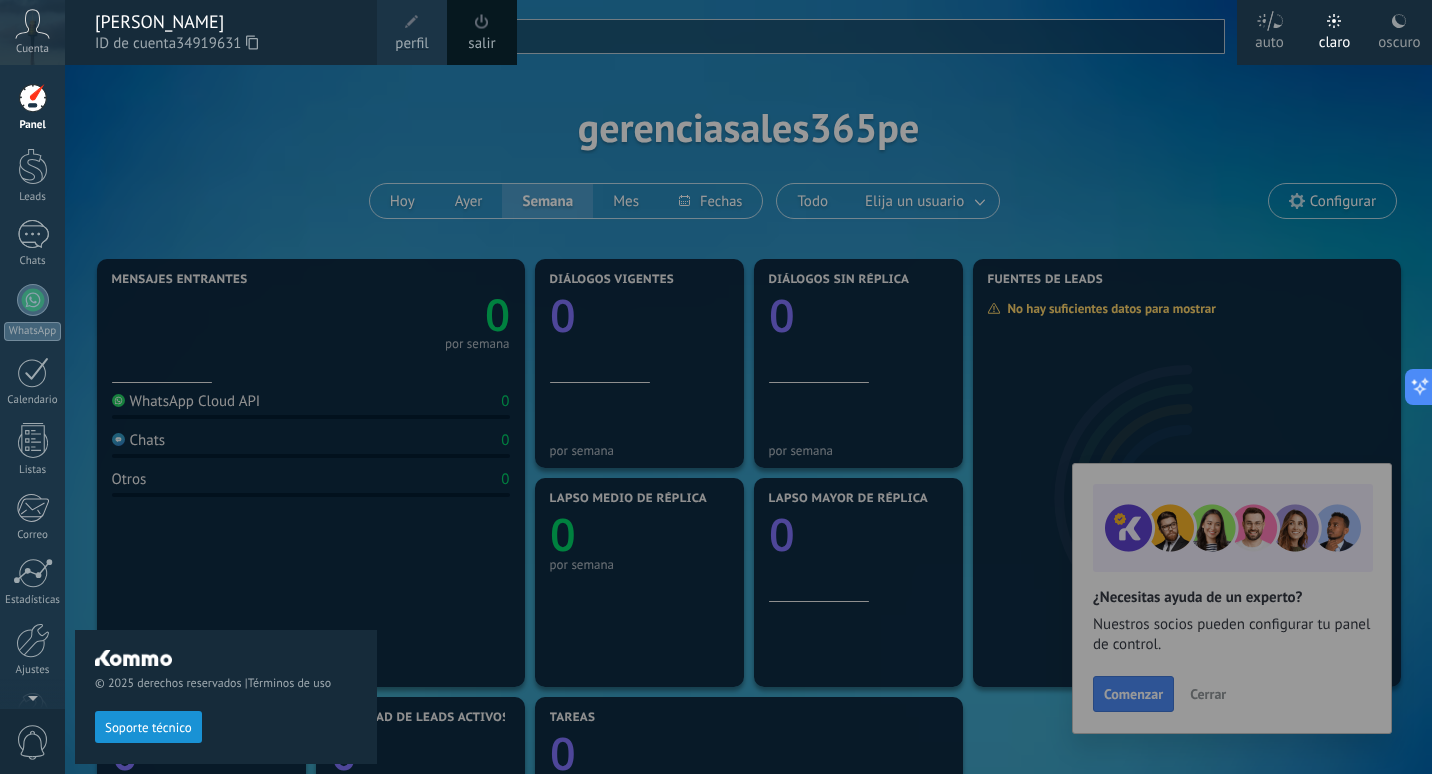 click on ".abccls-1,.abccls-2{fill-rule:evenodd}.abccls-2{fill:#fff} .abfcls-1{fill:none}.abfcls-2{fill:#fff} .abncls-1{isolation:isolate}.abncls-2{opacity:.06}.abncls-2,.abncls-3,.abncls-6{mix-blend-mode:multiply}.abncls-3{opacity:.15}.abncls-4,.abncls-8{fill:#fff}.abncls-5{fill:url(#abnlinear-gradient)}.abncls-6{opacity:.04}.abncls-7{fill:url(#abnlinear-gradient-2)}.abncls-8{fill-rule:evenodd} .abqst0{fill:#ffa200} .abwcls-1{fill:#252525} .cls-1{isolation:isolate} .acicls-1{fill:none} .aclcls-1{fill:#232323} .acnst0{display:none} .addcls-1,.addcls-2{fill:none;stroke-miterlimit:10}.addcls-1{stroke:#dfe0e5}.addcls-2{stroke:#a1a7ab} .adecls-1,.adecls-2{fill:none;stroke-miterlimit:10}.adecls-1{stroke:#dfe0e5}.adecls-2{stroke:#a1a7ab} .adqcls-1{fill:#8591a5;fill-rule:evenodd} .aeccls-1{fill:#5c9f37} .aeecls-1{fill:#f86161} .aejcls-1{fill:#8591a5;fill-rule:evenodd} .aekcls-1{fill-rule:evenodd} .aelcls-1{fill-rule:evenodd;fill:currentColor} .aemcls-1{fill-rule:evenodd;fill:currentColor} .aercls-2{fill:#24bc8c}" at bounding box center [716, 387] 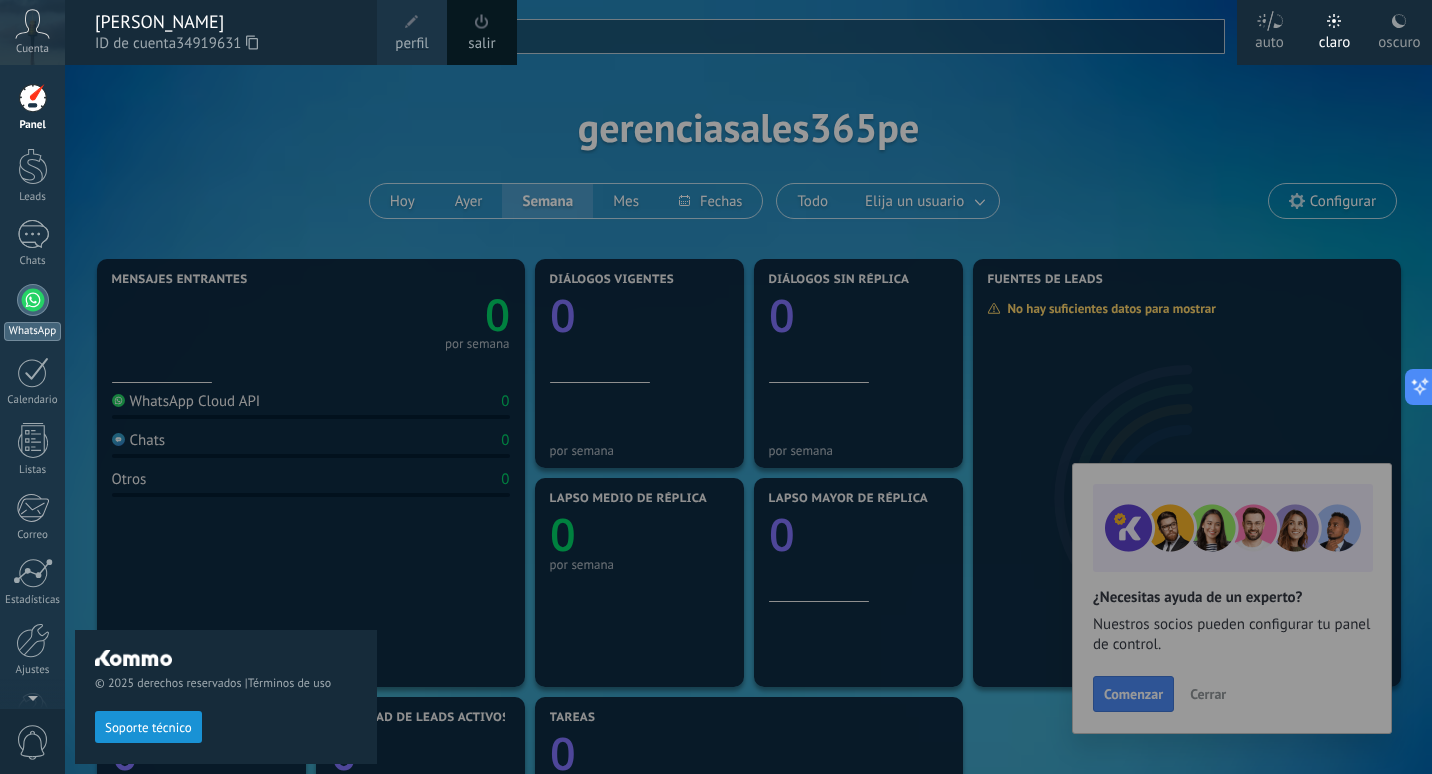 click on "WhatsApp" at bounding box center (32, 312) 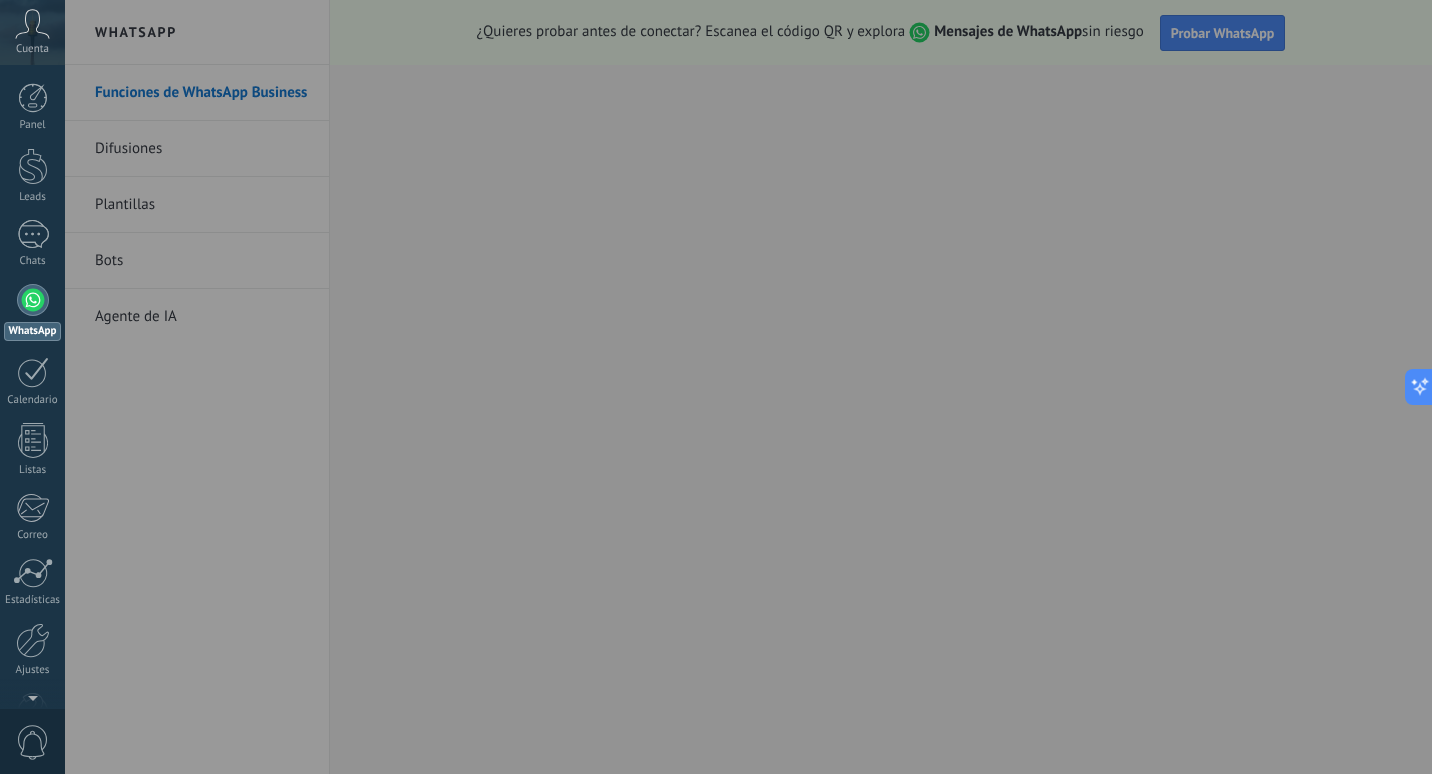 click at bounding box center [781, 387] 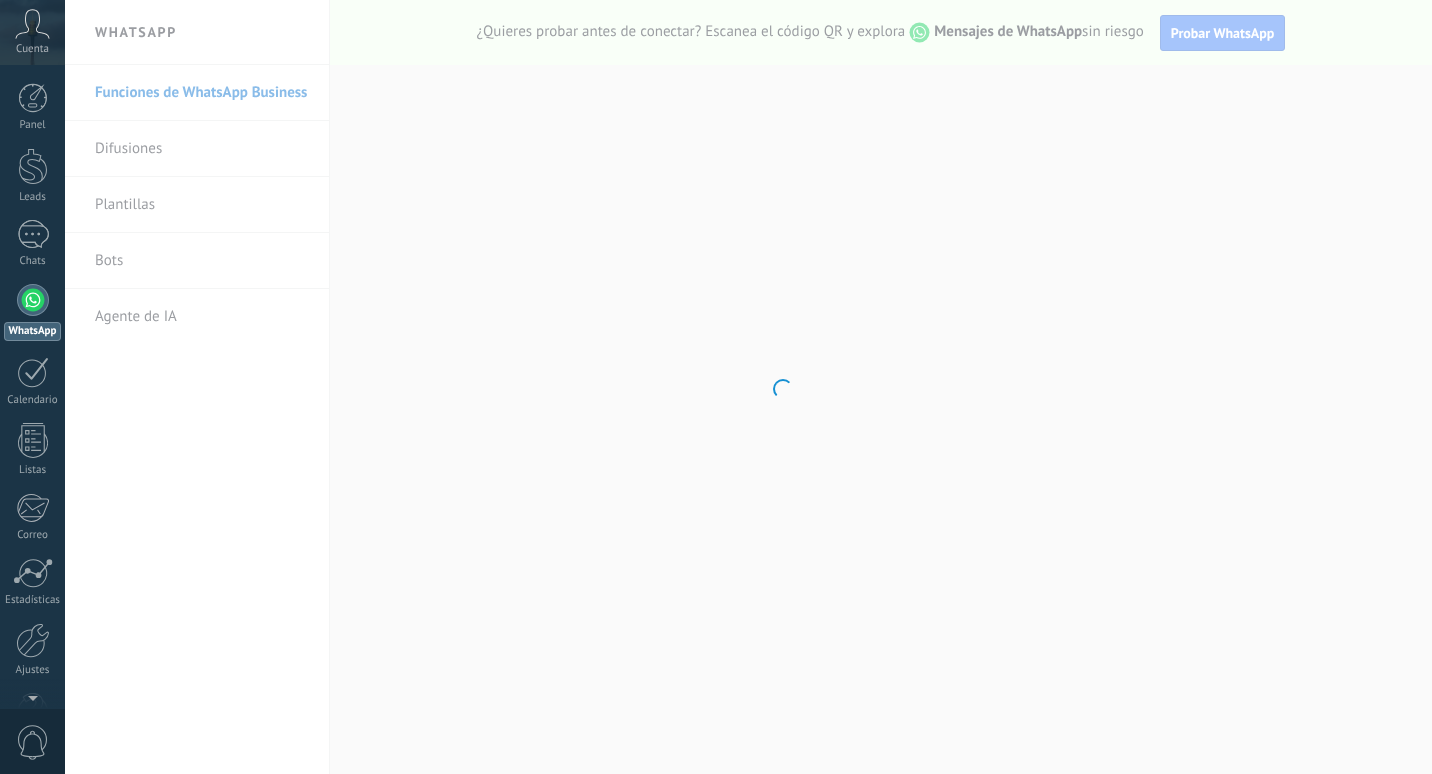 scroll, scrollTop: 0, scrollLeft: 0, axis: both 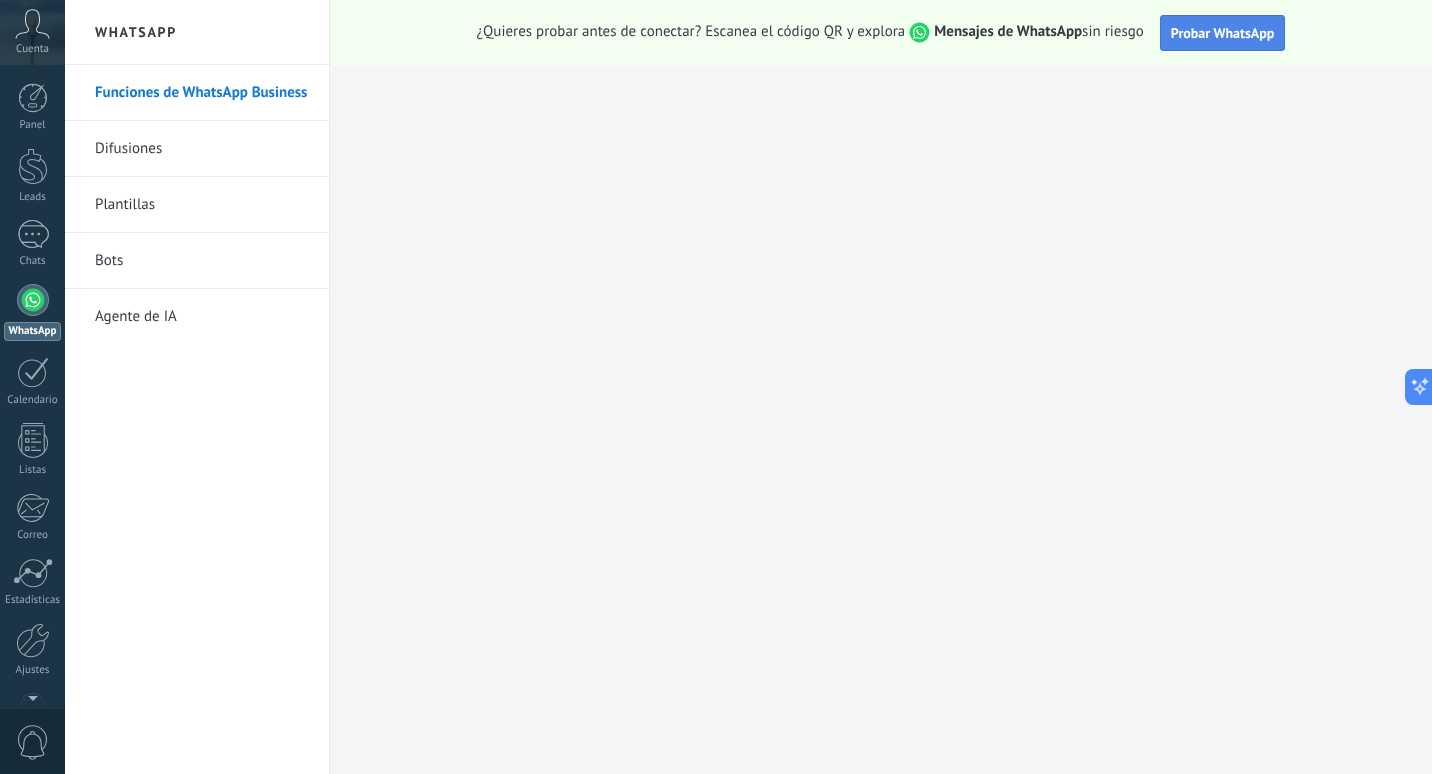 click on "Probar WhatsApp" at bounding box center [1223, 33] 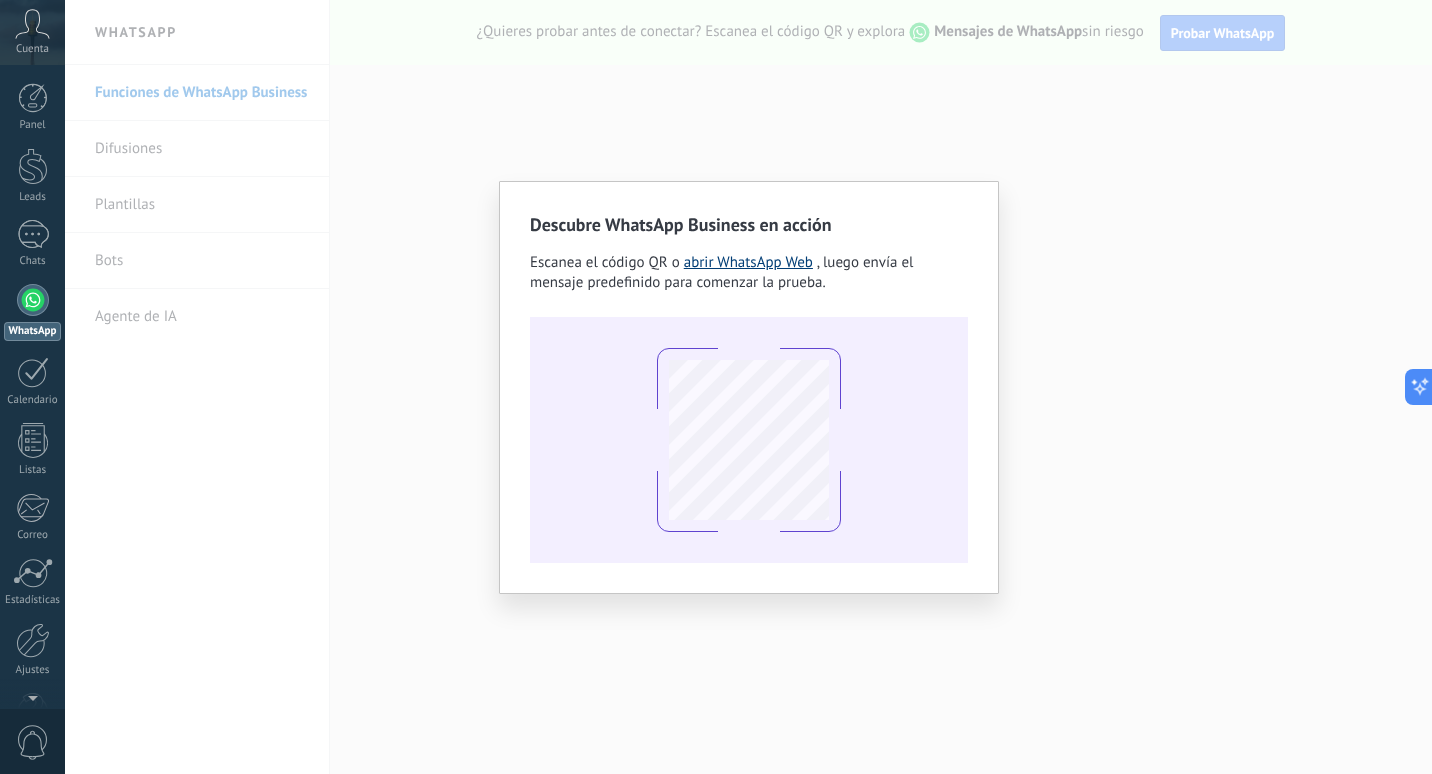 click on "abrir WhatsApp Web" at bounding box center (748, 262) 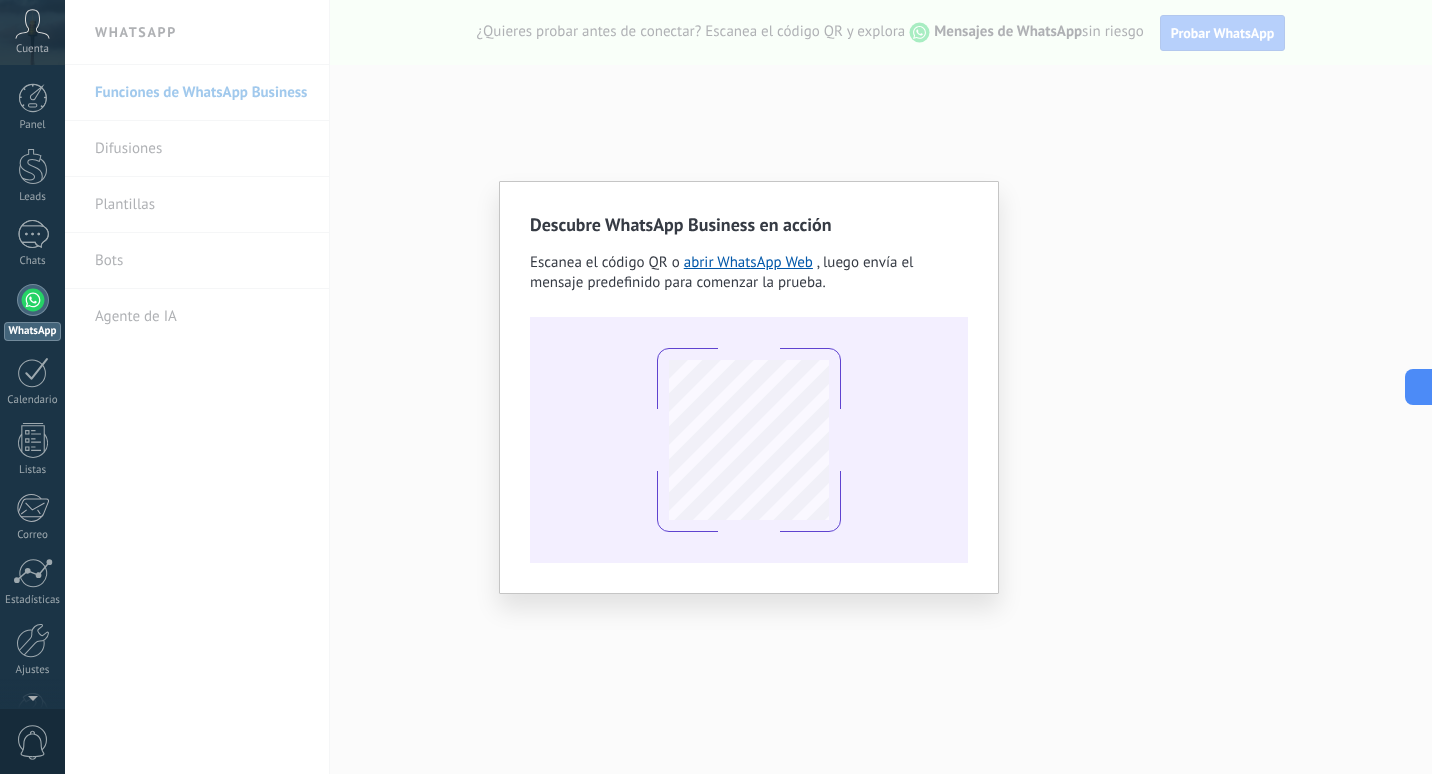 click on "Descubre WhatsApp Business en acción Escanea el código QR o   abrir WhatsApp Web   , luego envía el mensaje predefinido para comenzar la prueba." at bounding box center [748, 387] 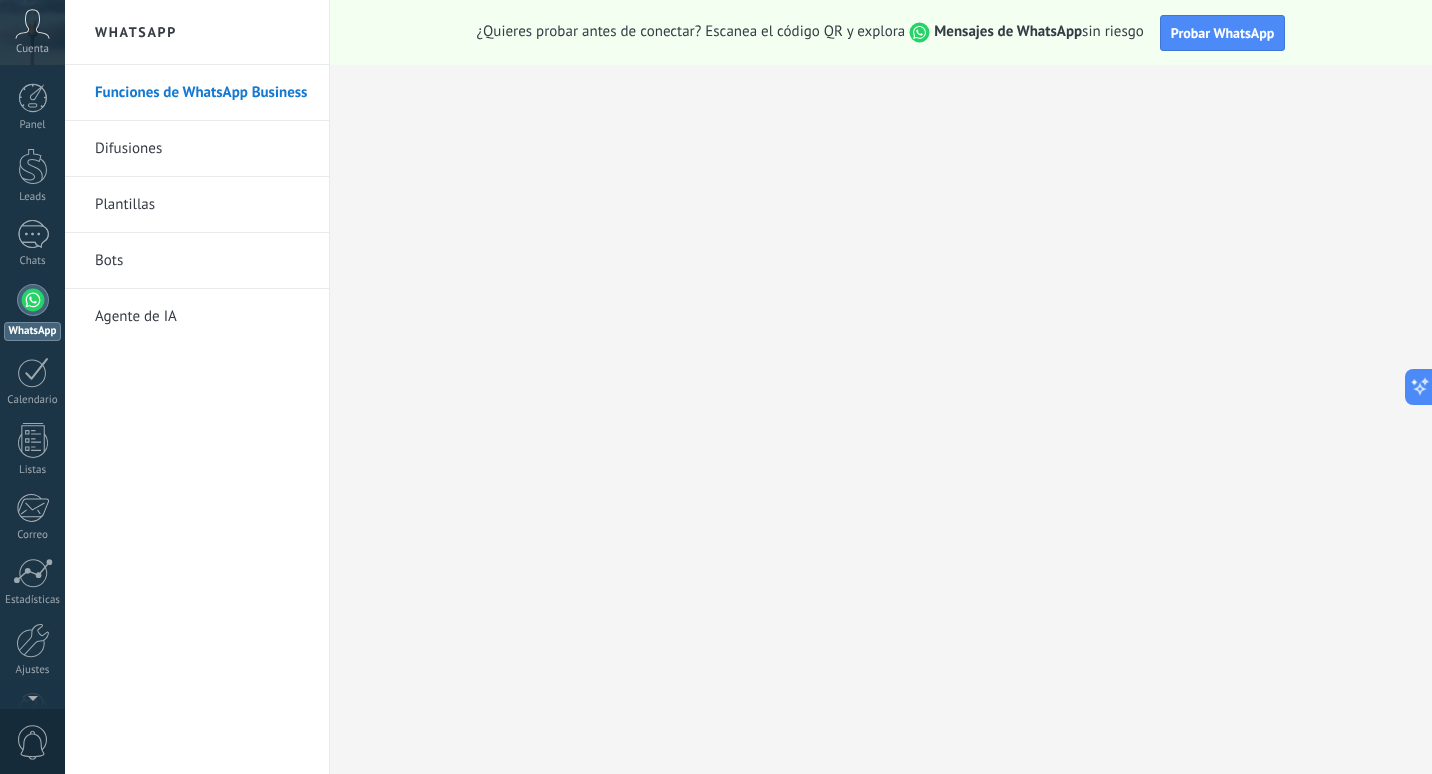 click on "WhatsApp" at bounding box center [197, 32] 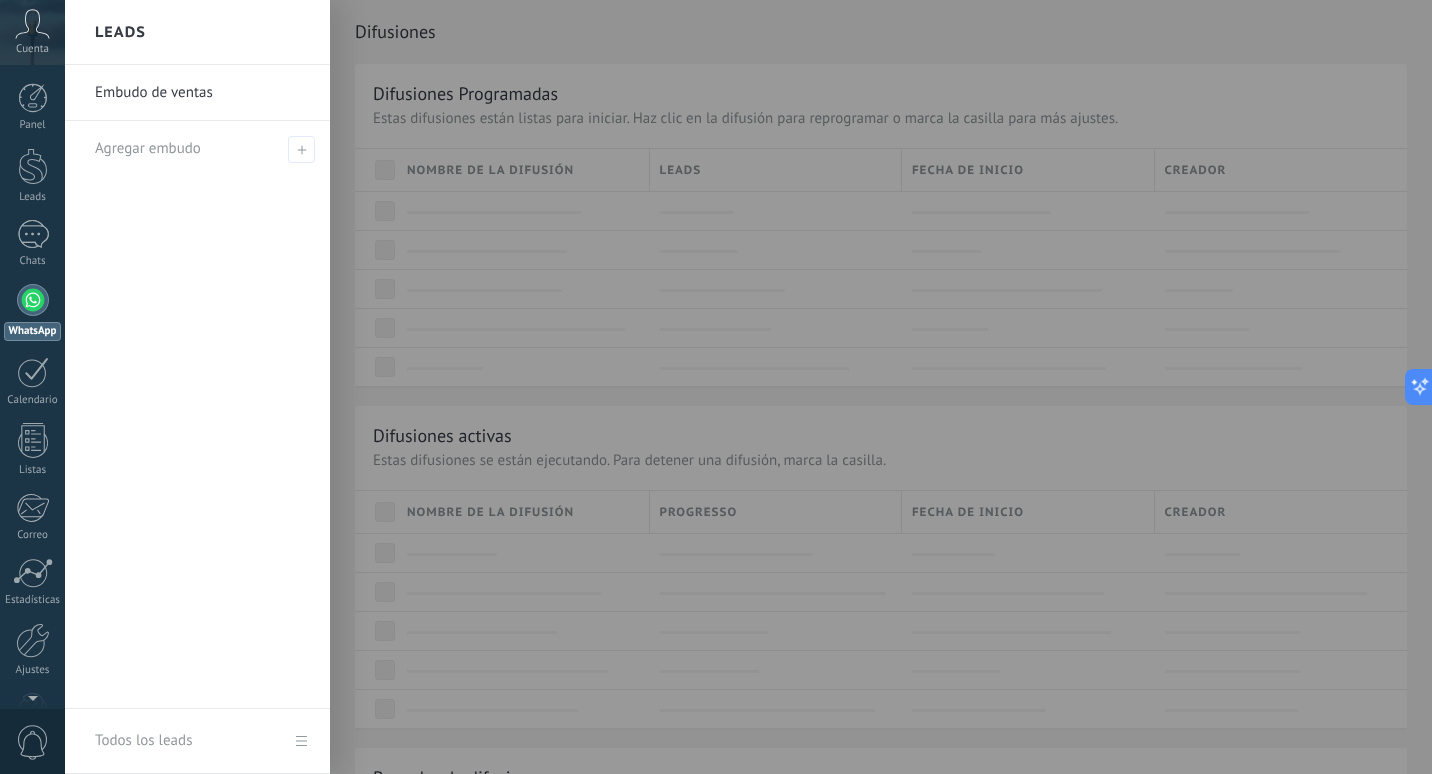 click on "Leads" at bounding box center (120, 32) 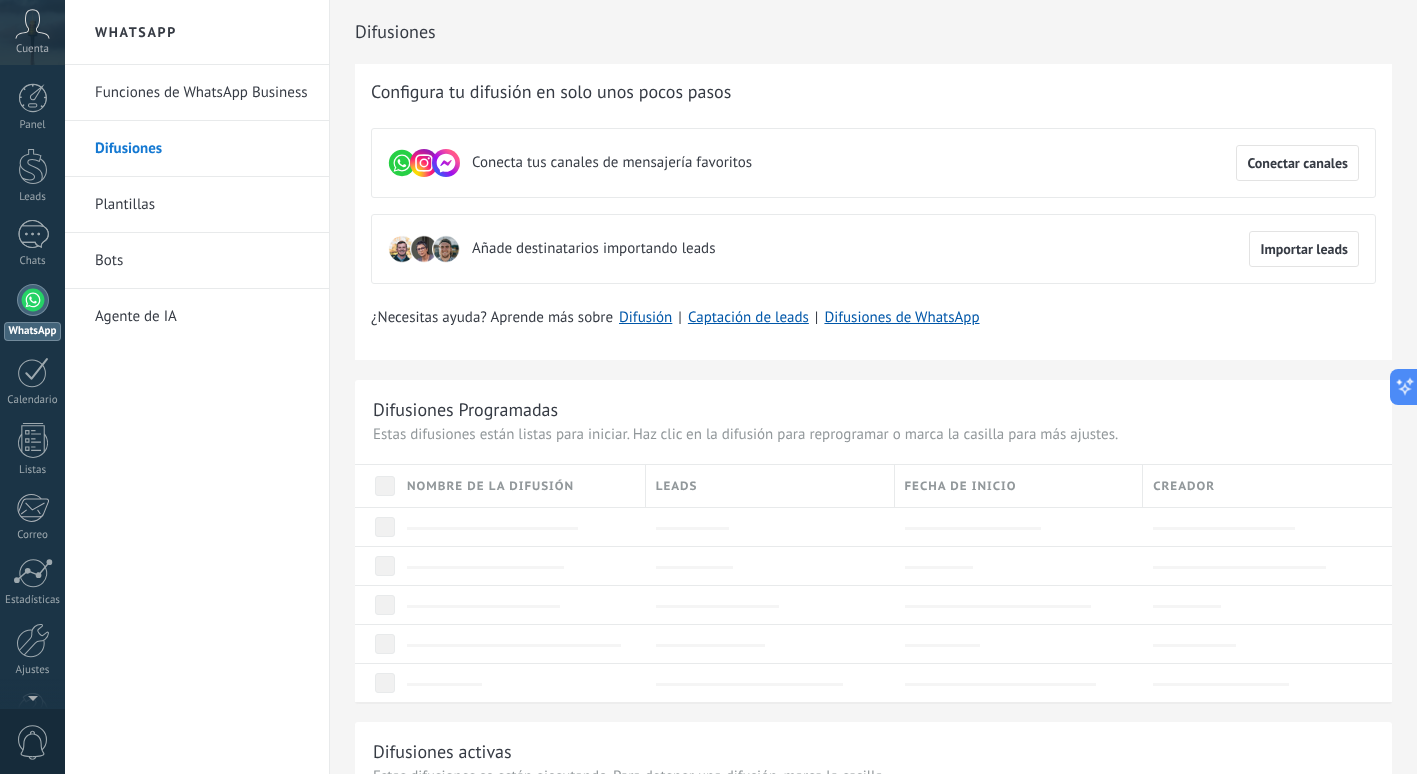 click on "Plantillas" at bounding box center (202, 205) 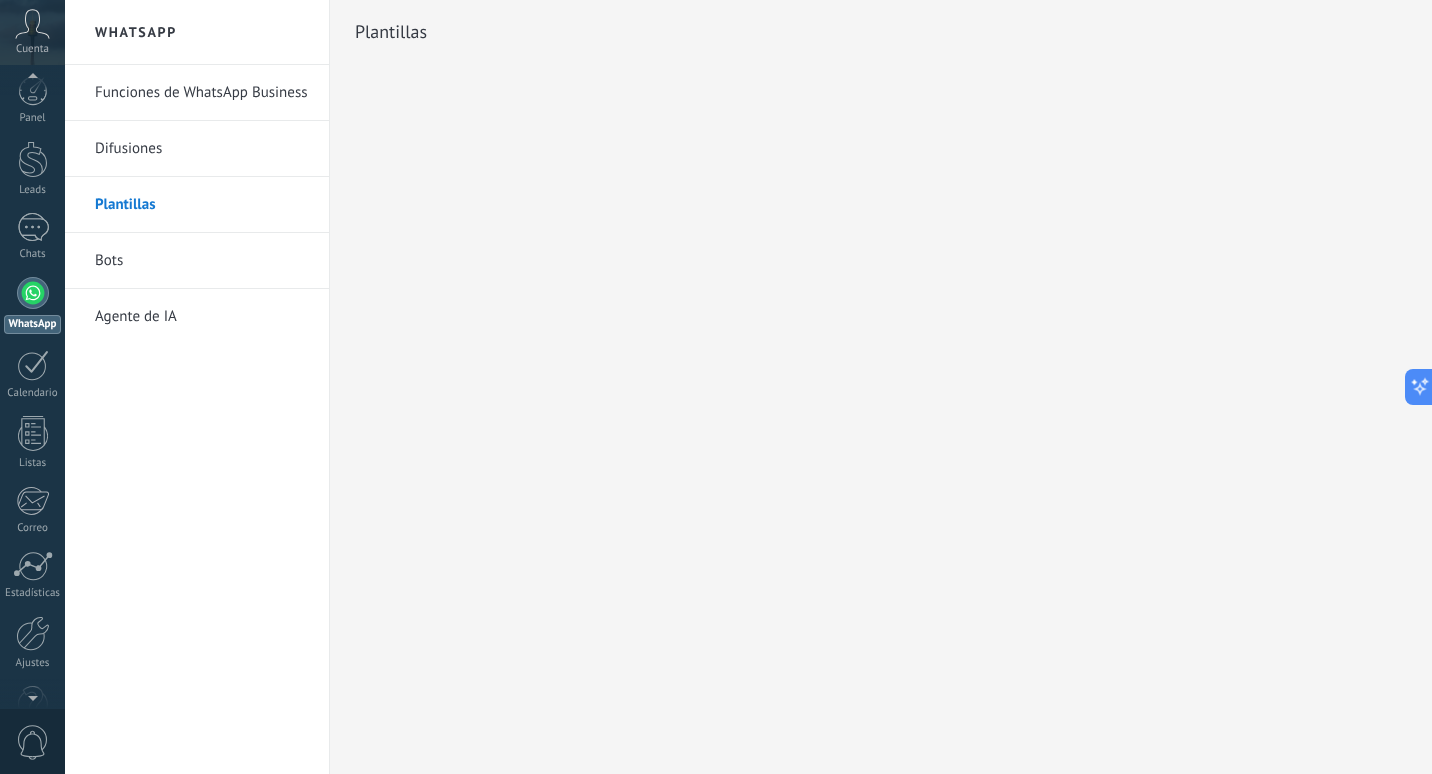 scroll, scrollTop: 0, scrollLeft: 0, axis: both 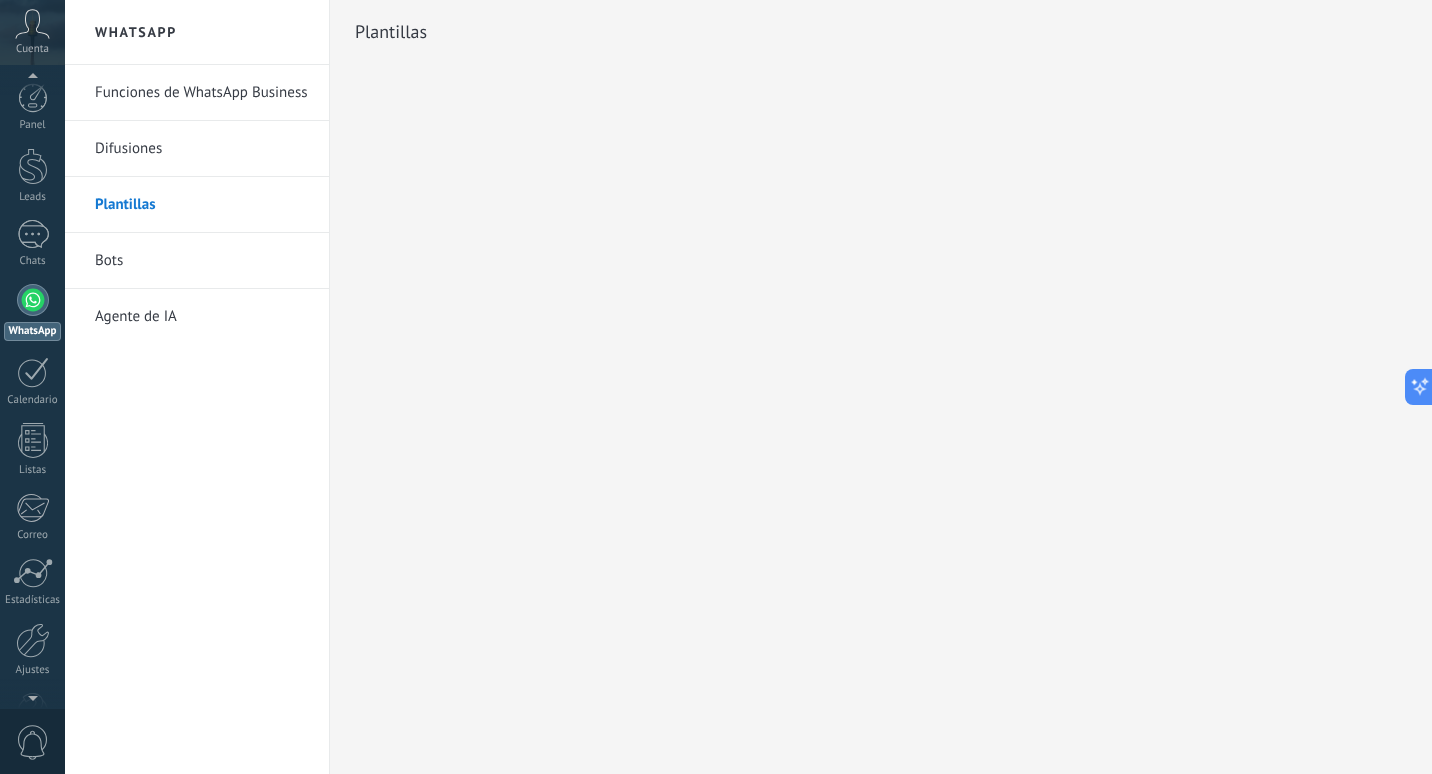 click 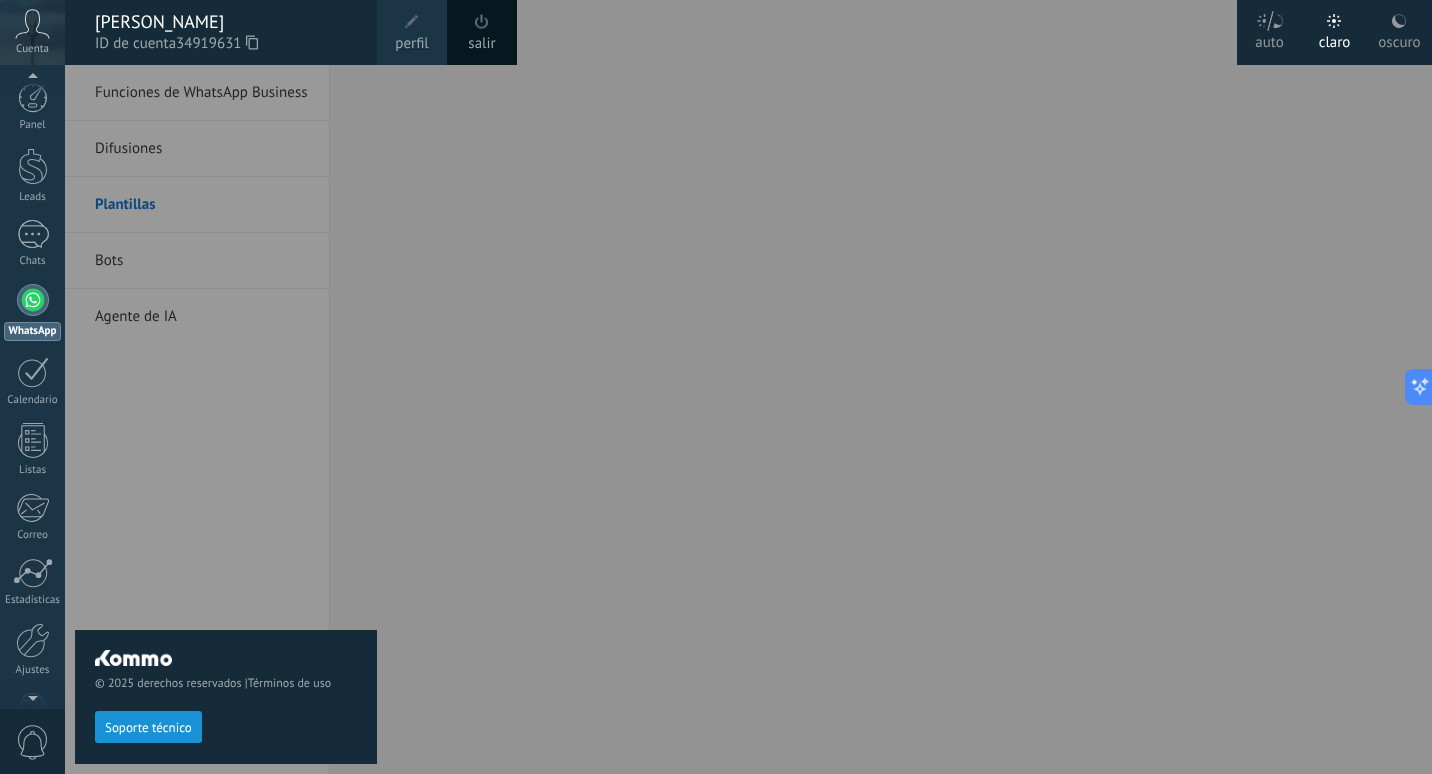 click on "34919631" at bounding box center [217, 44] 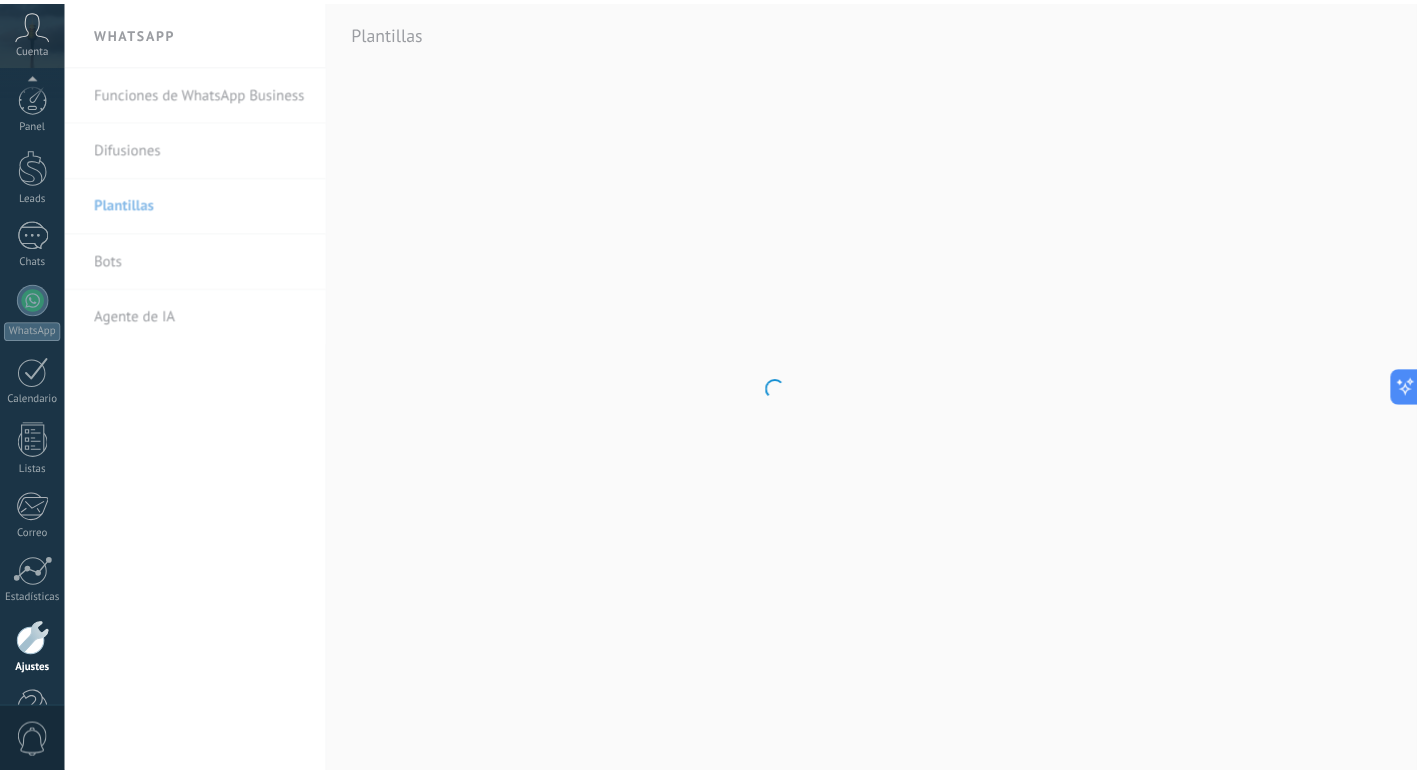 scroll, scrollTop: 58, scrollLeft: 0, axis: vertical 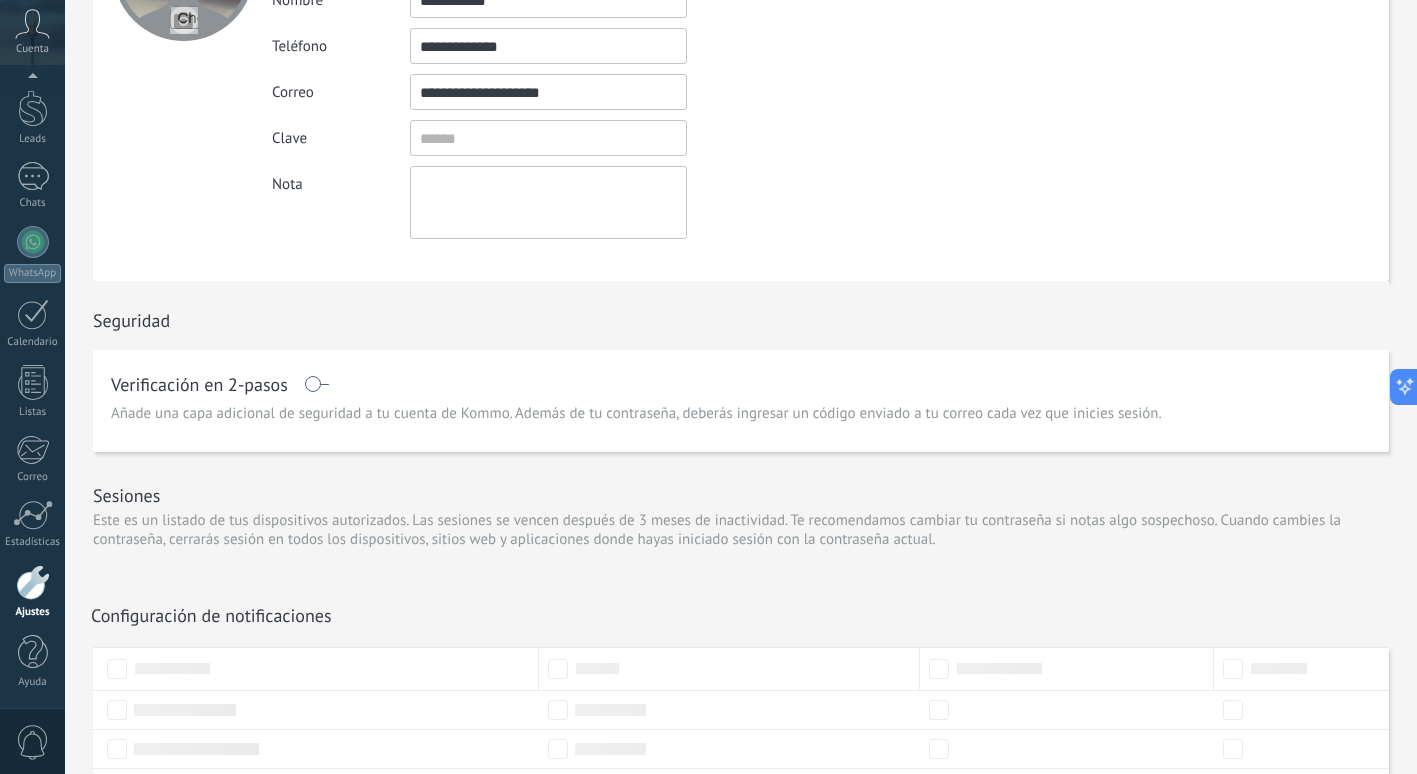 click on "Verificación en 2-pasos" at bounding box center (741, 386) 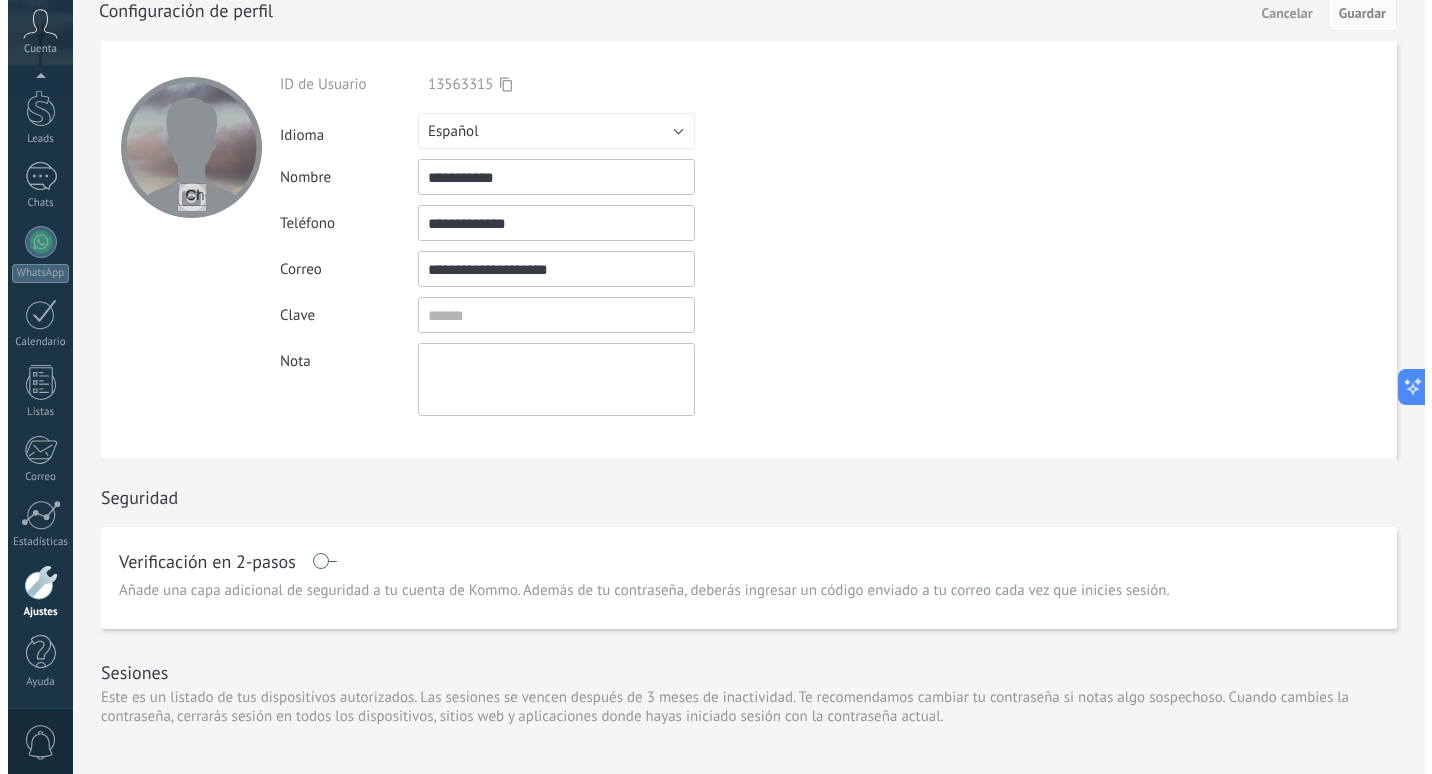 scroll, scrollTop: 0, scrollLeft: 0, axis: both 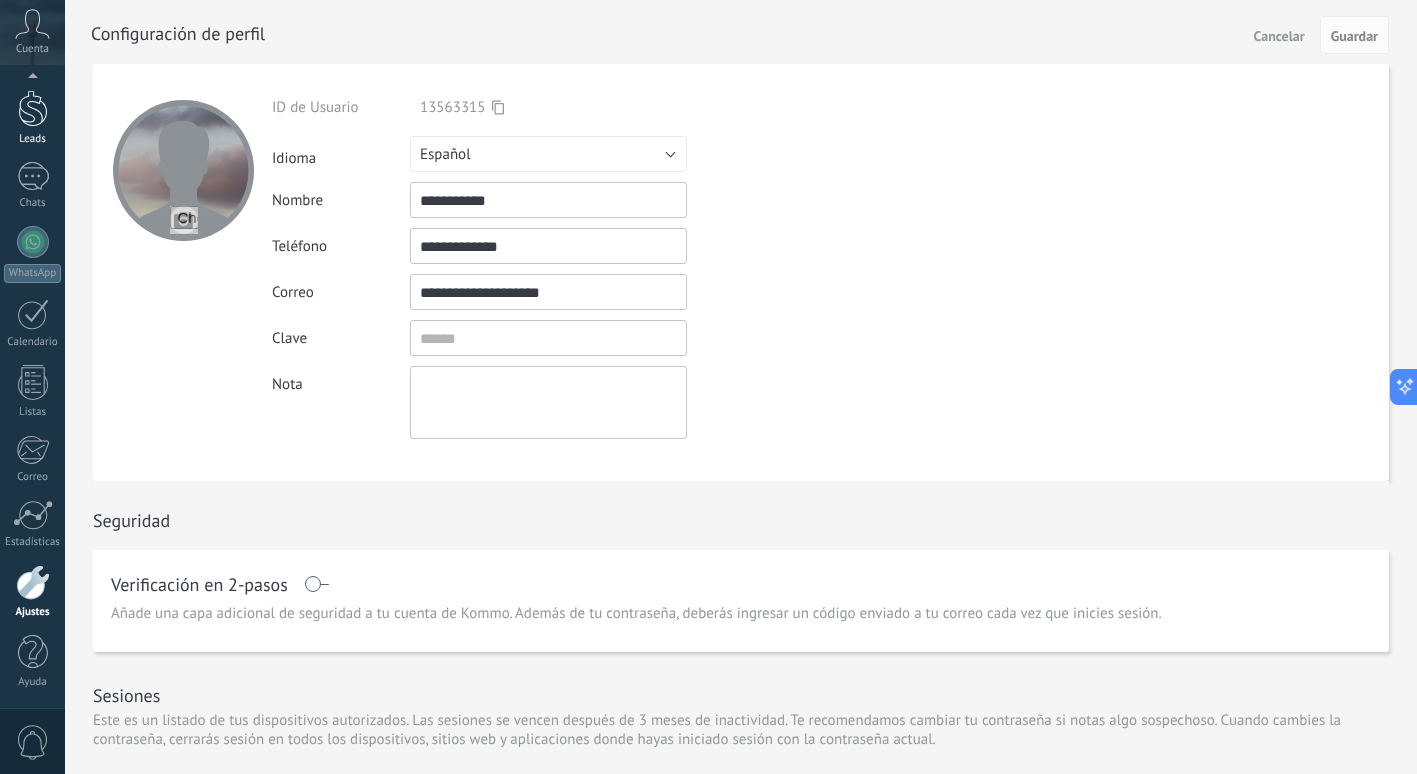 click at bounding box center (33, 108) 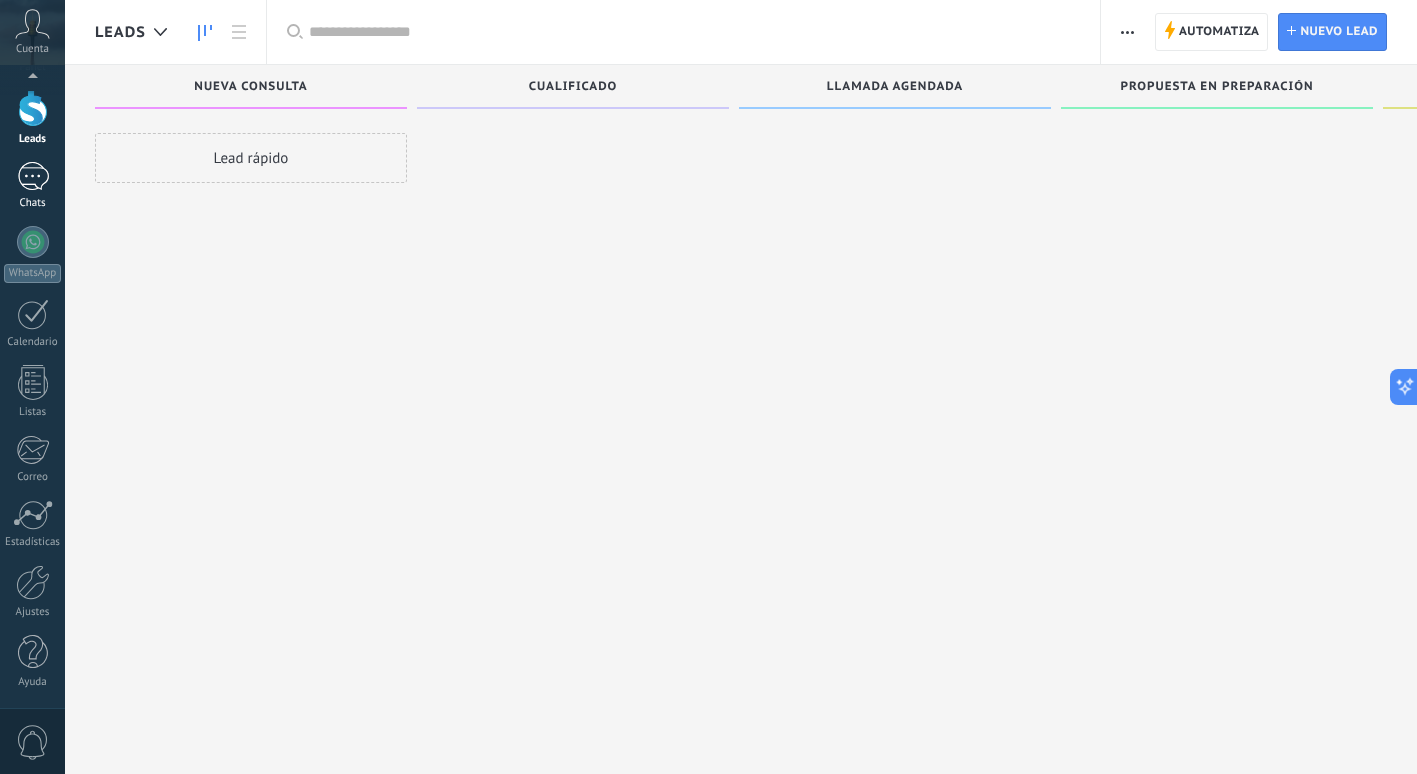 click at bounding box center [33, 176] 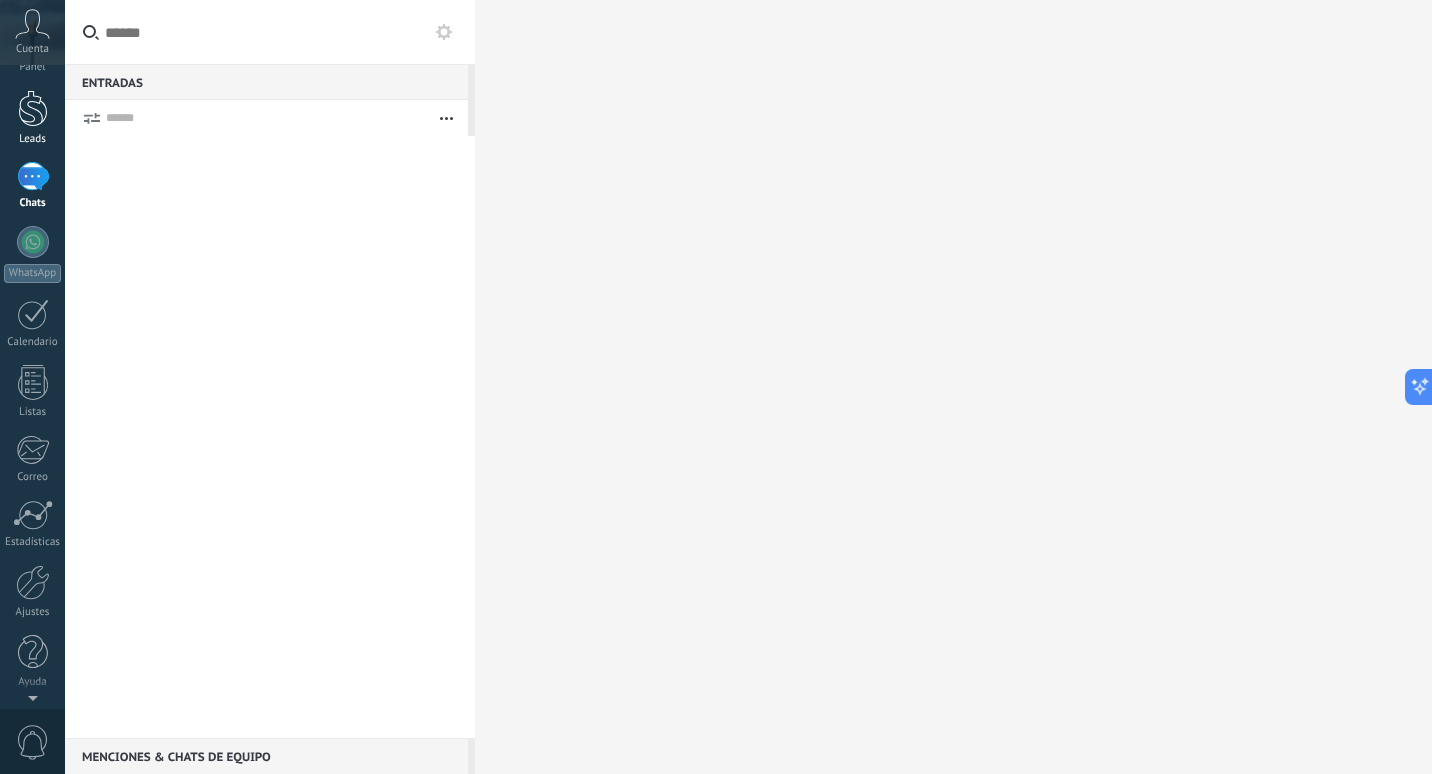 scroll, scrollTop: 0, scrollLeft: 0, axis: both 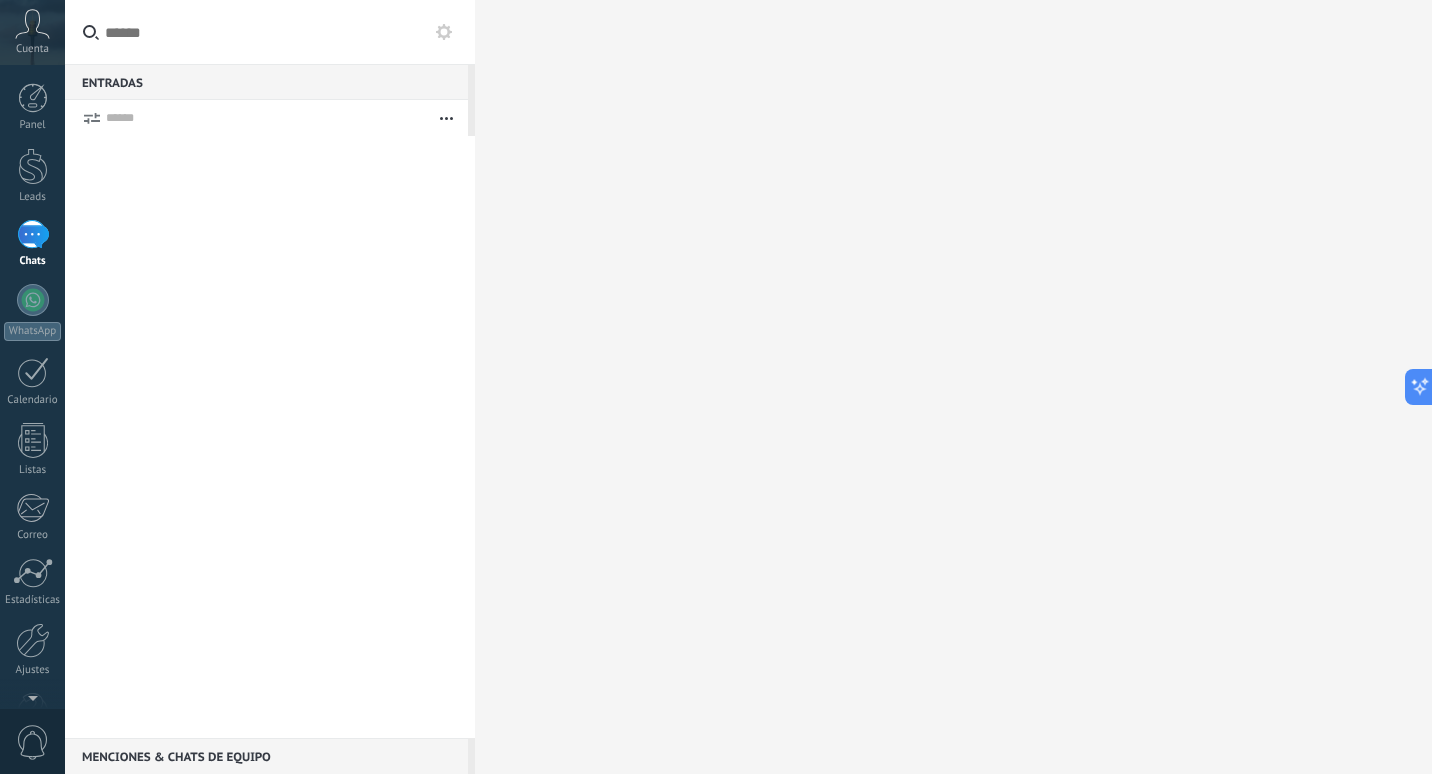click at bounding box center [33, 372] 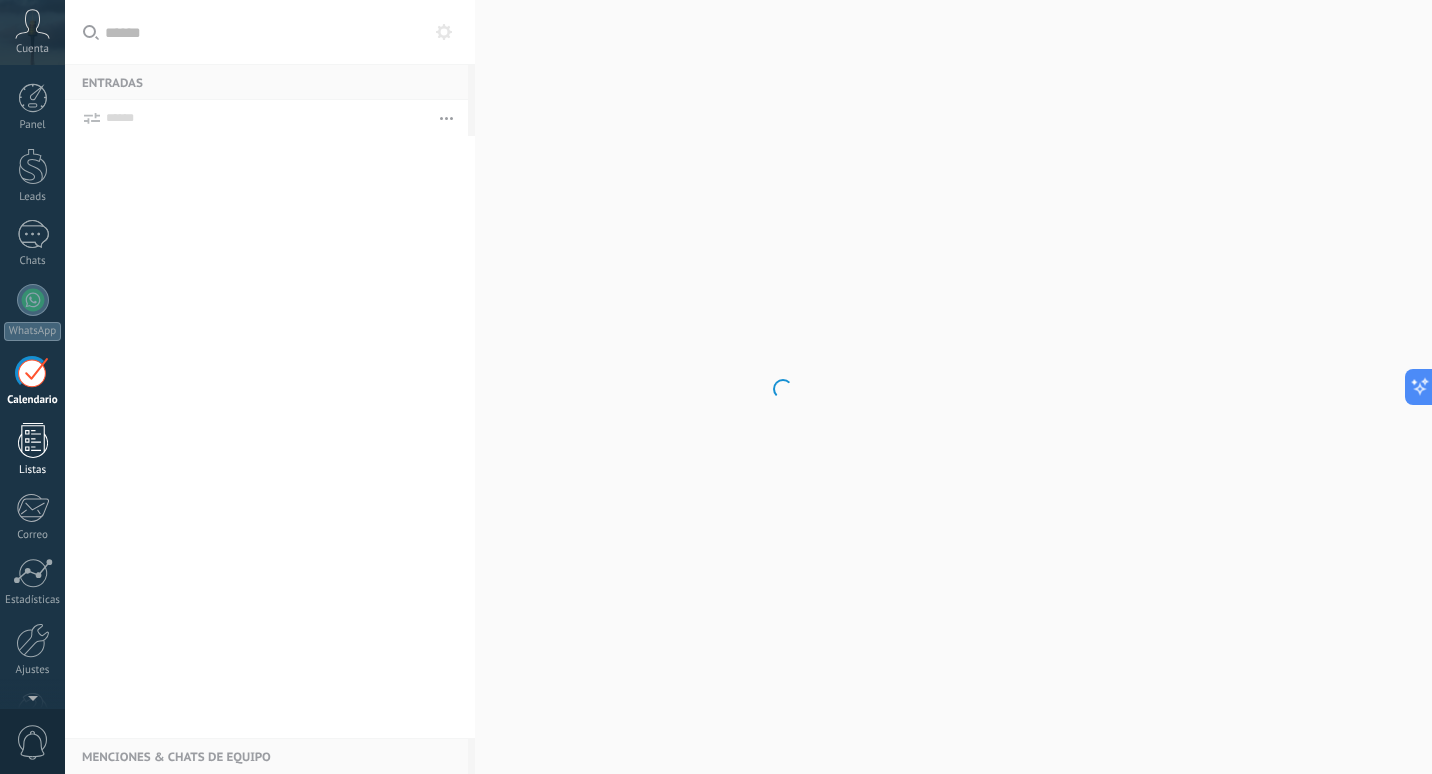 click at bounding box center [33, 440] 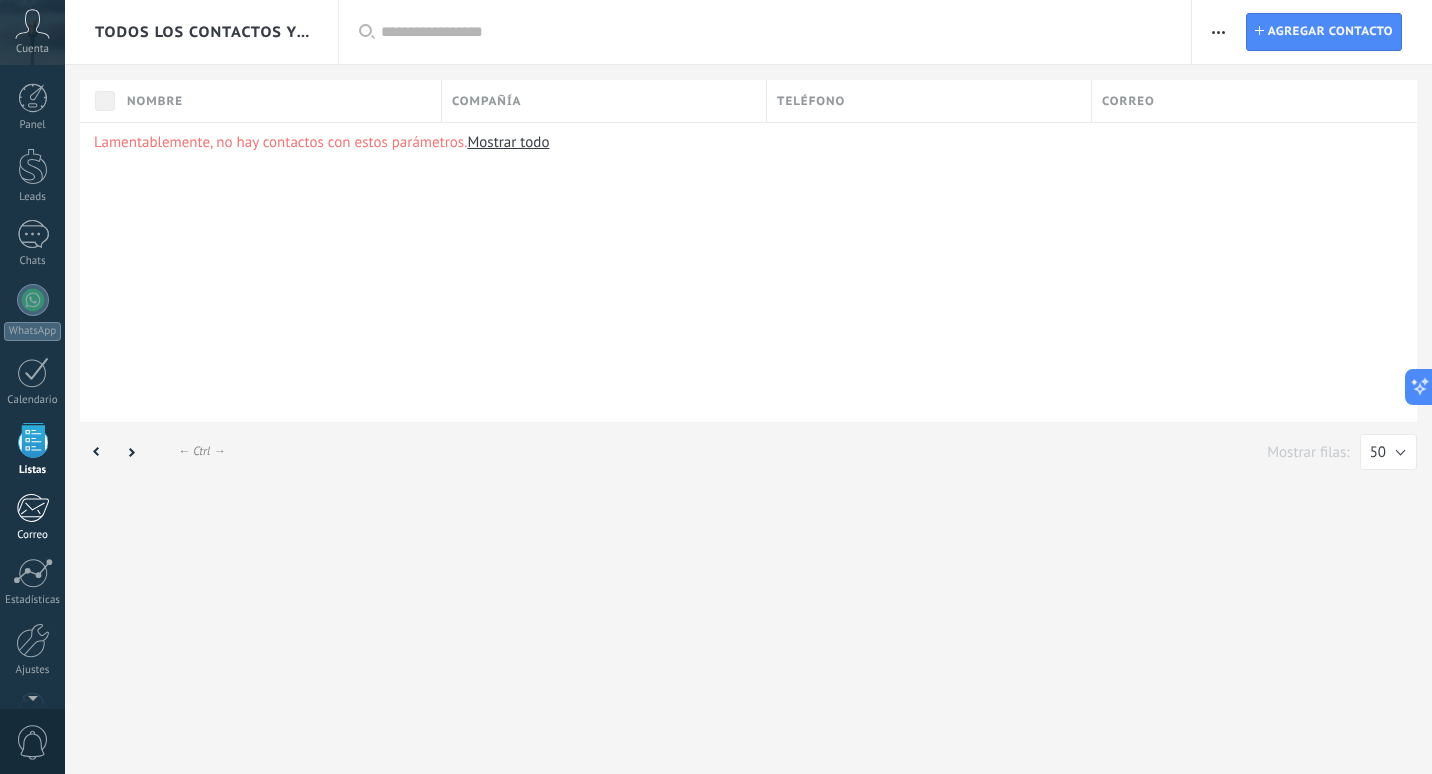 click at bounding box center (32, 508) 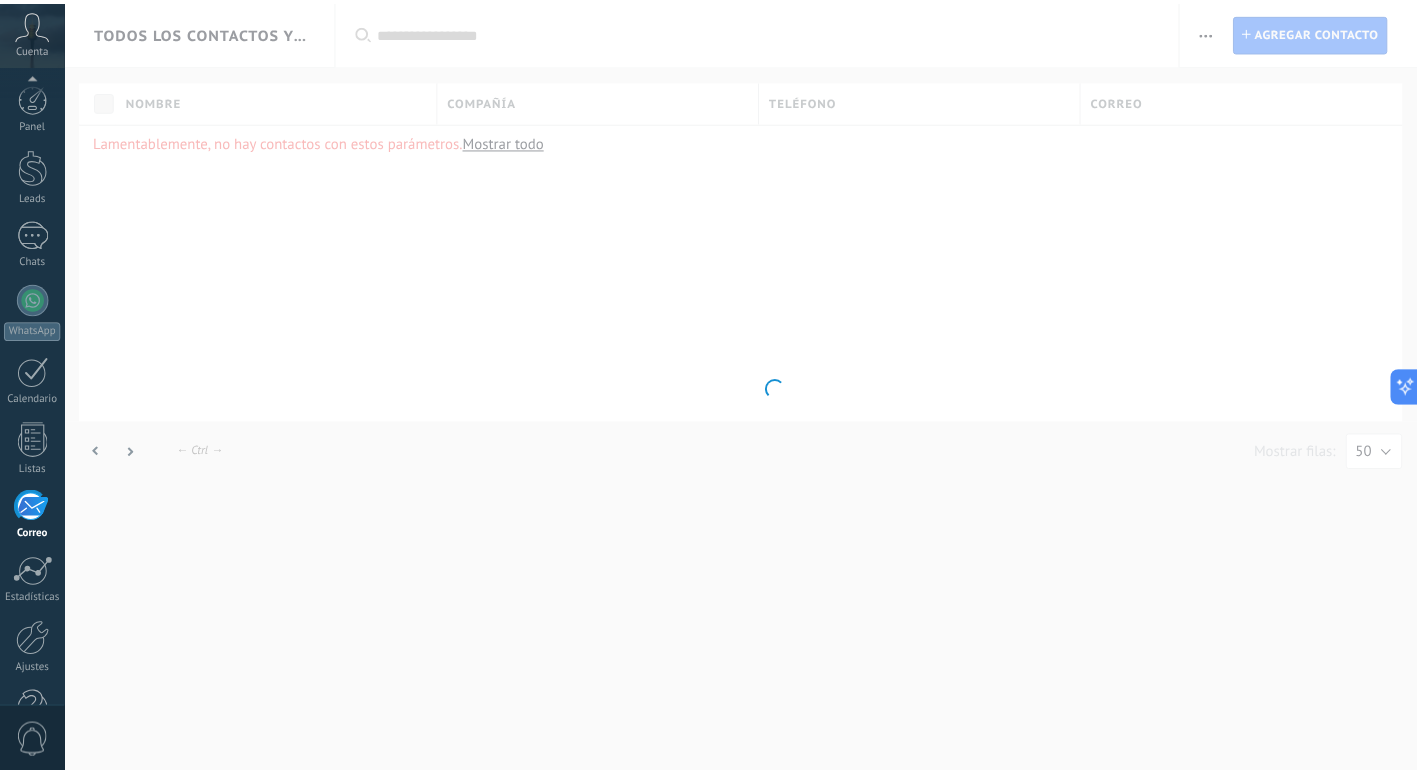 scroll, scrollTop: 58, scrollLeft: 0, axis: vertical 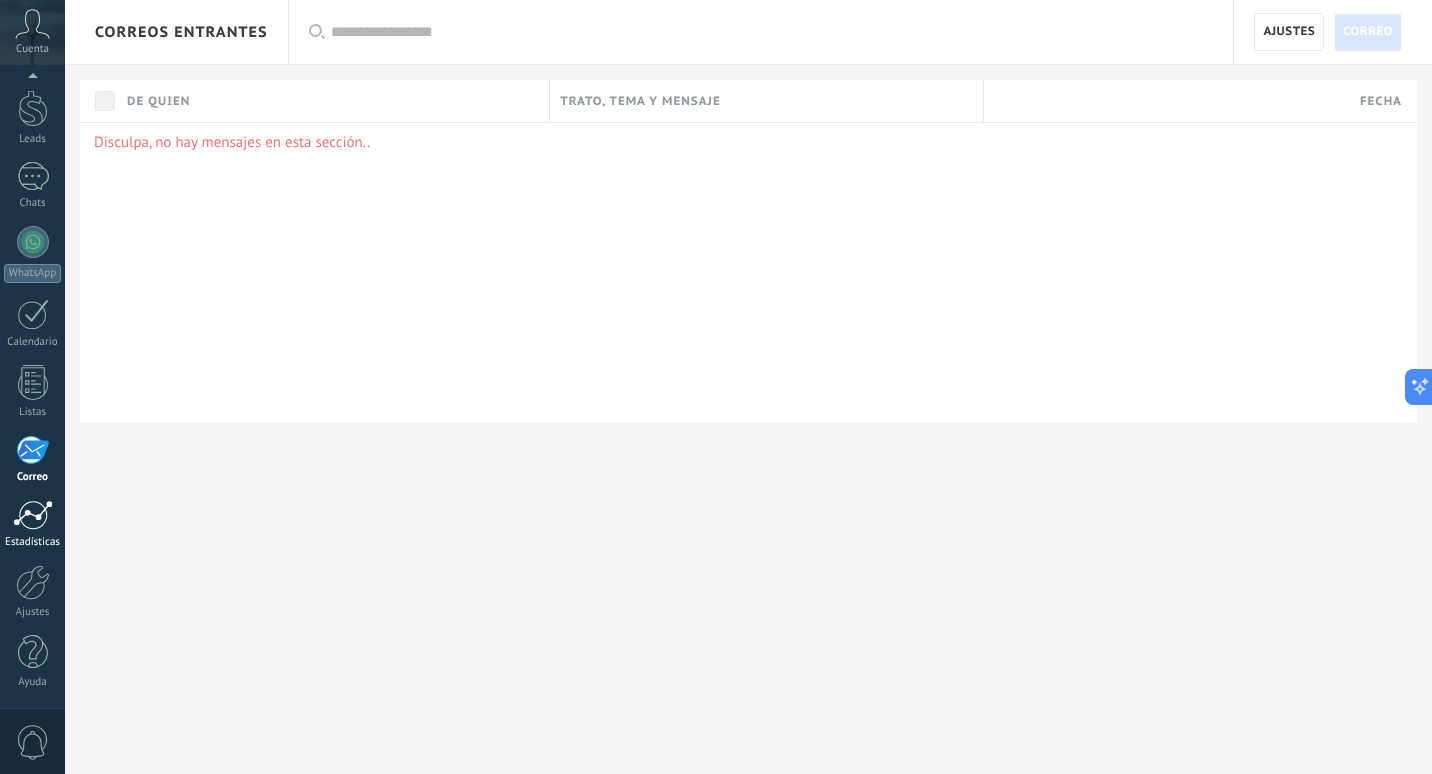 click at bounding box center [33, 515] 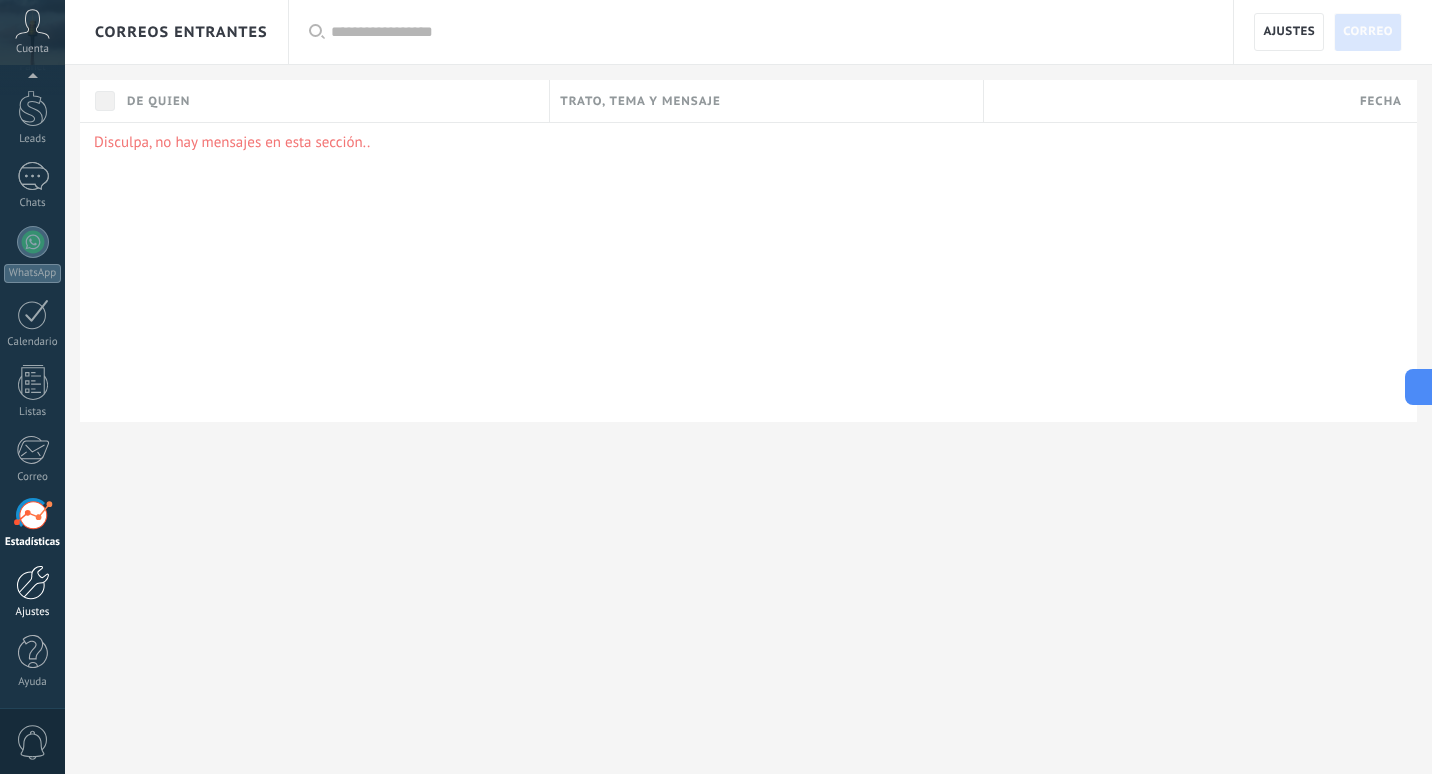 click at bounding box center (33, 582) 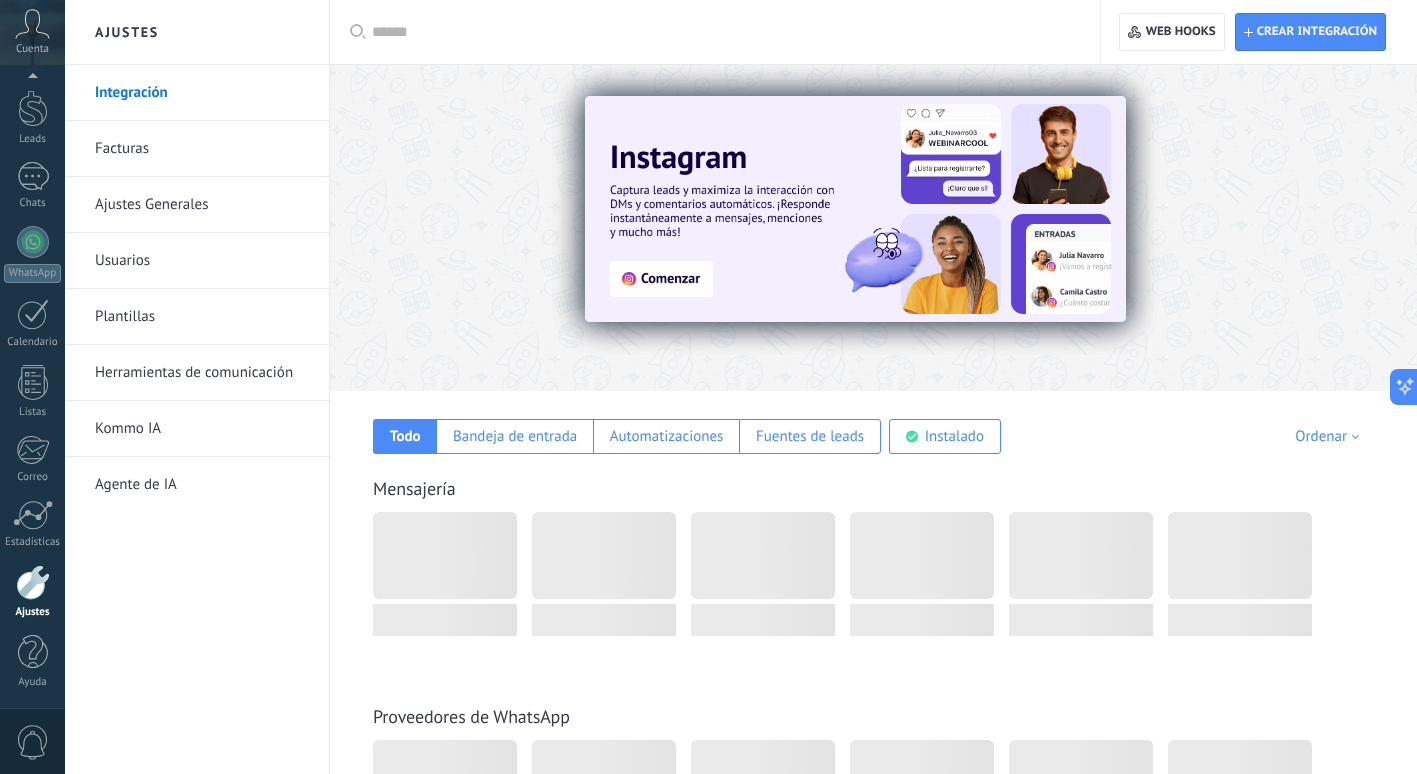 click at bounding box center (1370, 227) 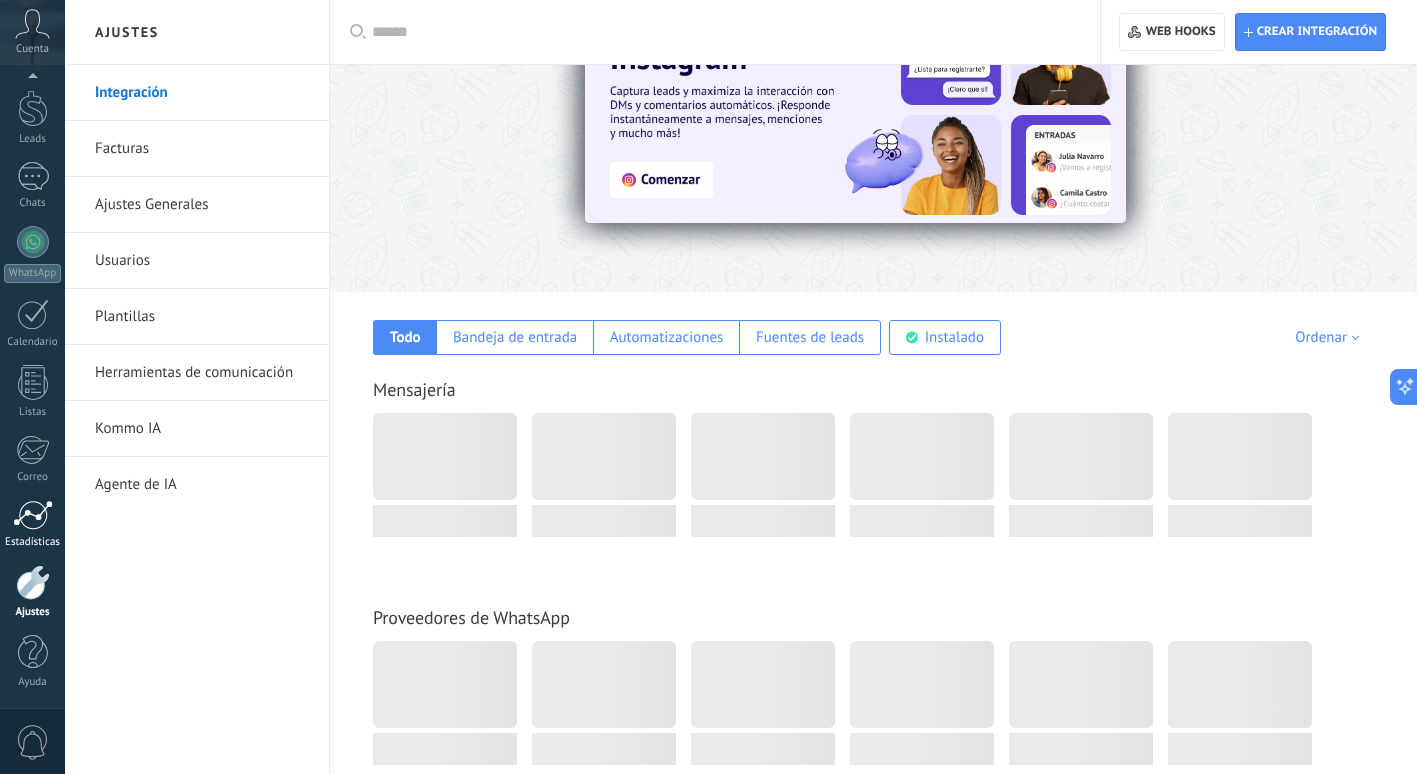 scroll, scrollTop: 100, scrollLeft: 0, axis: vertical 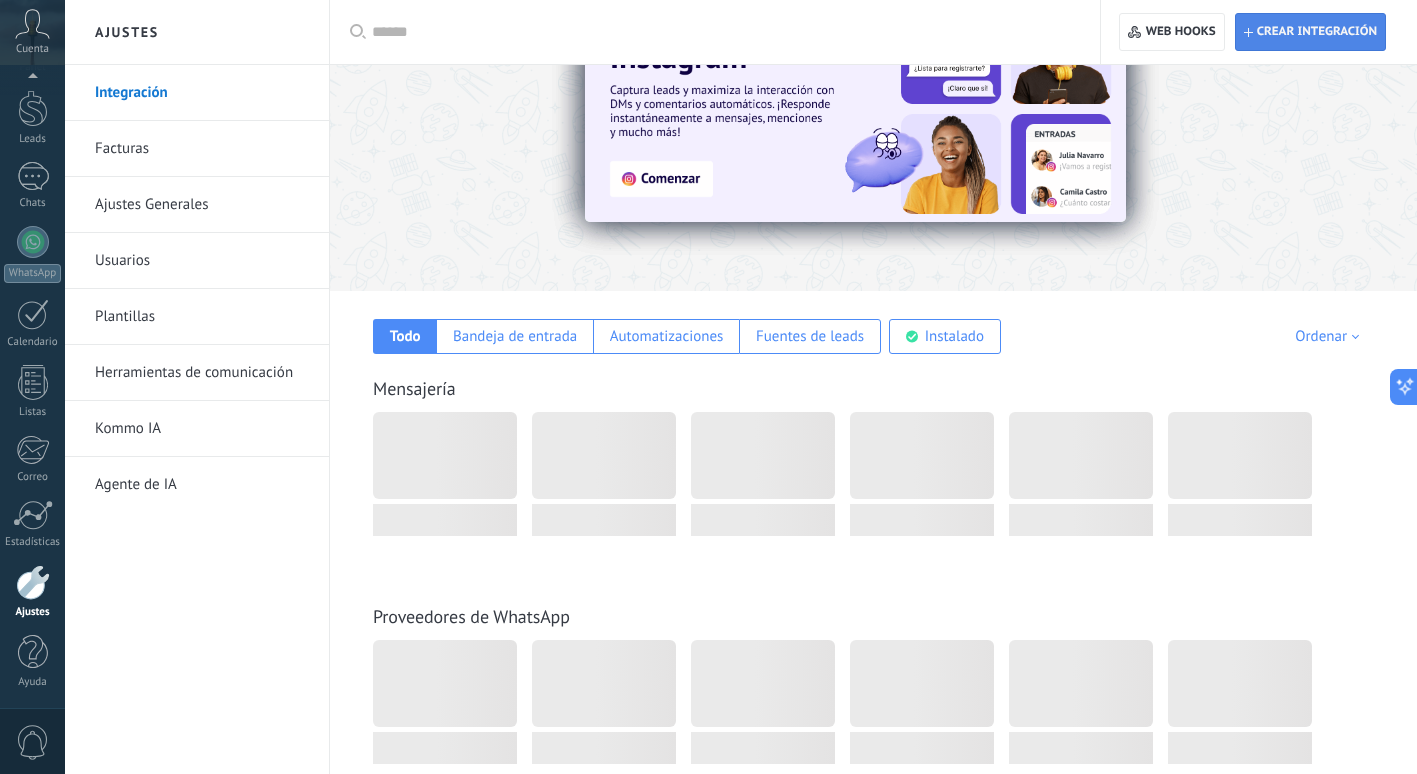click on "Crear integración" at bounding box center [1317, 32] 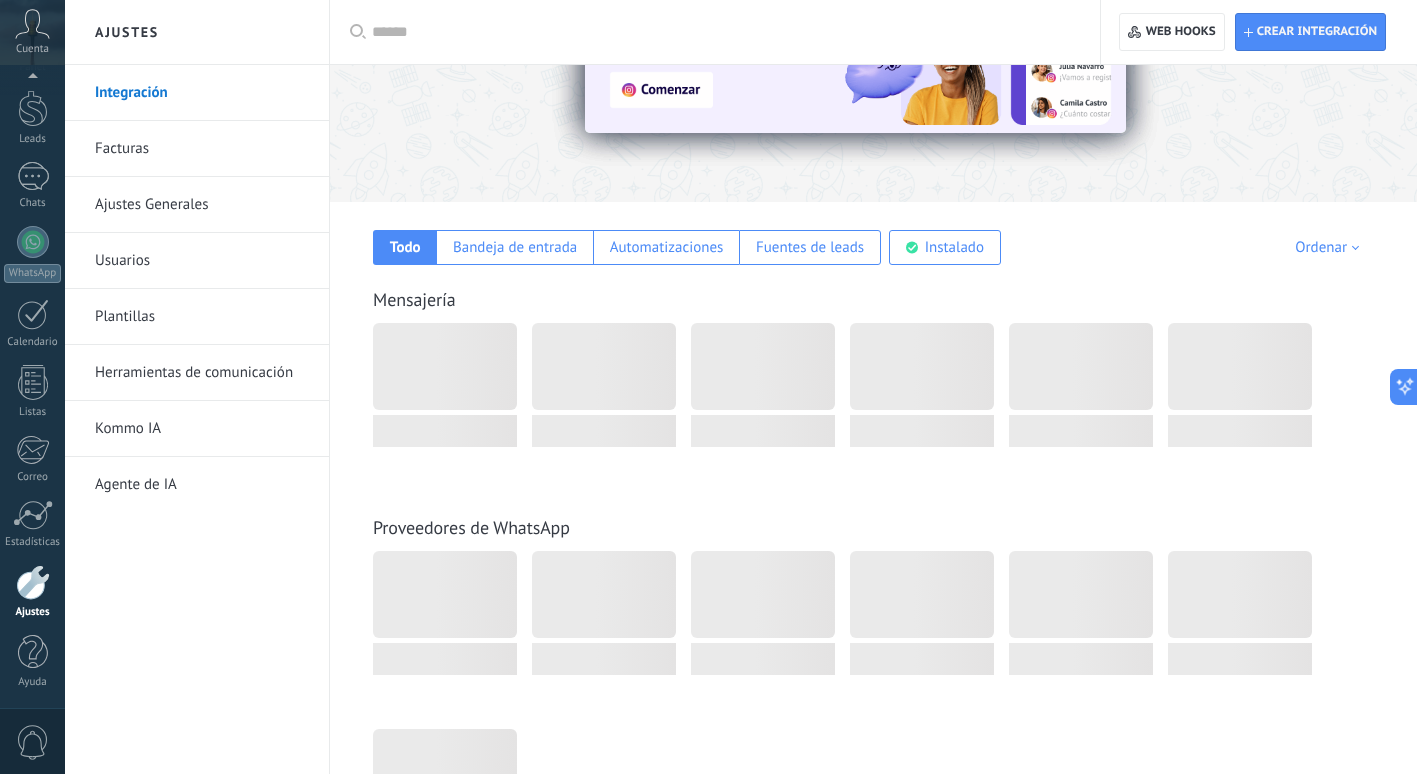scroll, scrollTop: 100, scrollLeft: 0, axis: vertical 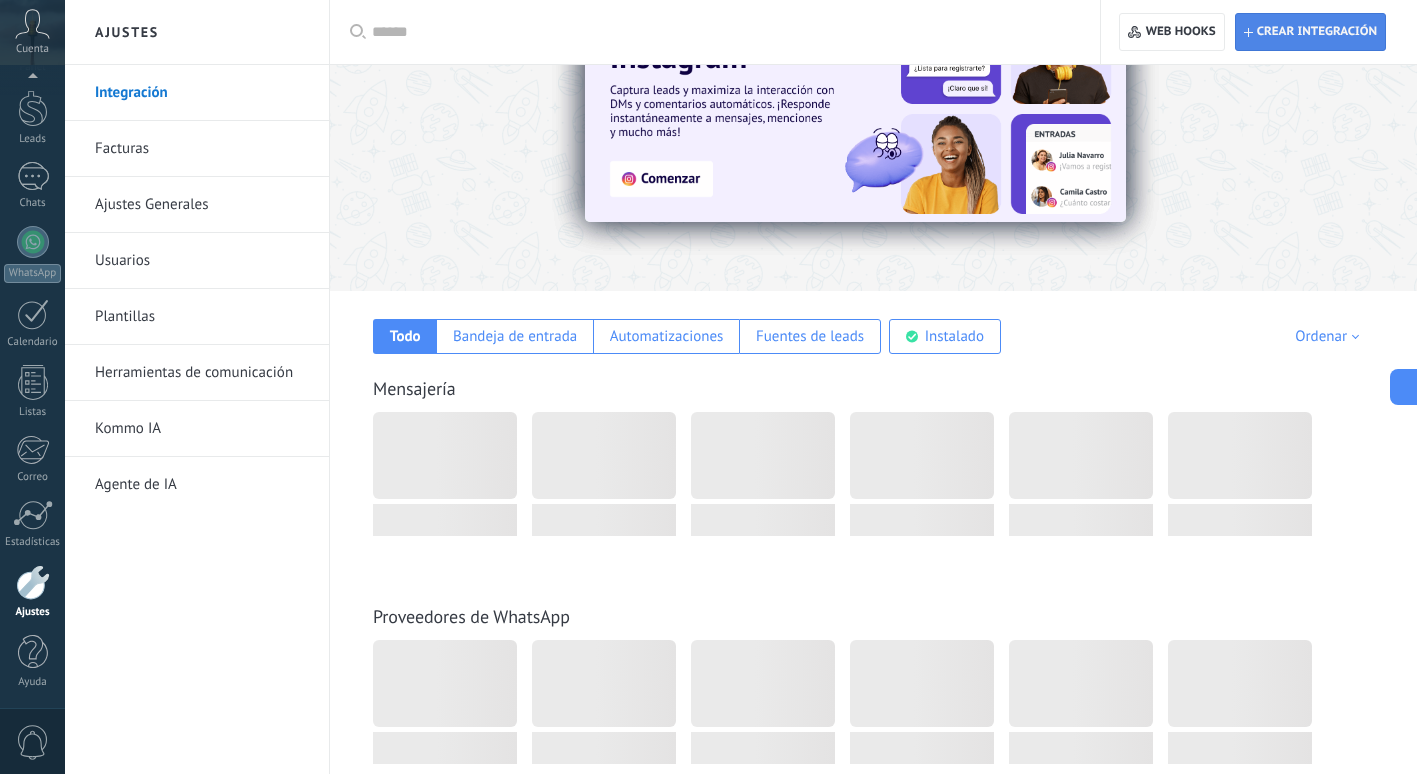 click on "Crear integración" at bounding box center [1317, 32] 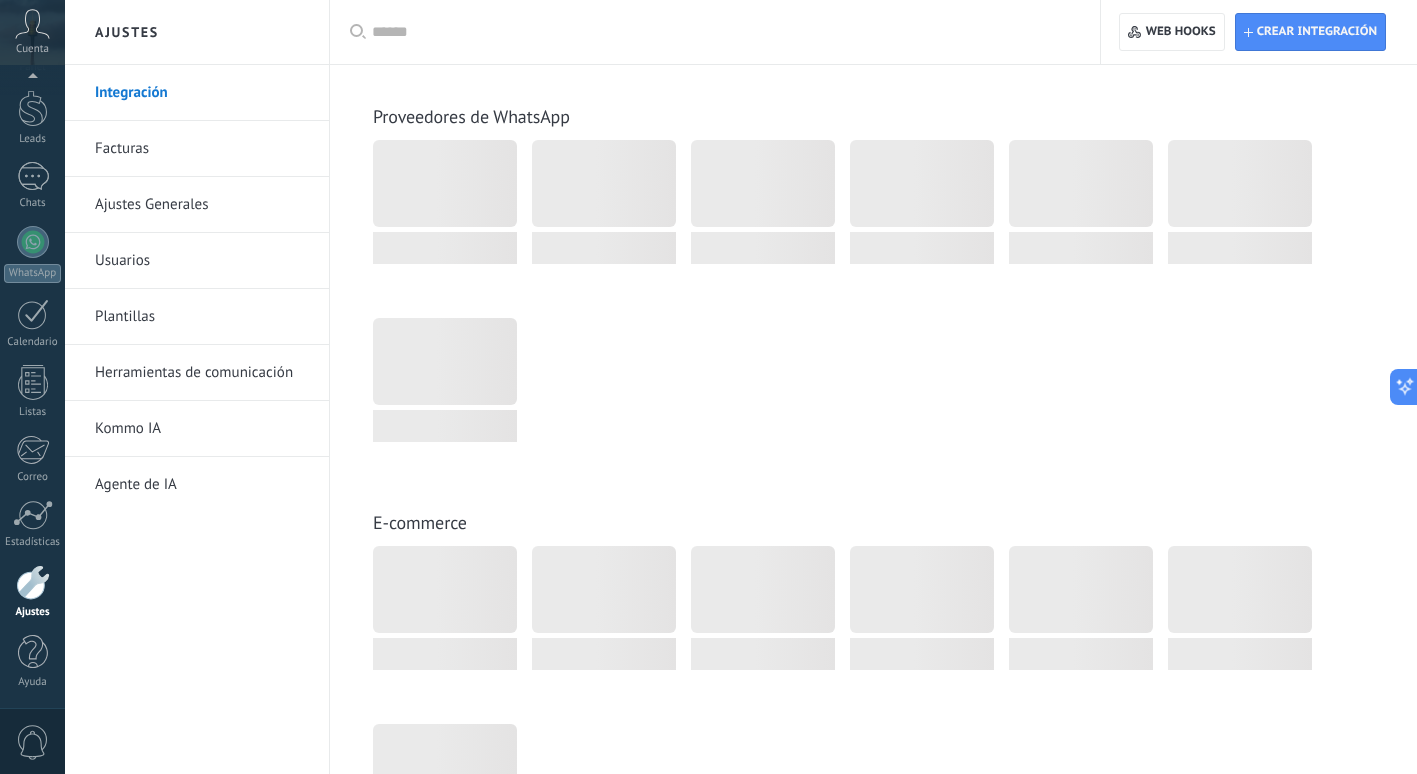 scroll, scrollTop: 1000, scrollLeft: 0, axis: vertical 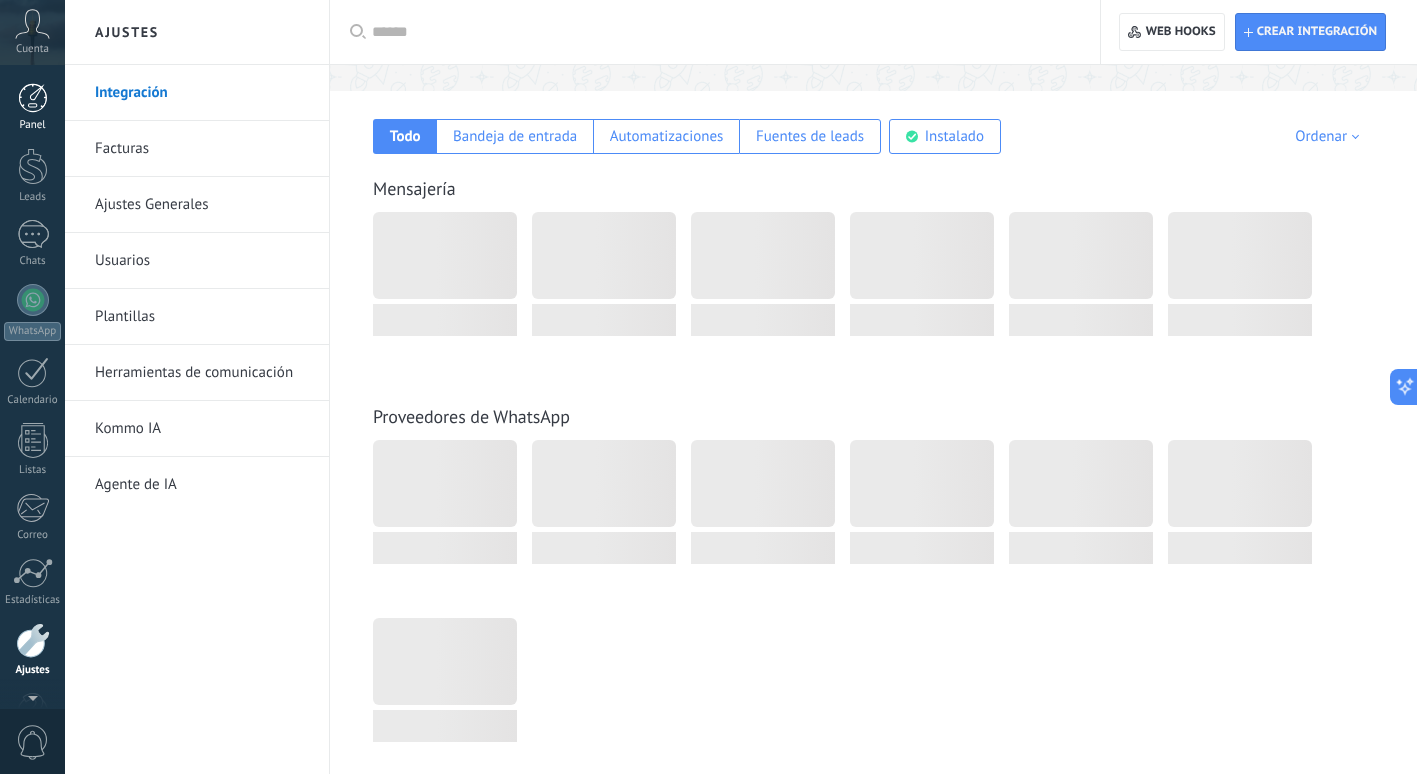 click at bounding box center [33, 98] 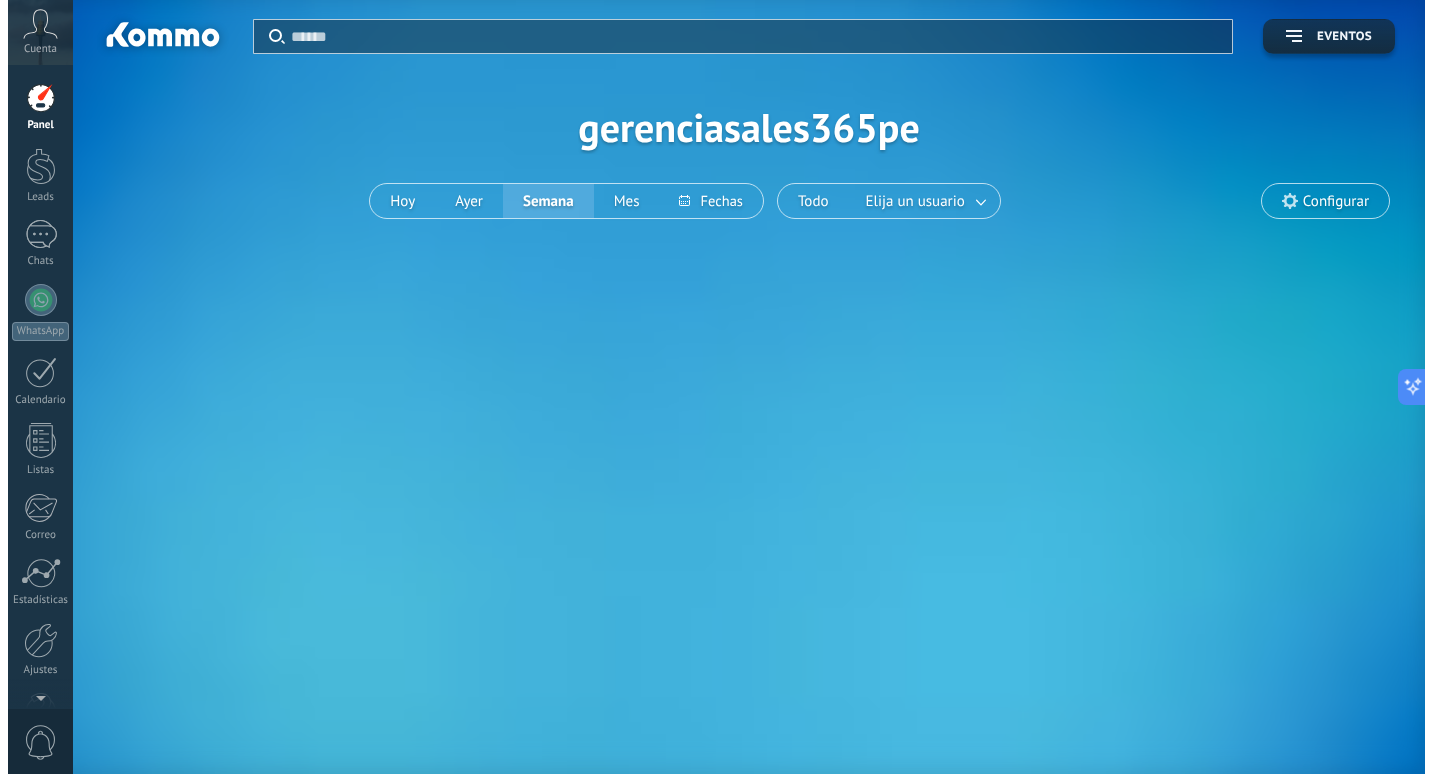 scroll, scrollTop: 0, scrollLeft: 0, axis: both 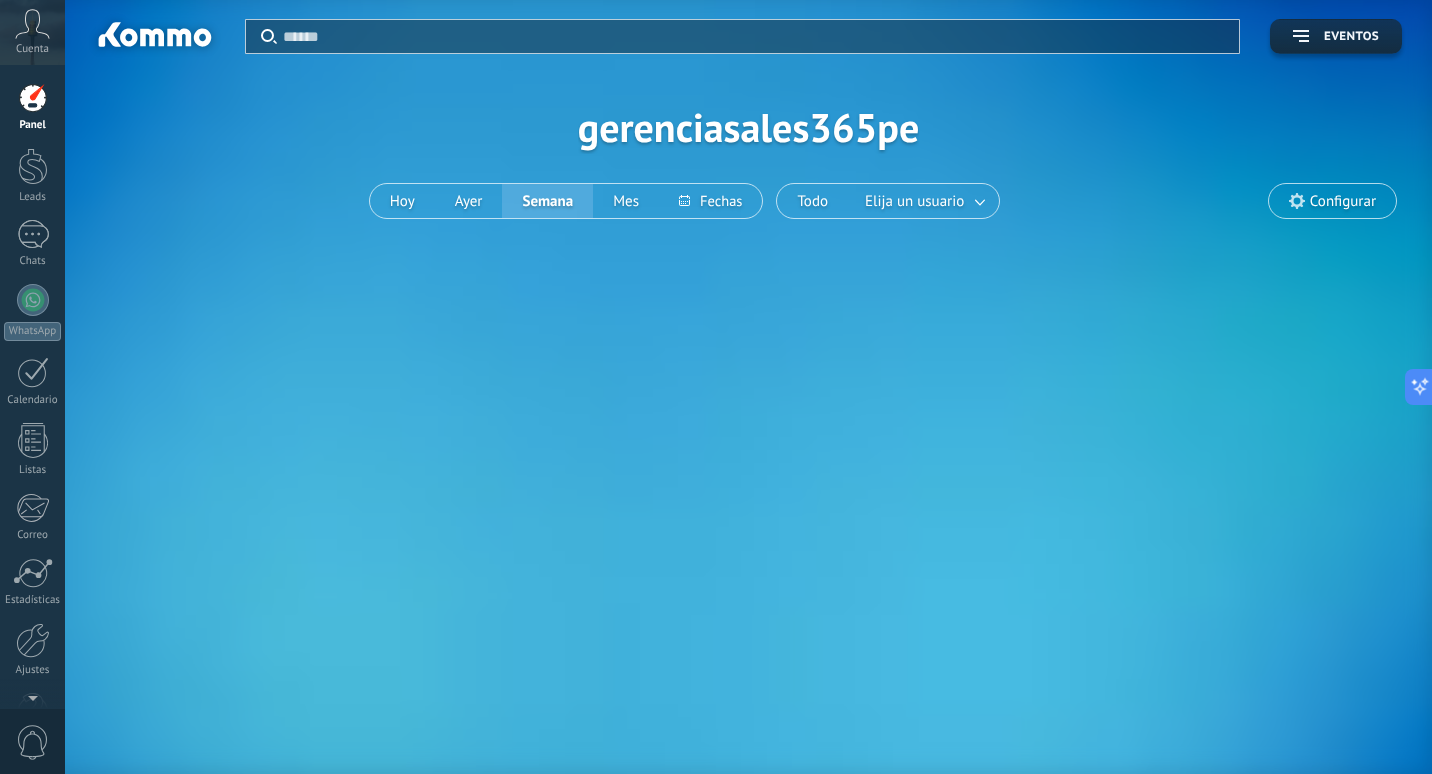 click 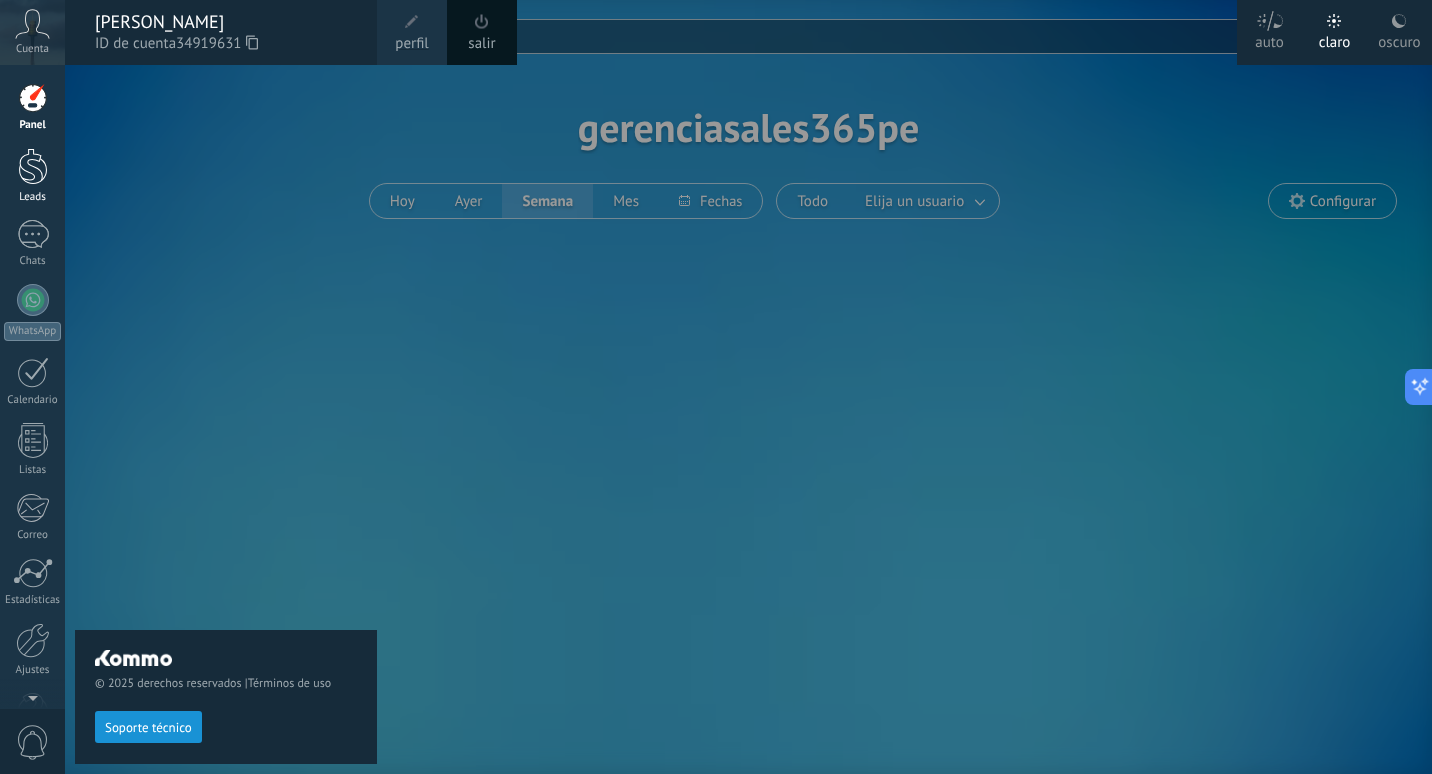 click at bounding box center (33, 166) 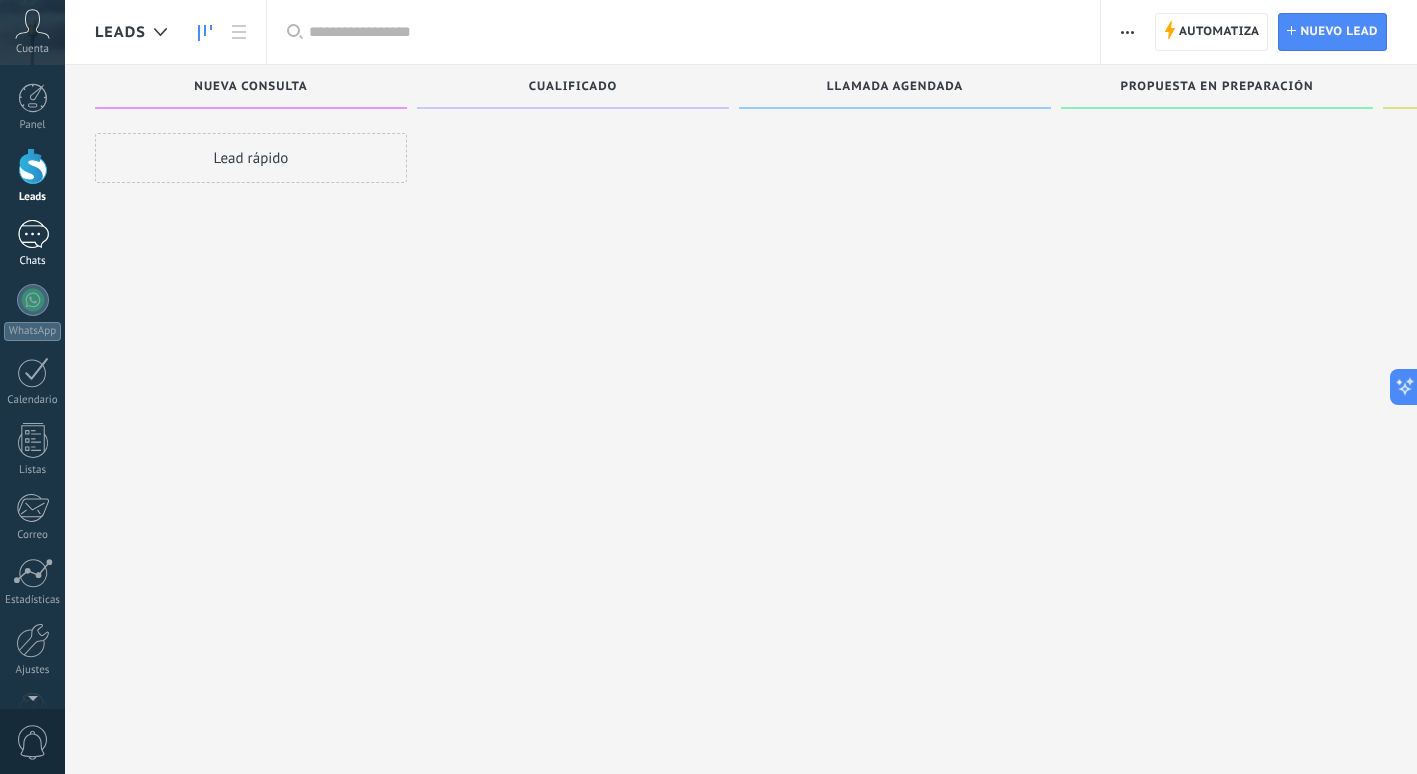 click at bounding box center [33, 234] 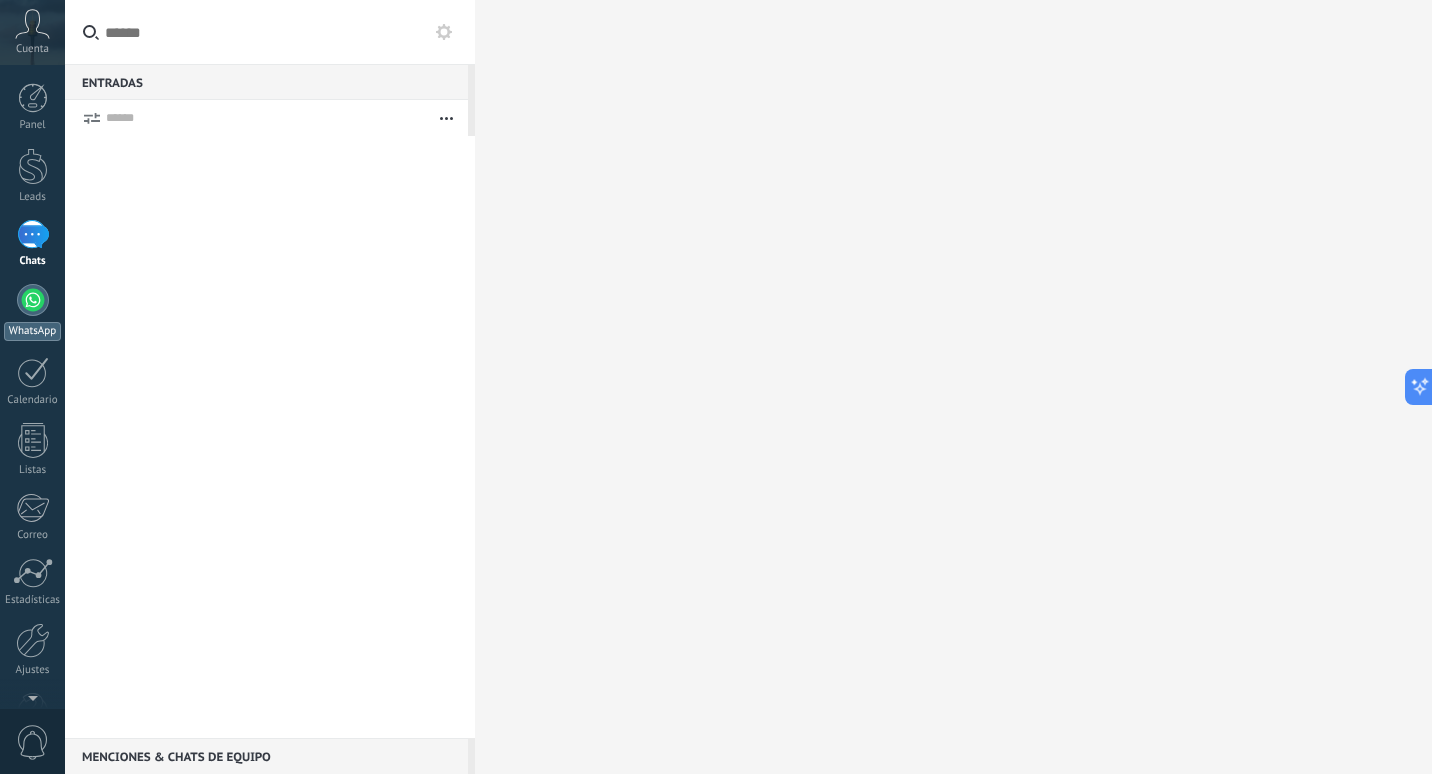 click at bounding box center [33, 300] 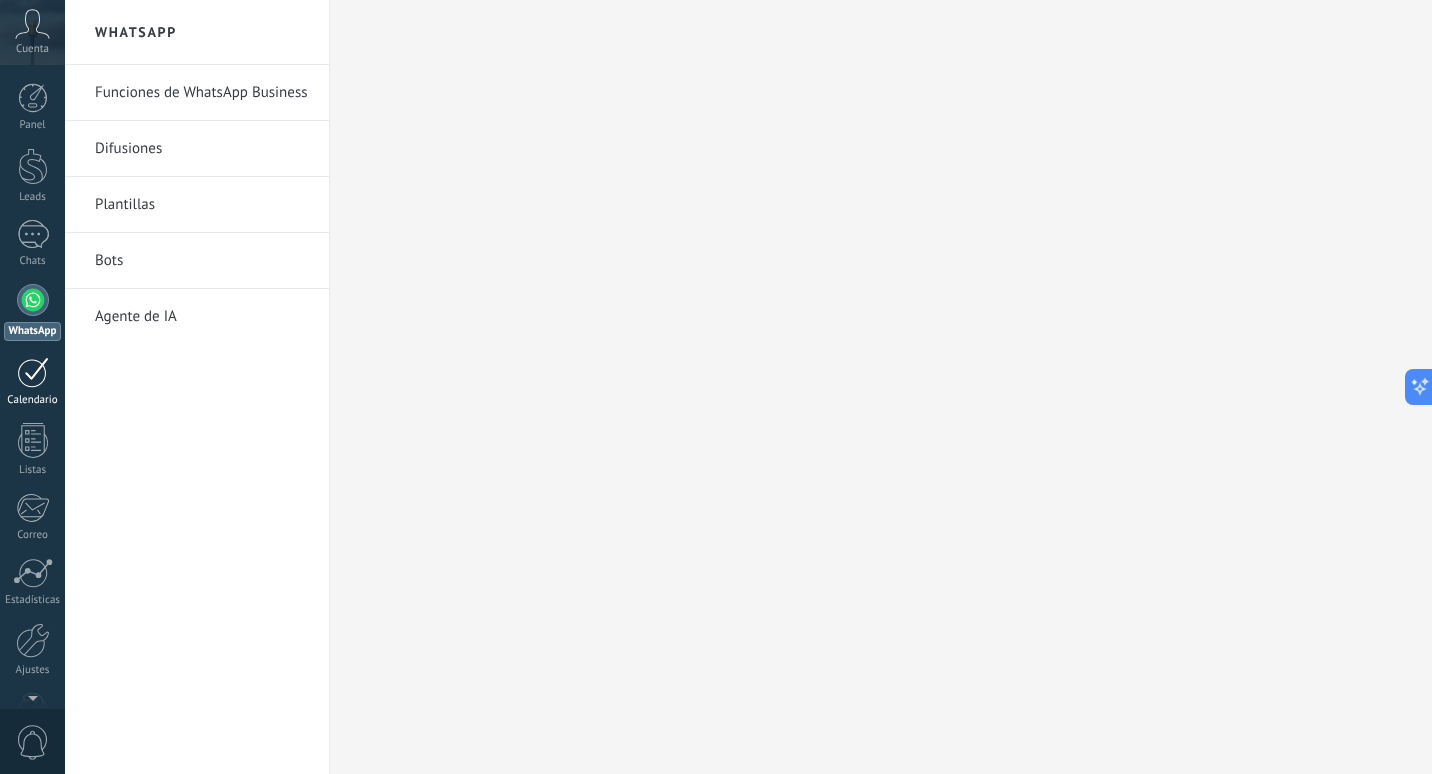 click at bounding box center [33, 372] 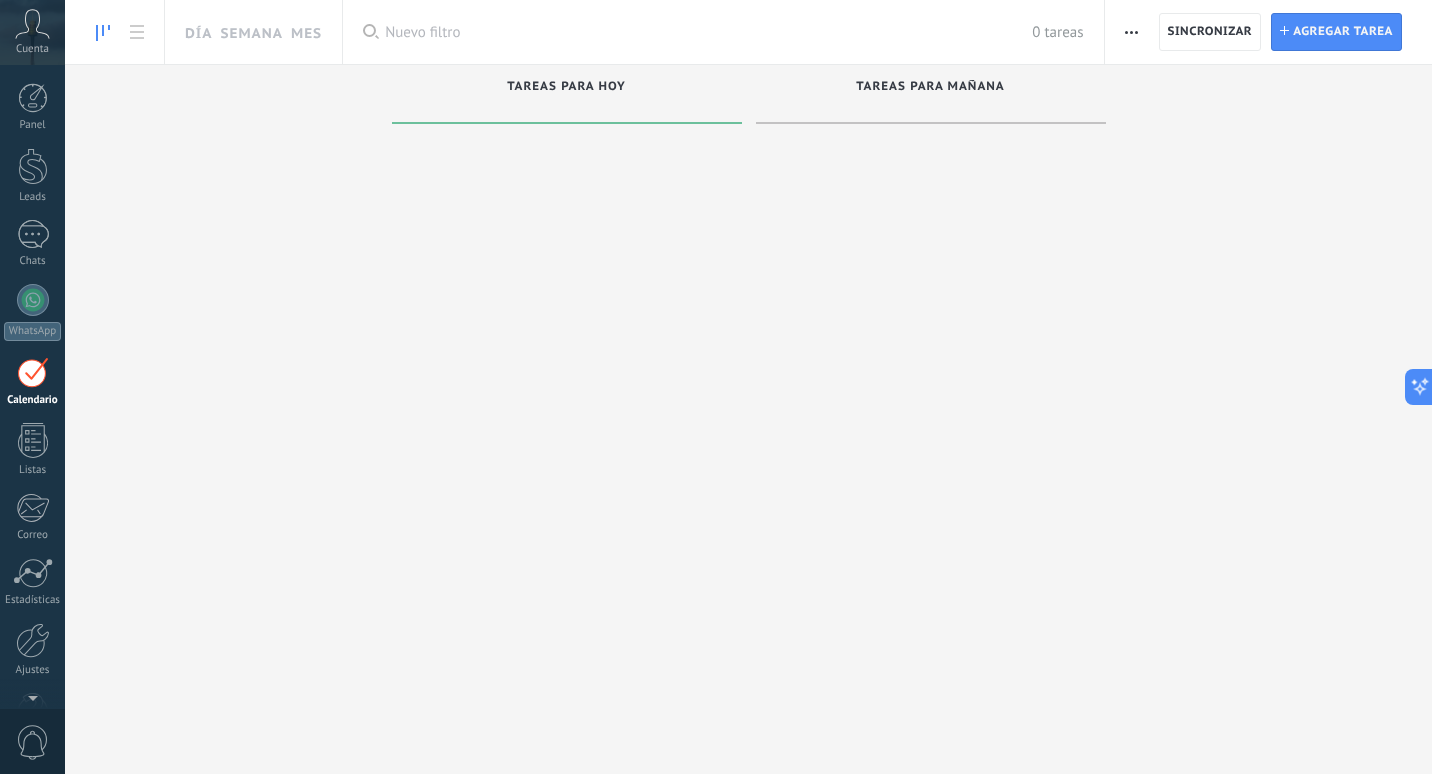 click on "Panel
Leads
Chats
WhatsApp
Clientes" at bounding box center [32, 425] 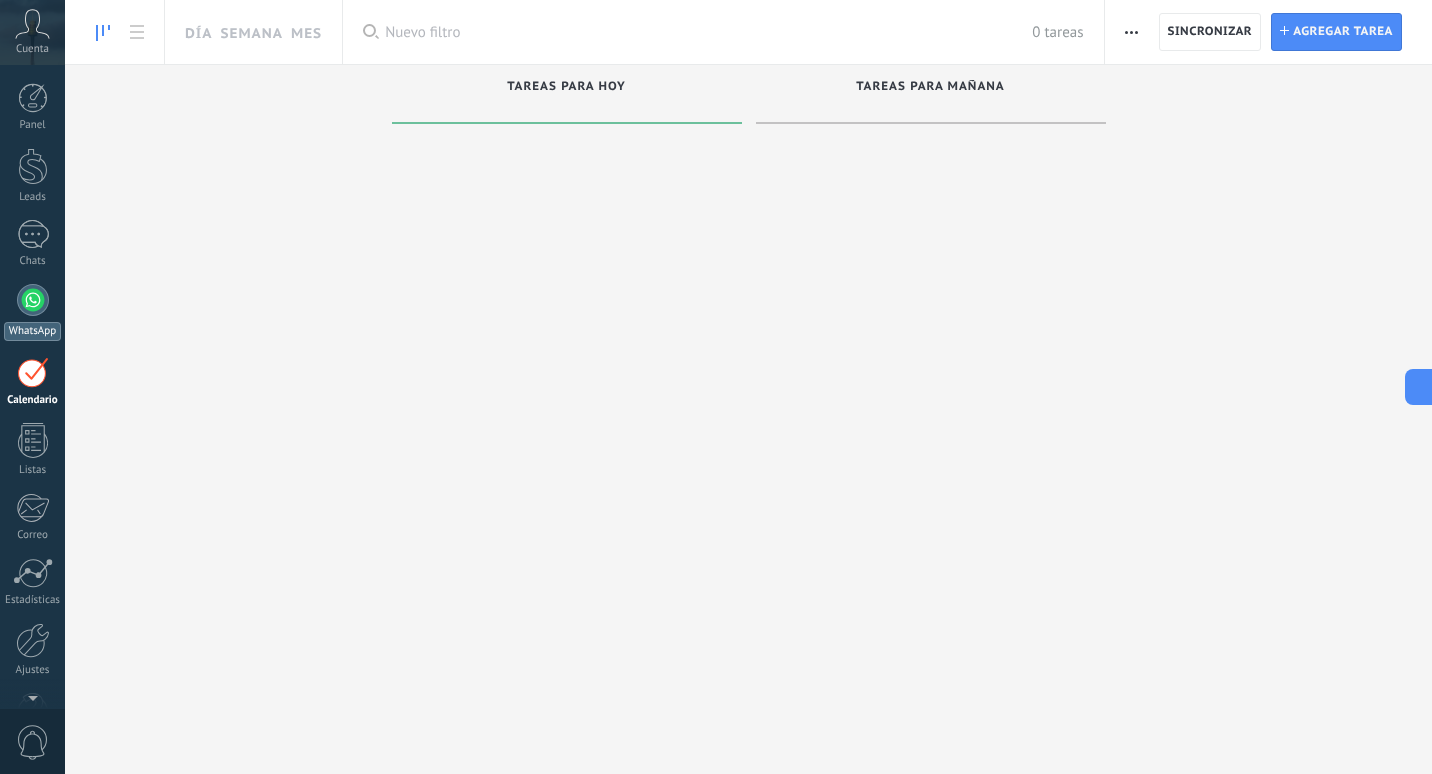 click at bounding box center (33, 300) 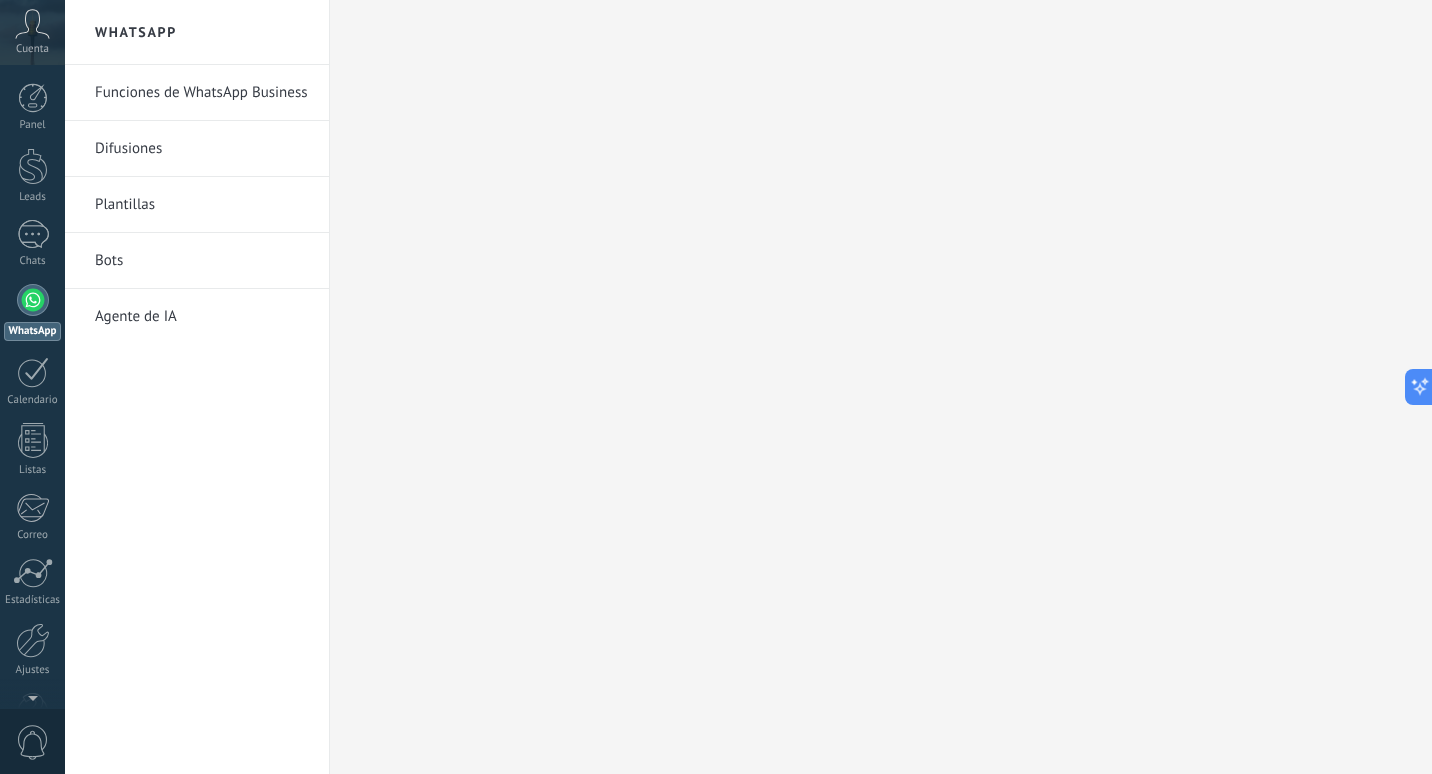 click on "Funciones de WhatsApp Business" at bounding box center [202, 93] 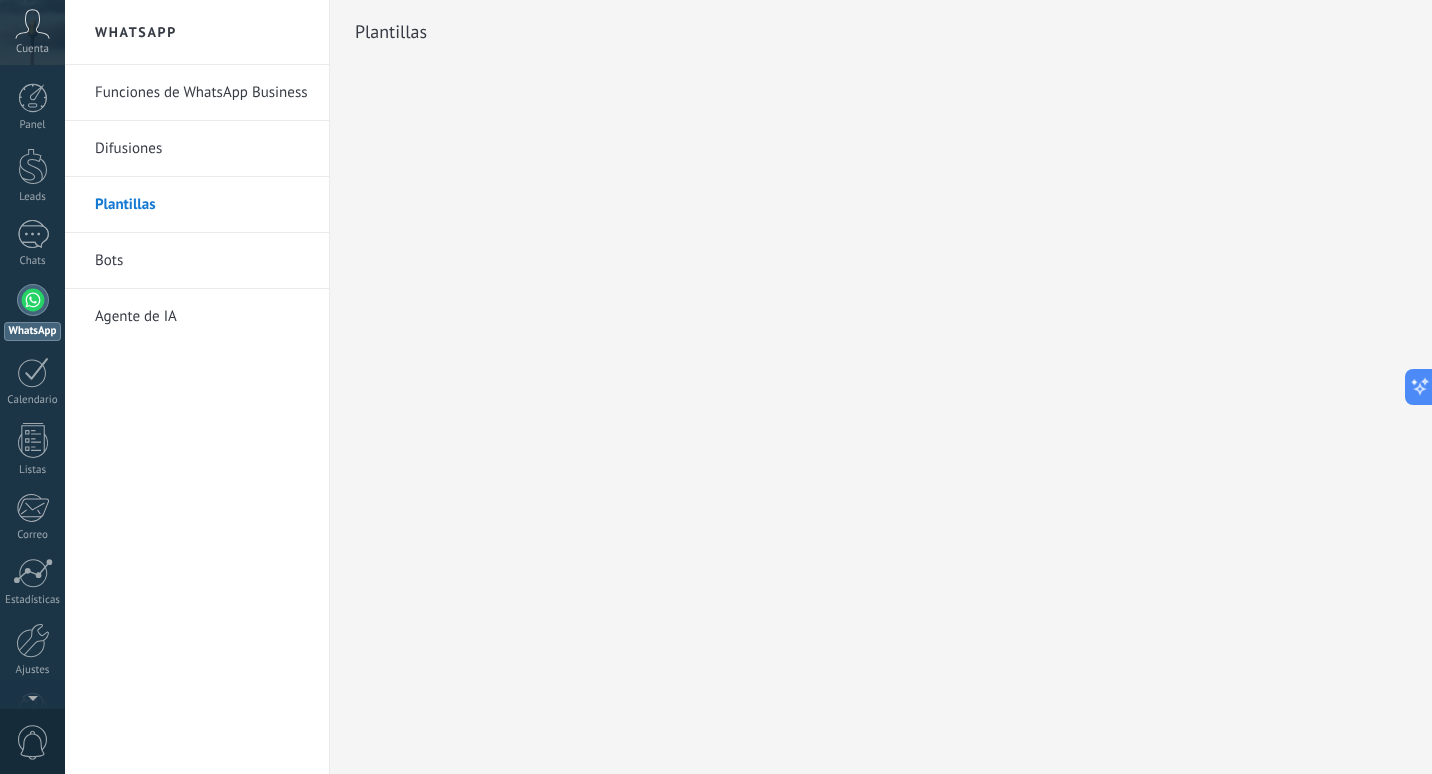 click on "Bots" at bounding box center (202, 261) 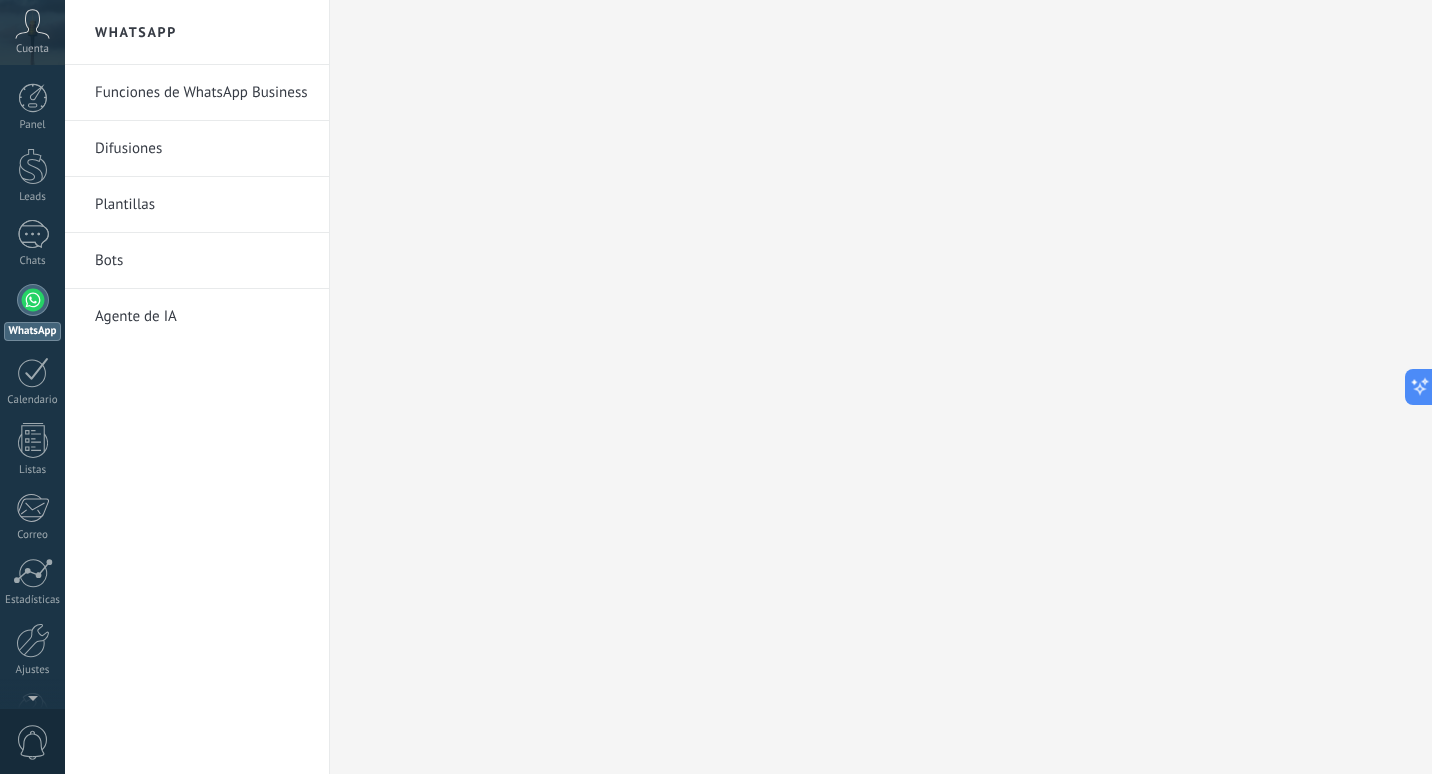 click on "Agente de IA" at bounding box center (202, 317) 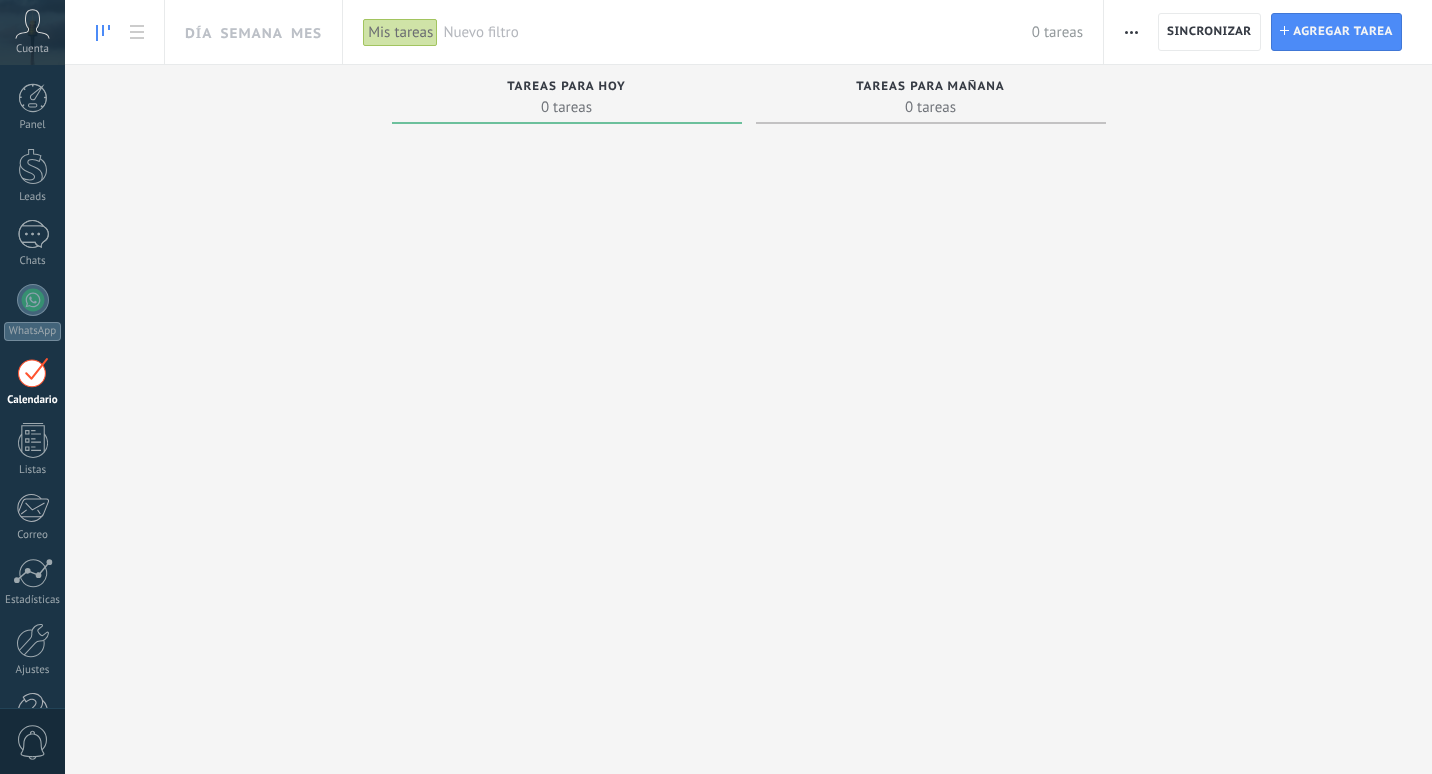 scroll, scrollTop: 0, scrollLeft: 0, axis: both 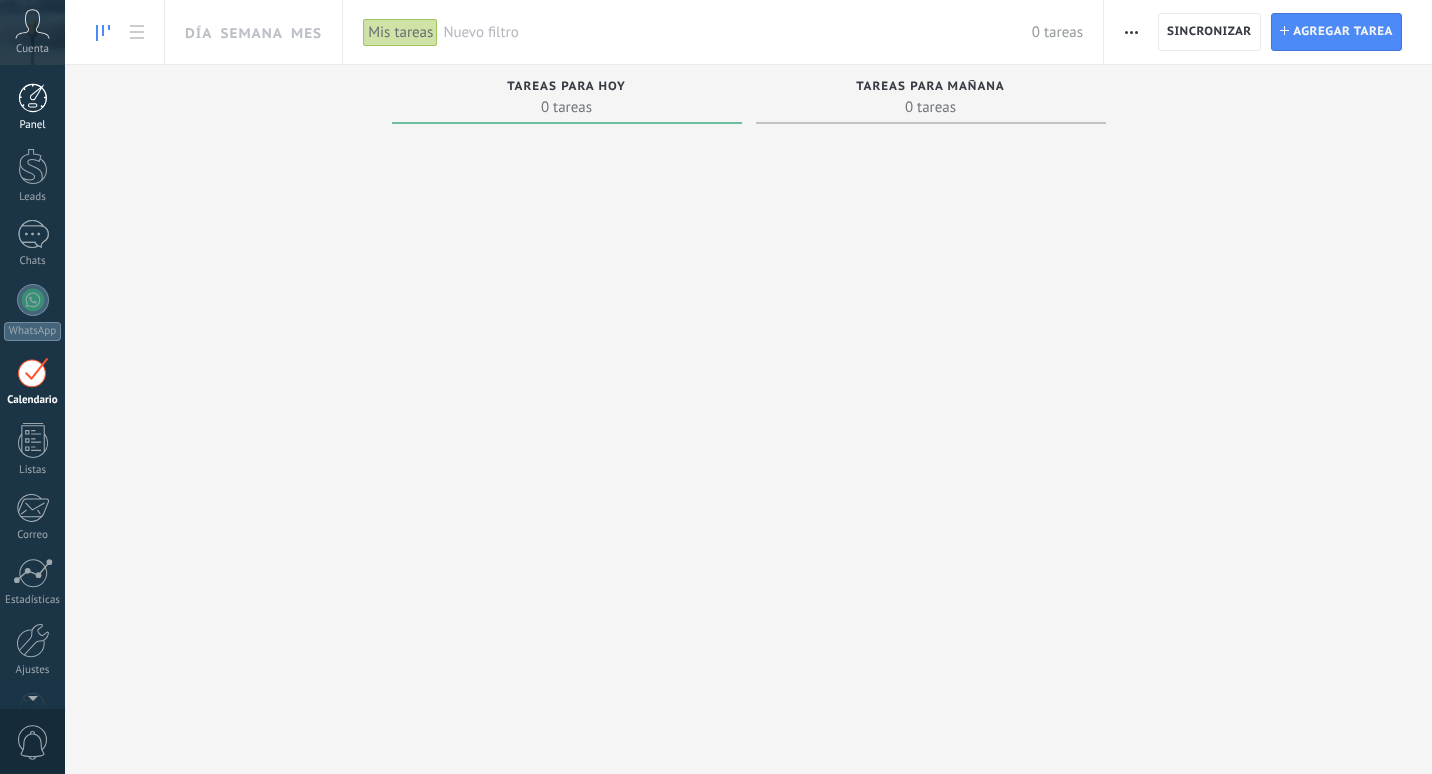 click on "Panel" at bounding box center (32, 107) 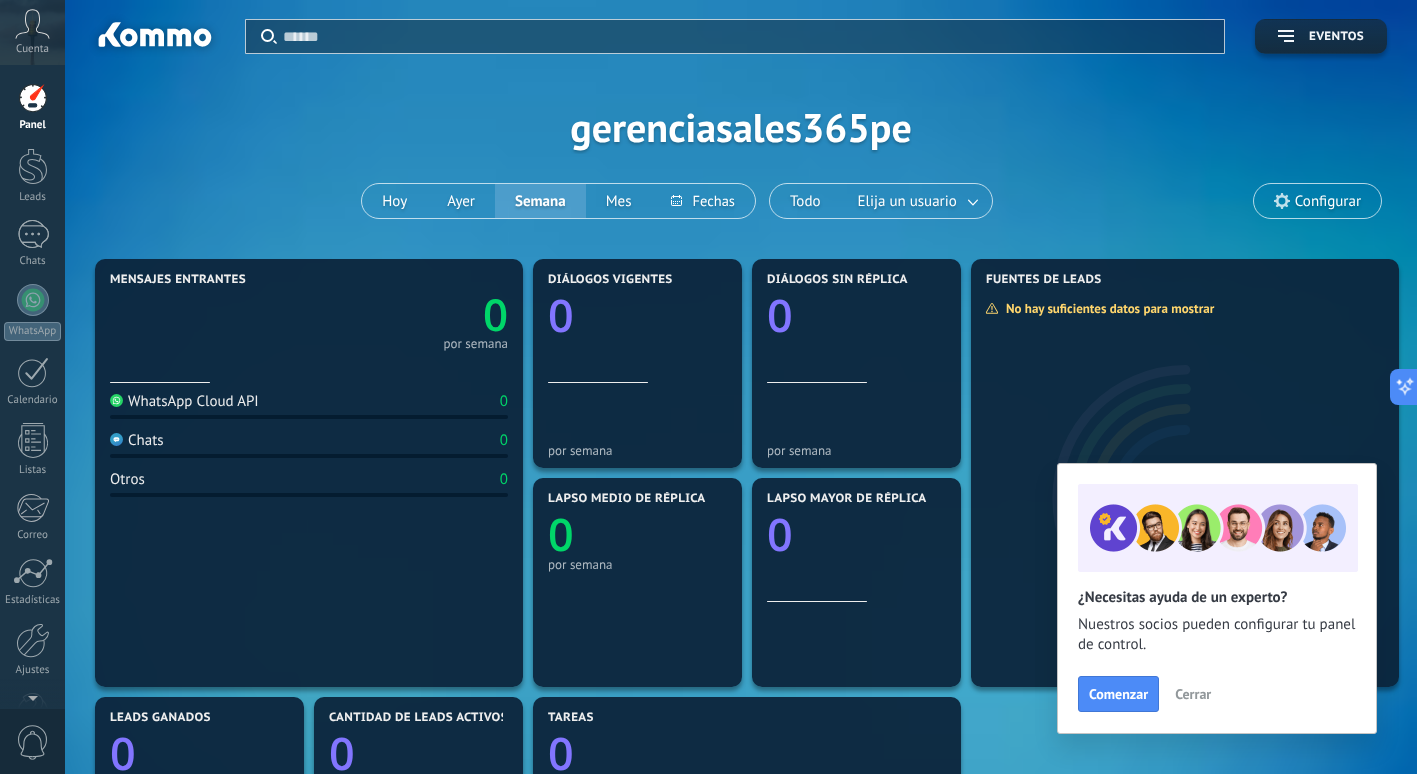 click on "Cerrar" at bounding box center [1193, 694] 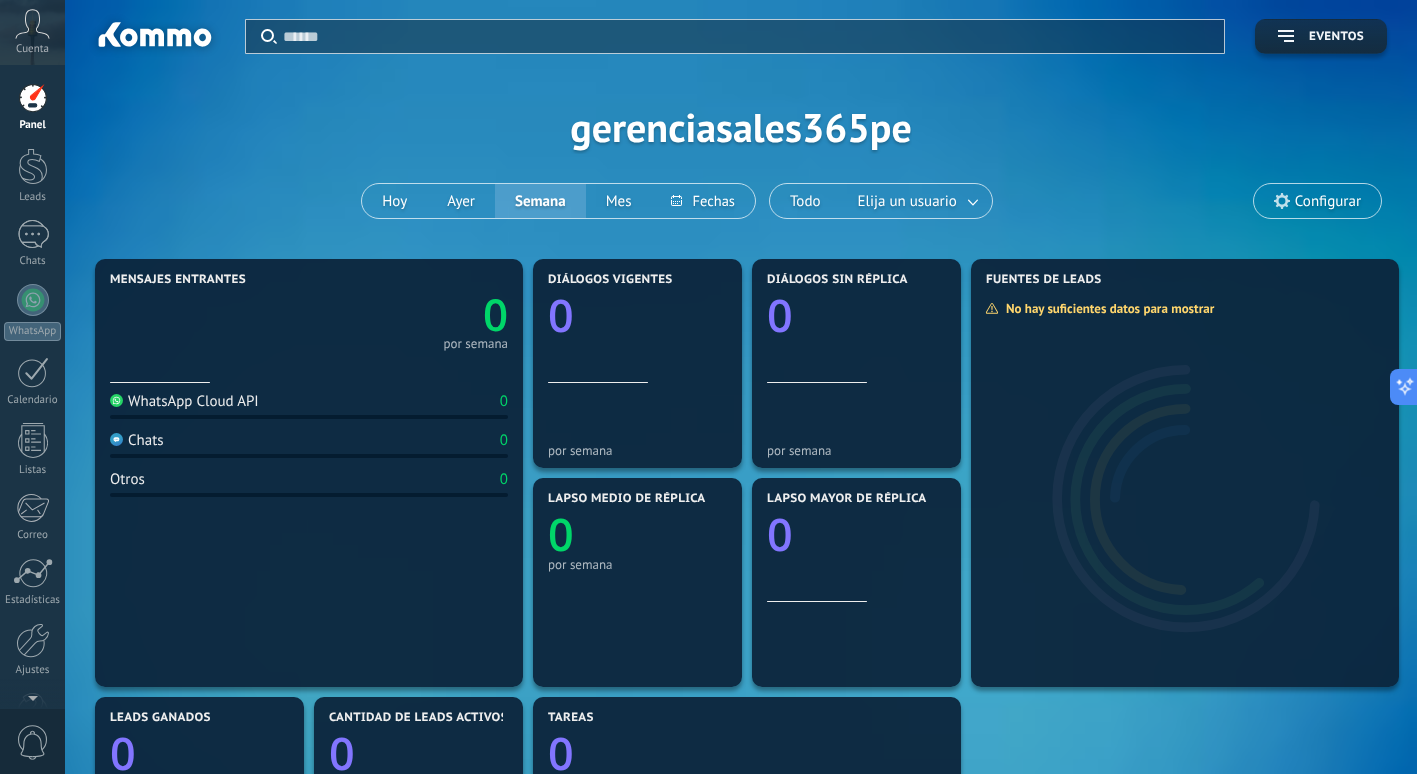 click on "Configurar" at bounding box center (1328, 201) 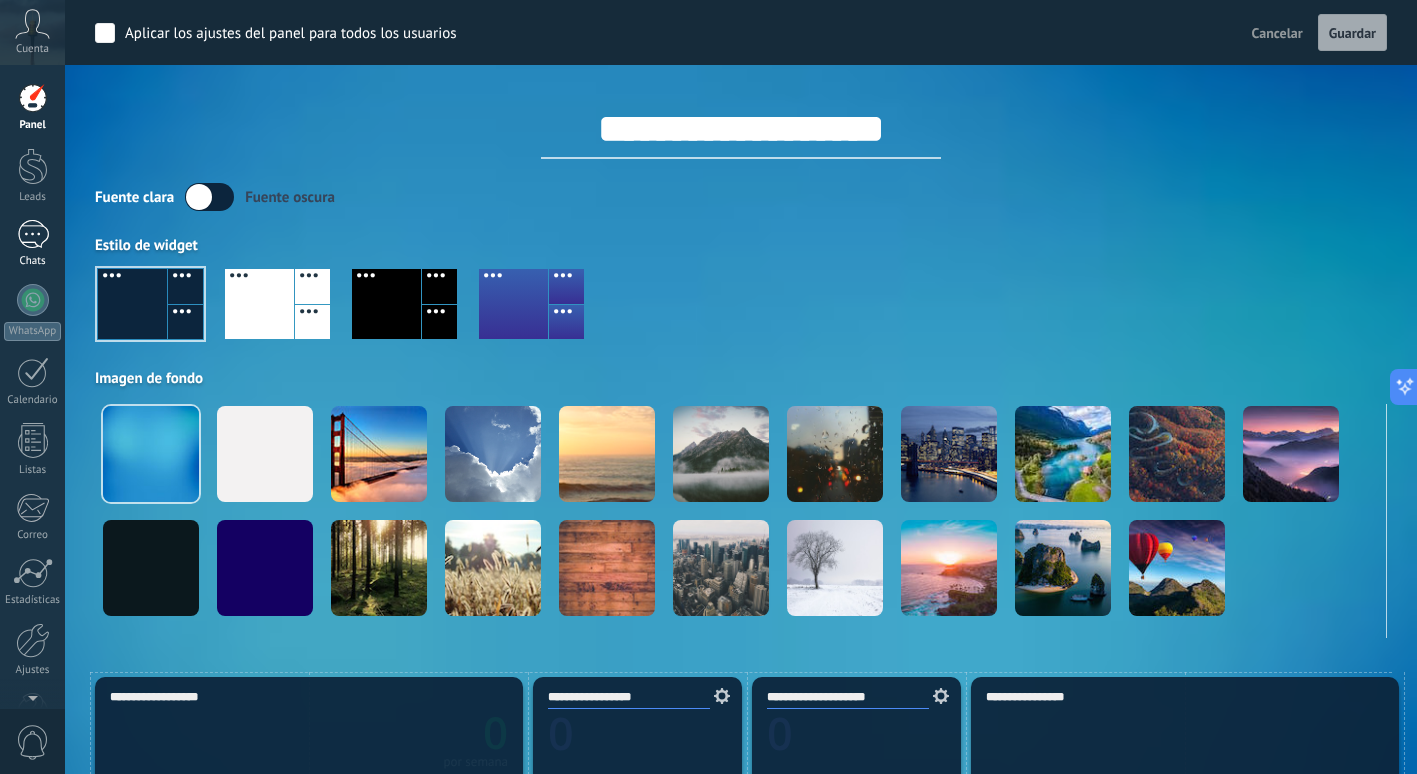 click at bounding box center [33, 234] 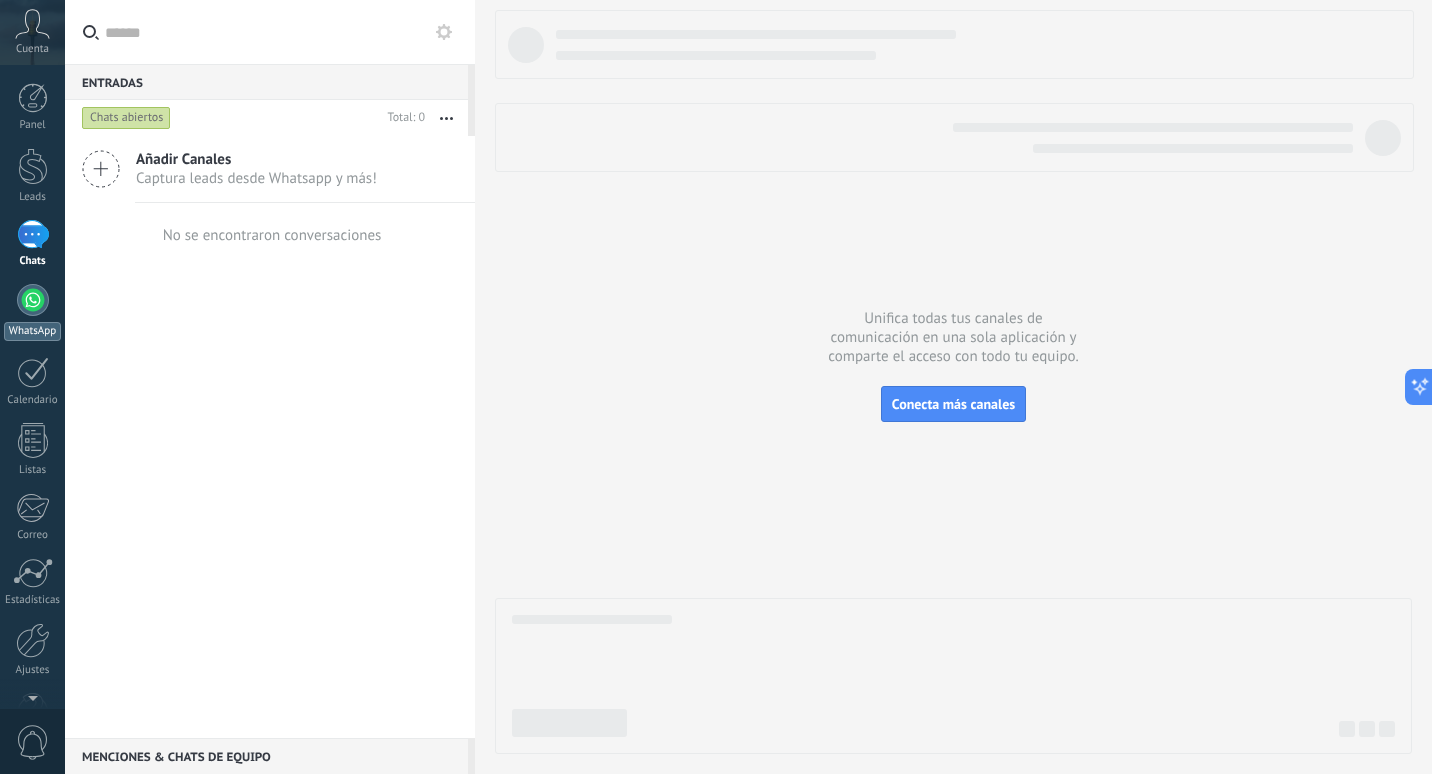 click at bounding box center [33, 300] 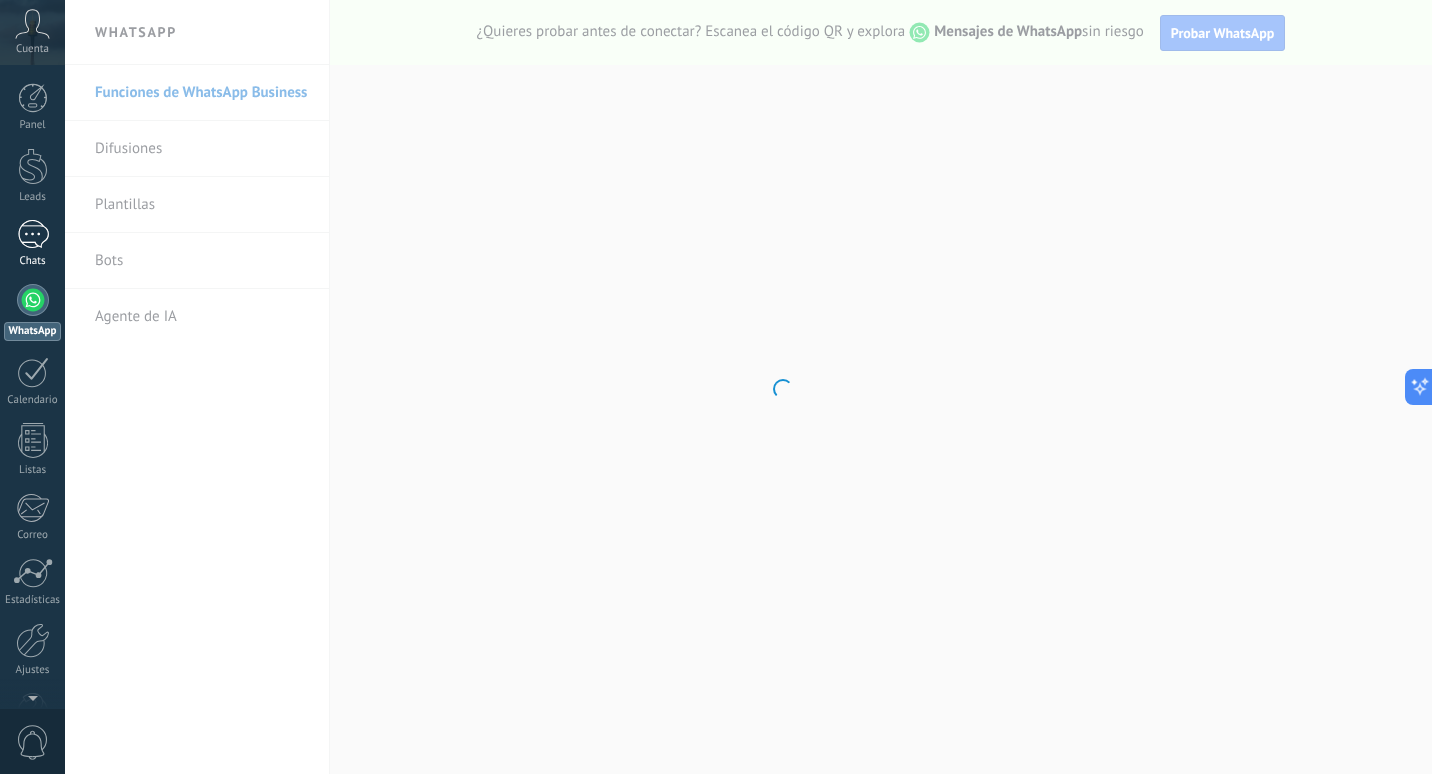 click at bounding box center [33, 234] 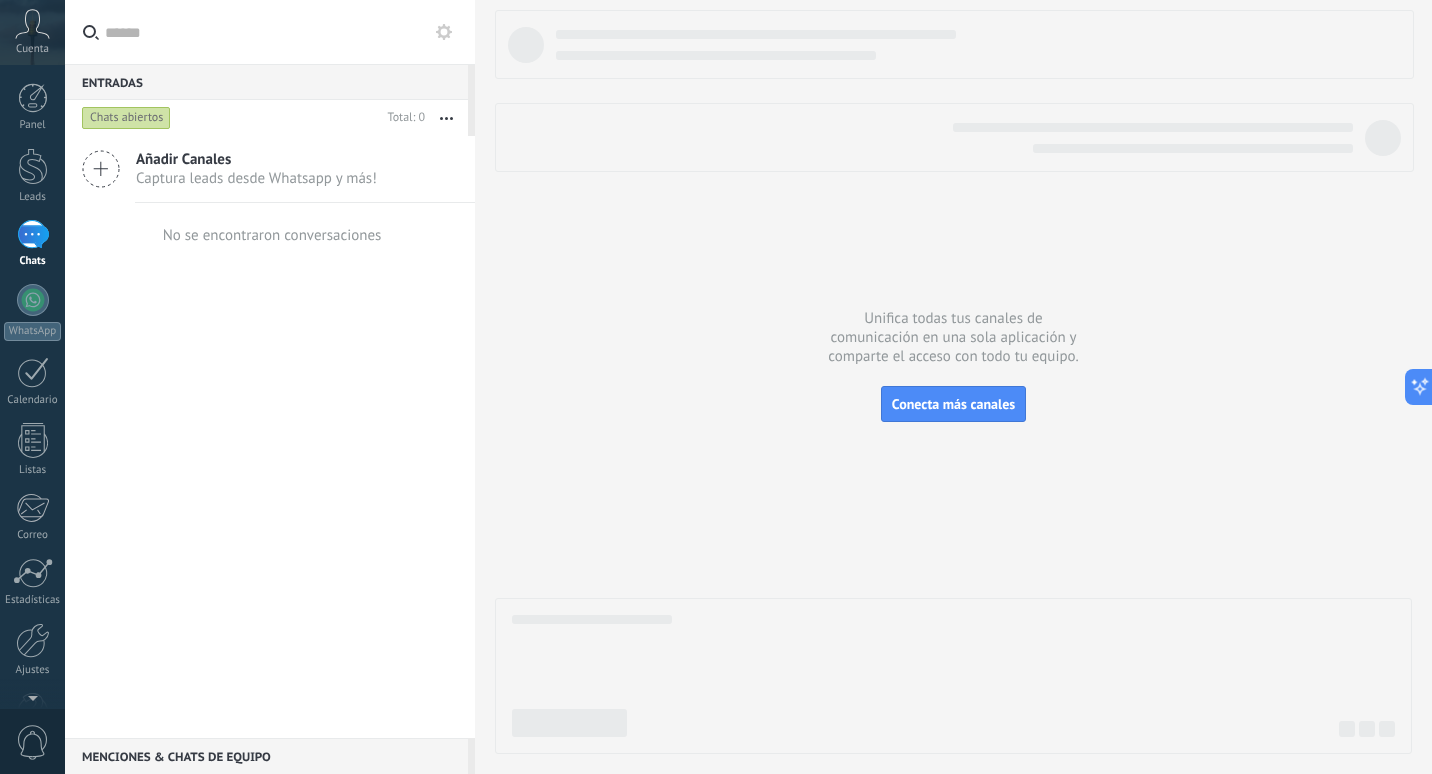 click on "Añadir Canales" at bounding box center (256, 159) 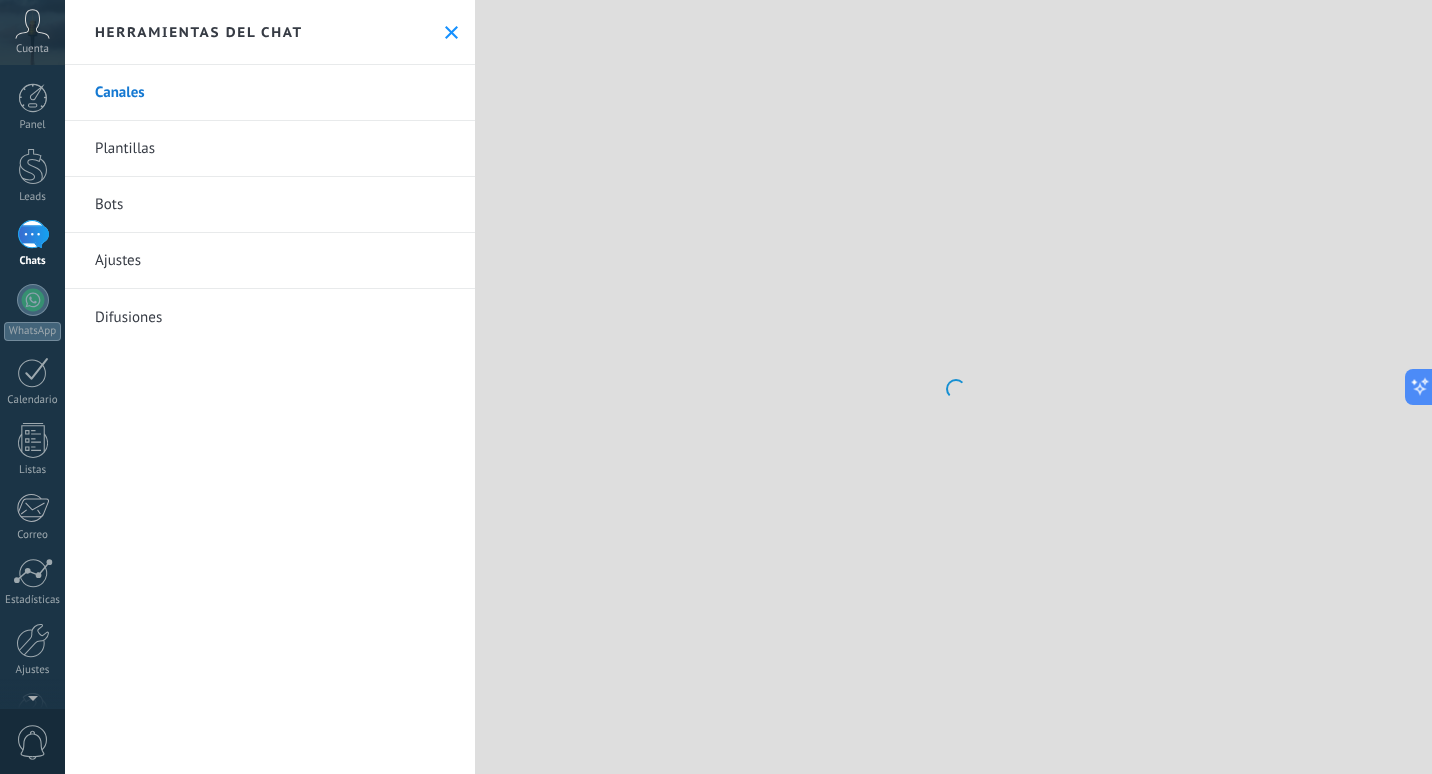 click on "Plantillas" at bounding box center [270, 149] 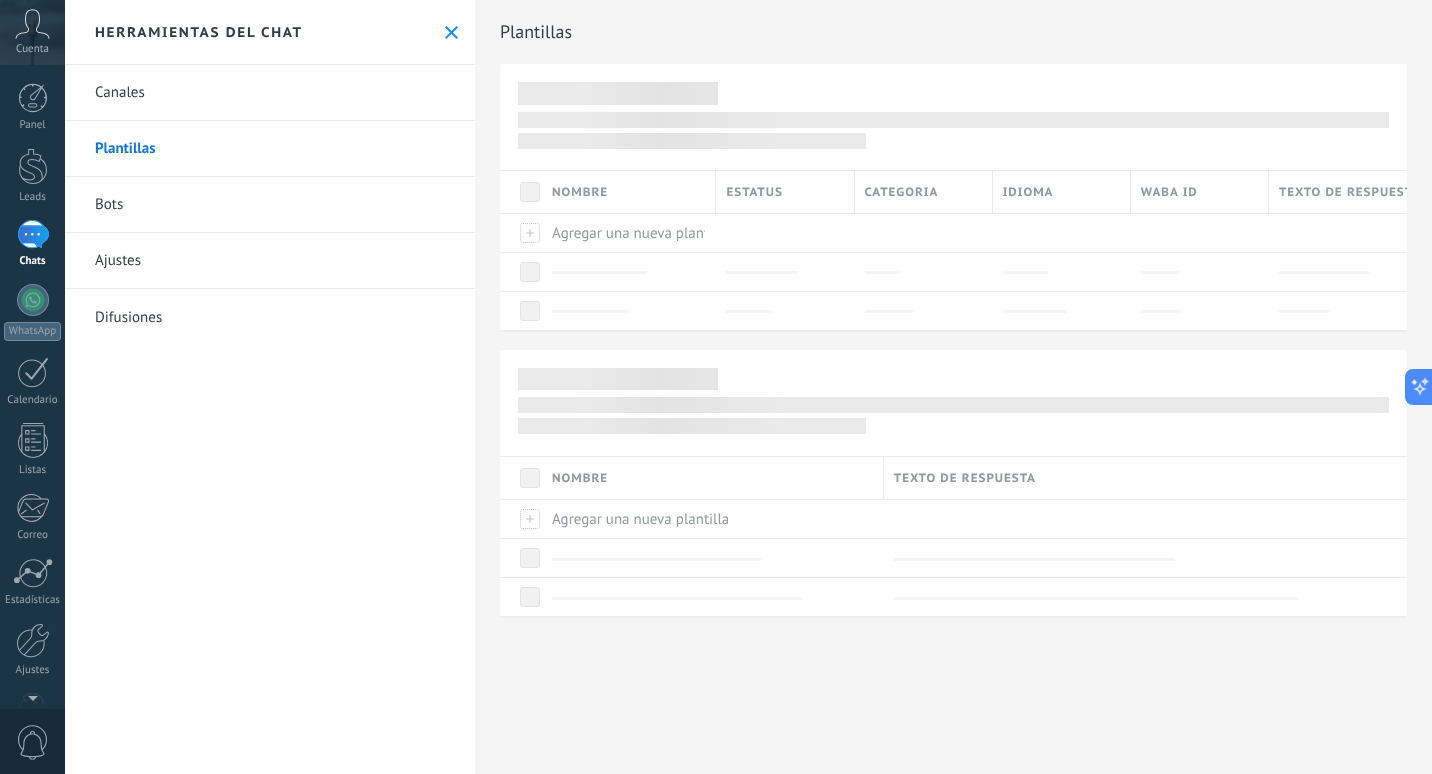 click on "Canales" at bounding box center (270, 93) 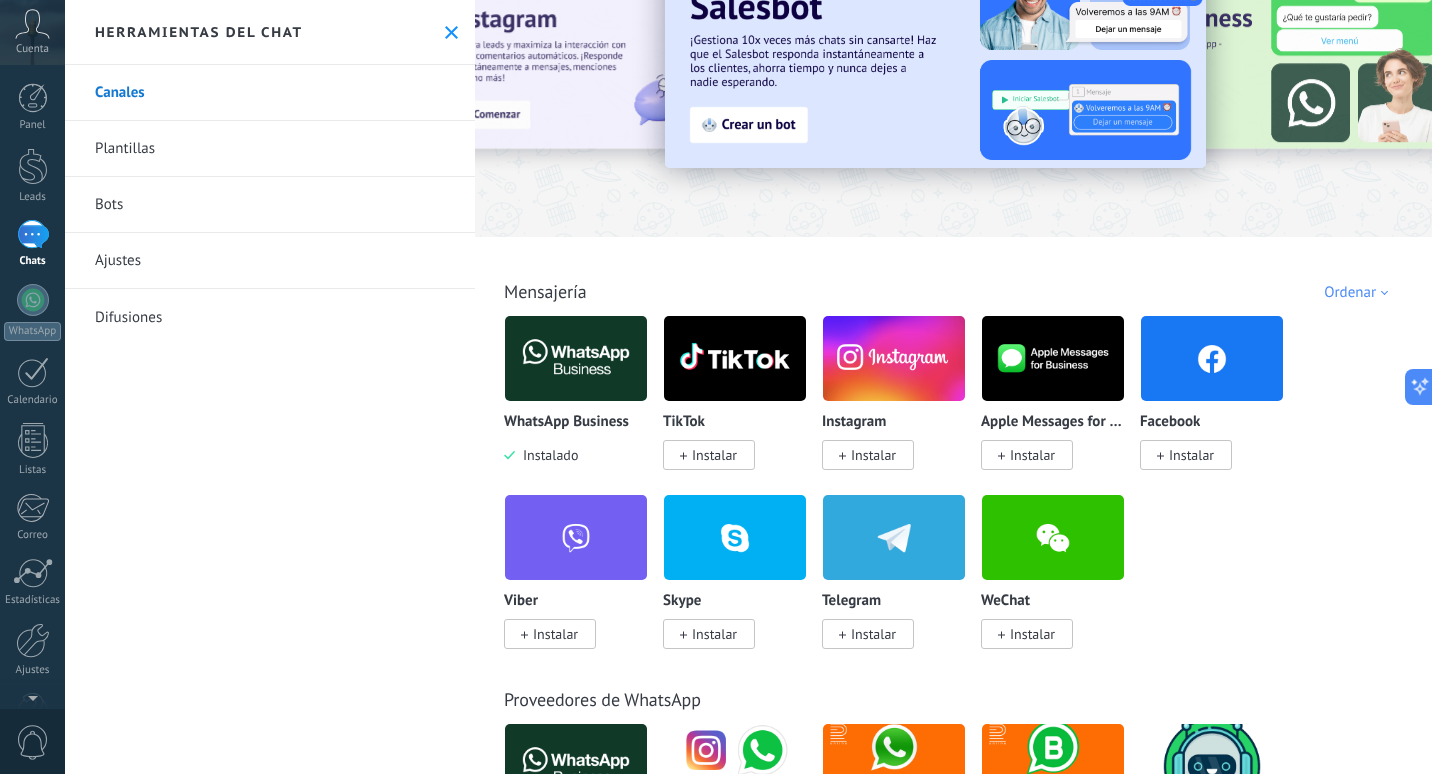 scroll, scrollTop: 0, scrollLeft: 0, axis: both 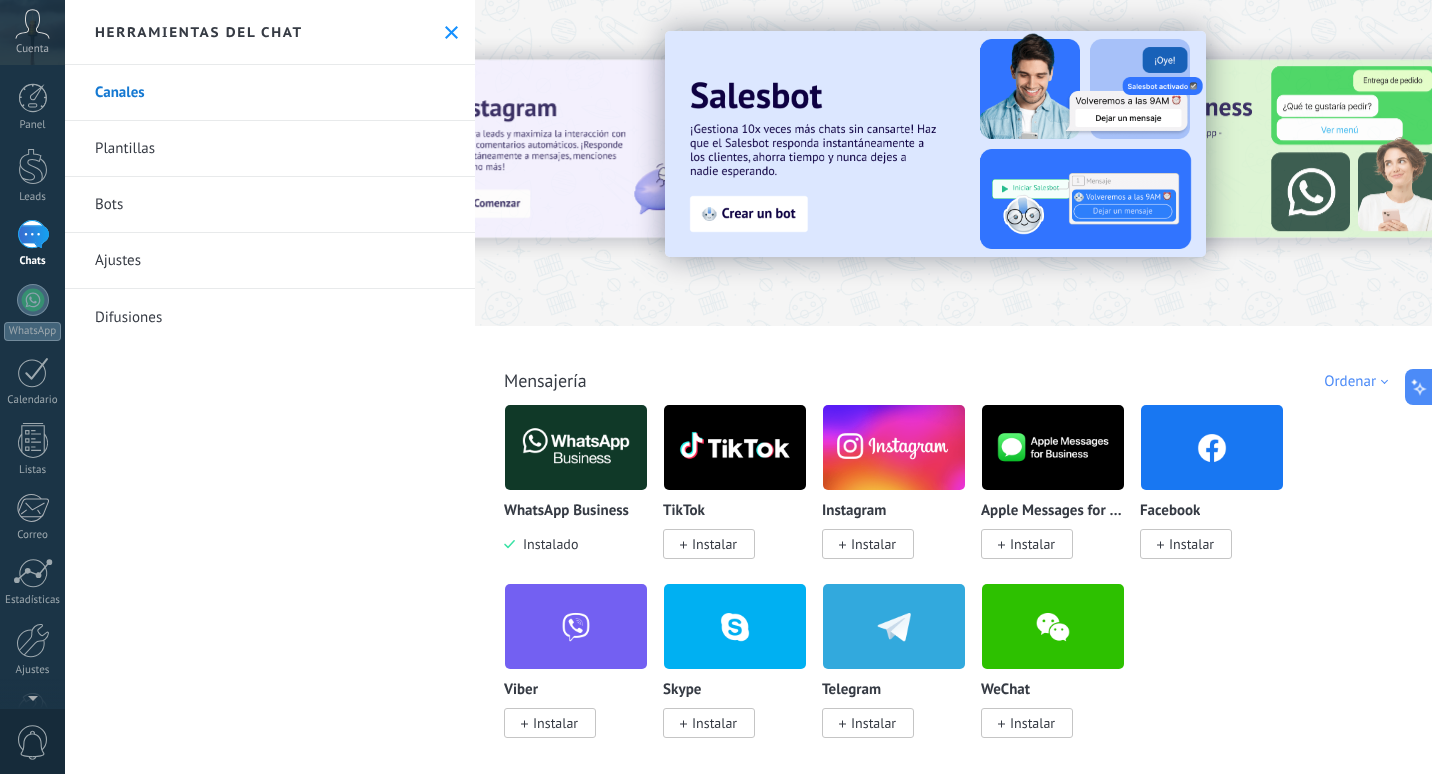 click on "Instalar" at bounding box center (714, 544) 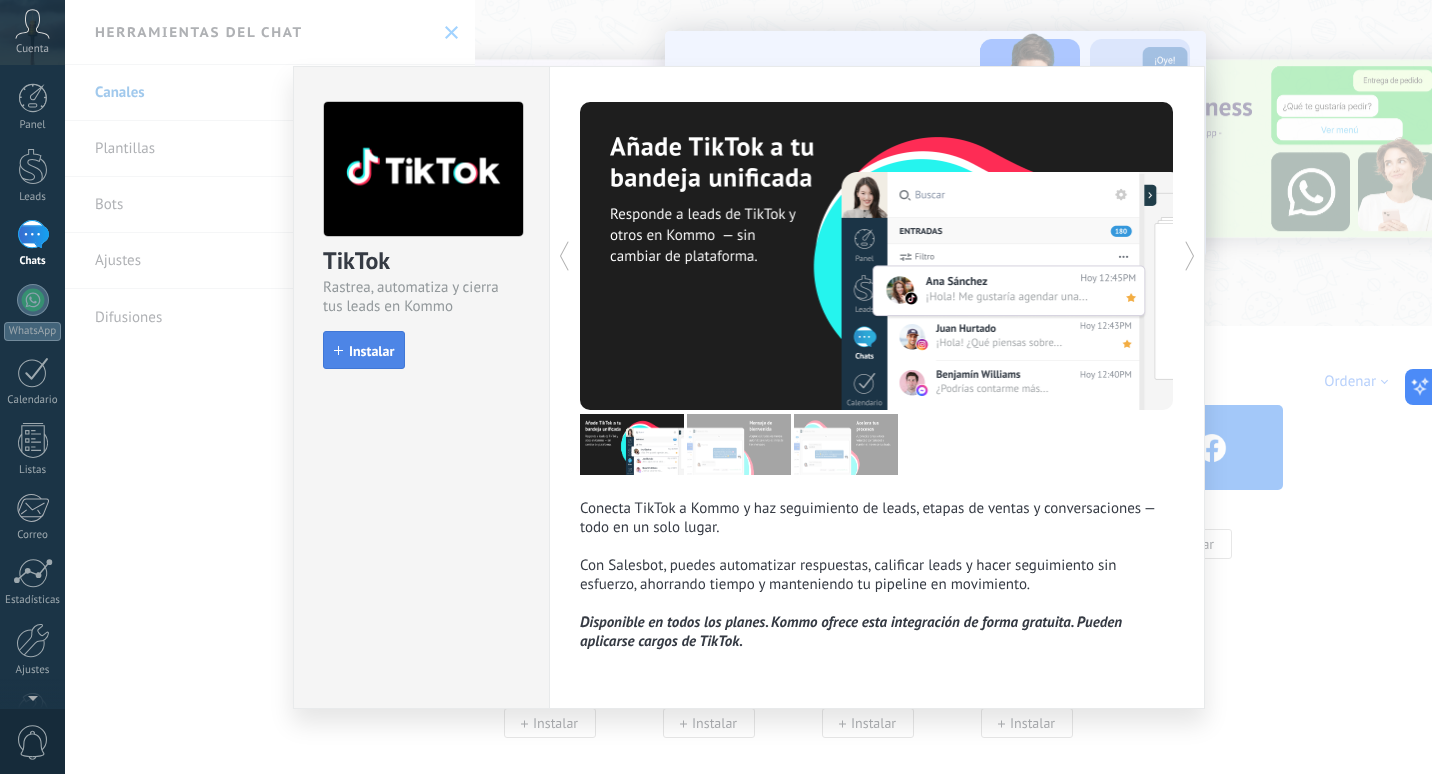 click on "Instalar" at bounding box center (371, 351) 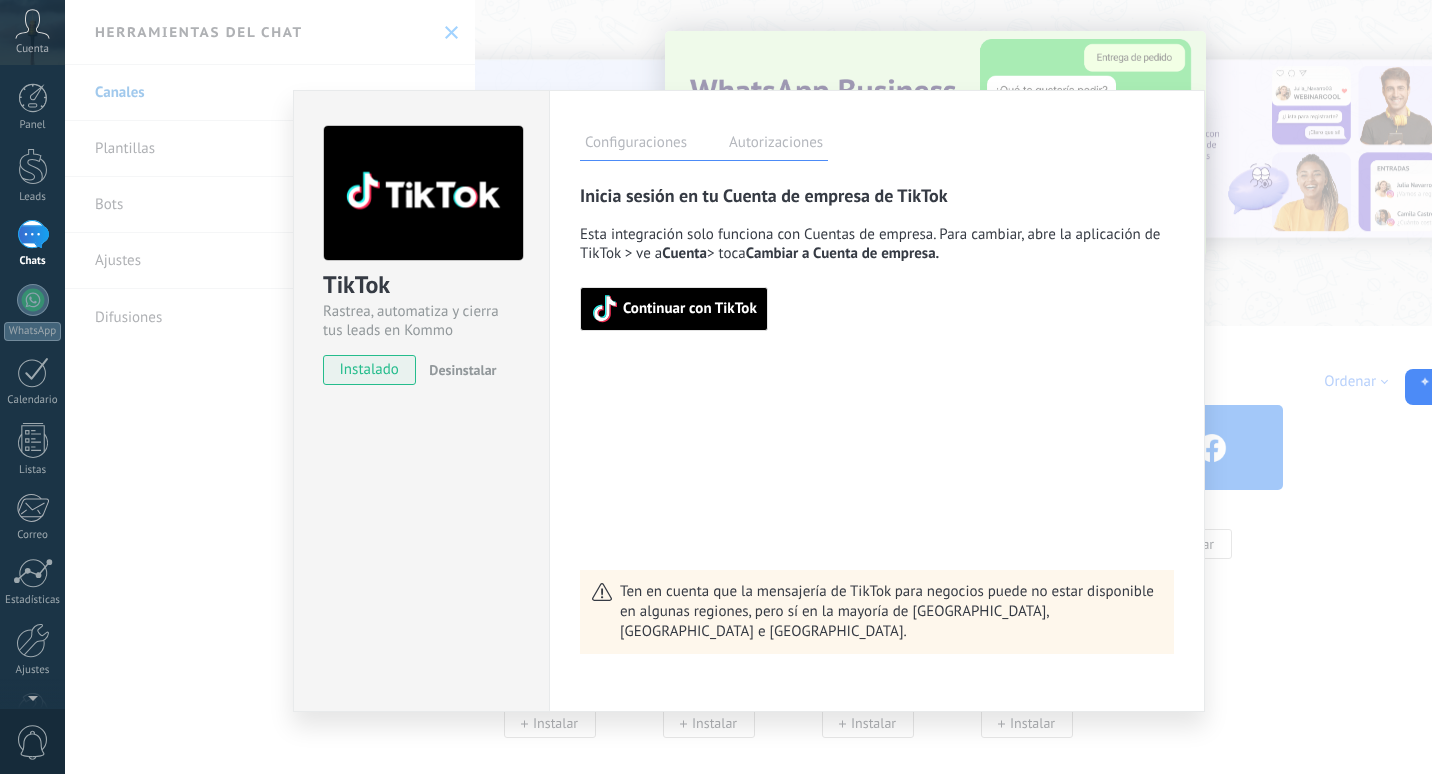 click on "Continuar con TikTok" at bounding box center [690, 309] 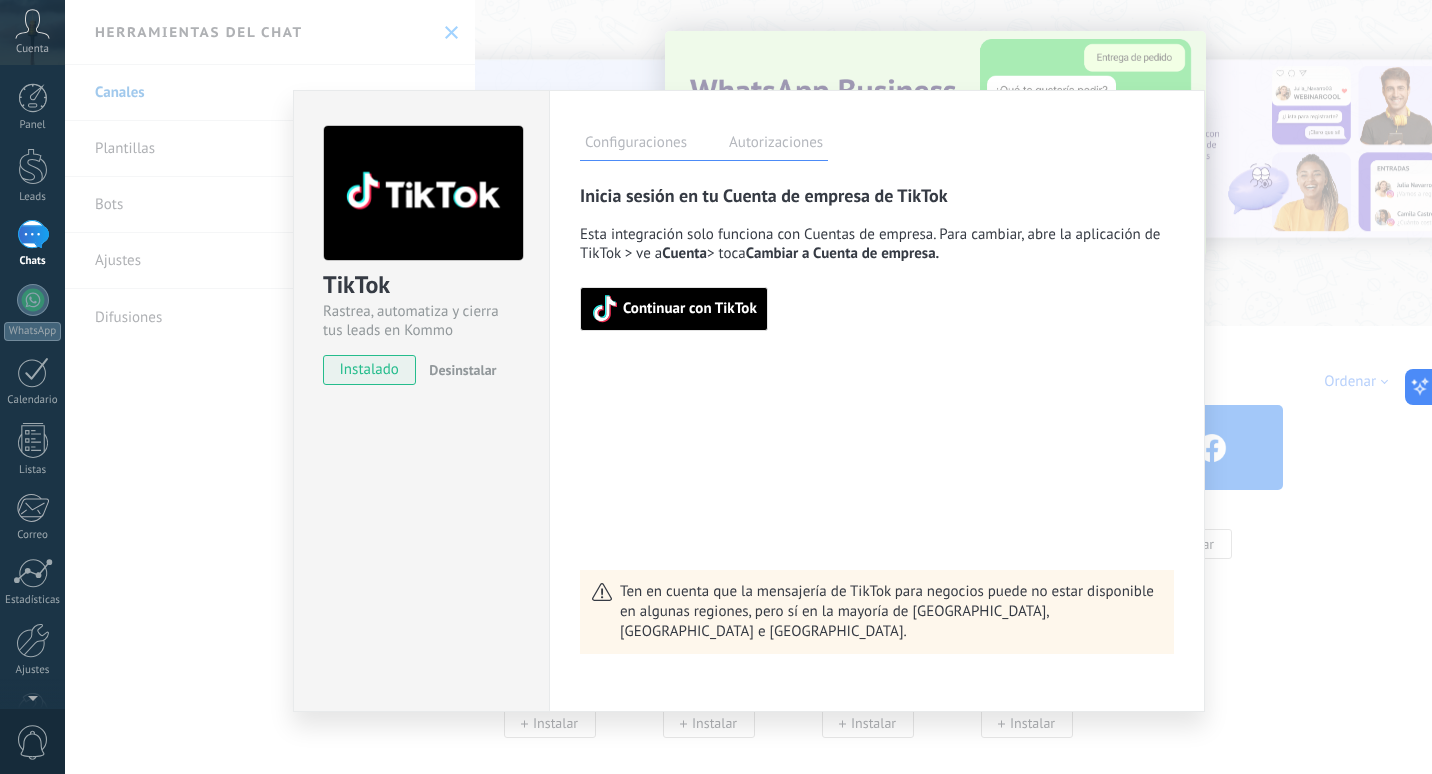 click on "Autorizaciones" at bounding box center [776, 145] 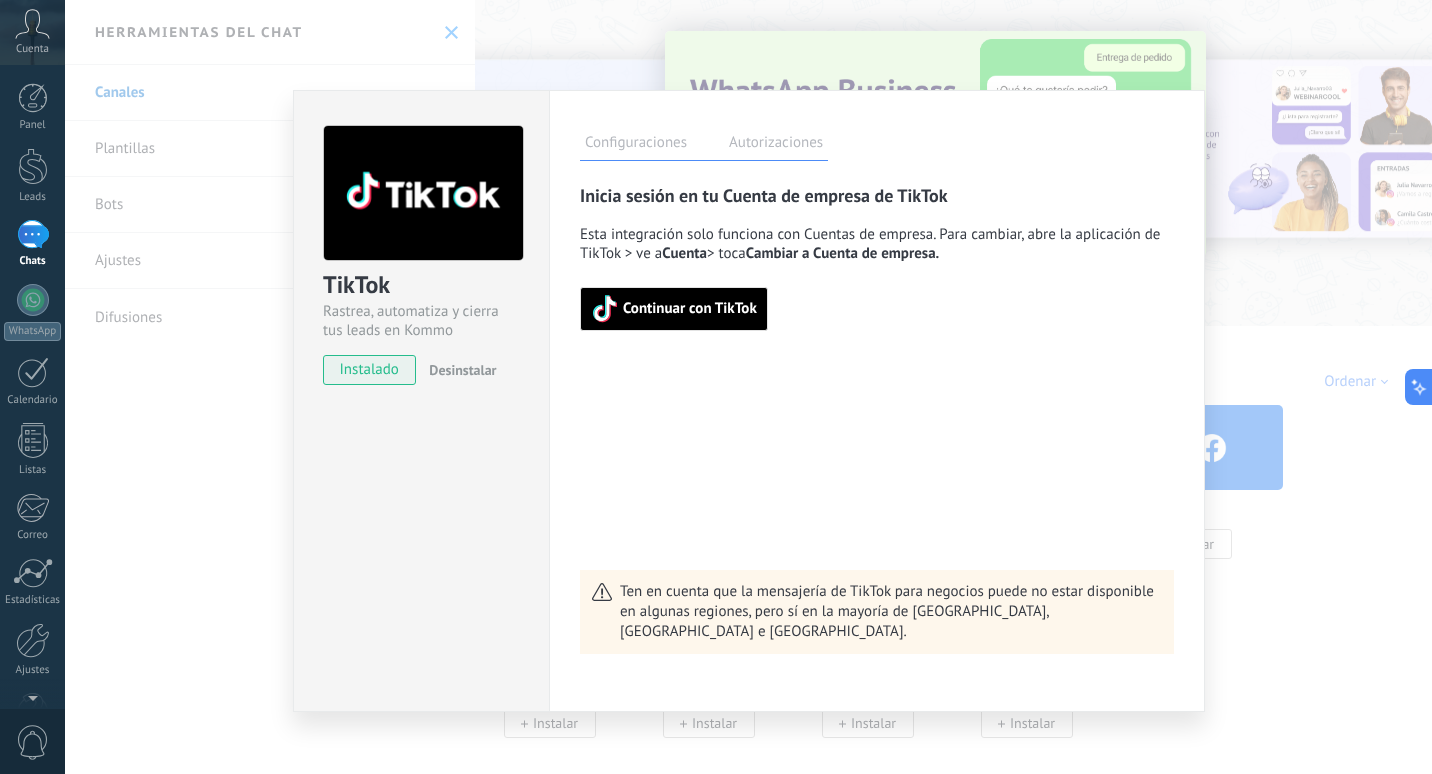 drag, startPoint x: 771, startPoint y: 141, endPoint x: 762, endPoint y: 146, distance: 10.29563 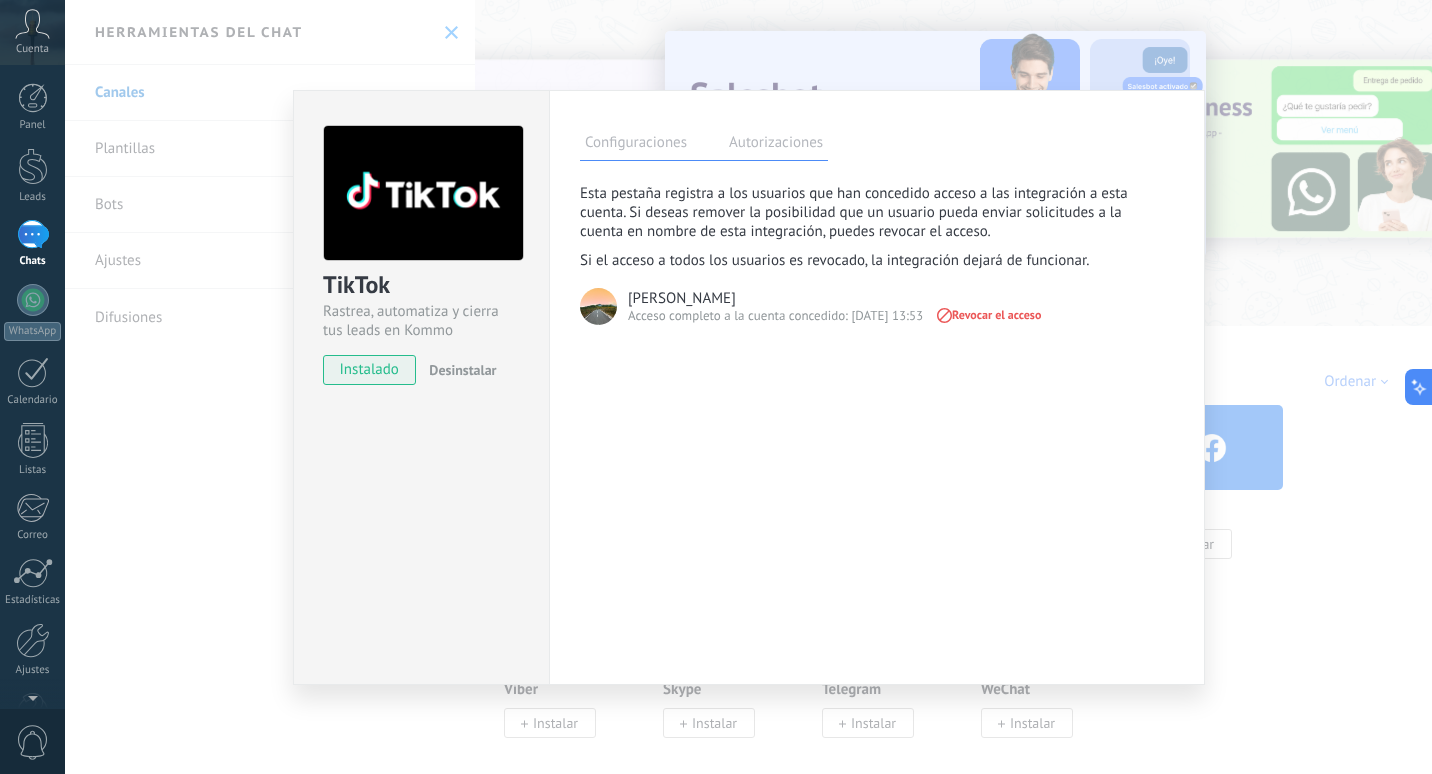 click on "Configuraciones" at bounding box center [636, 145] 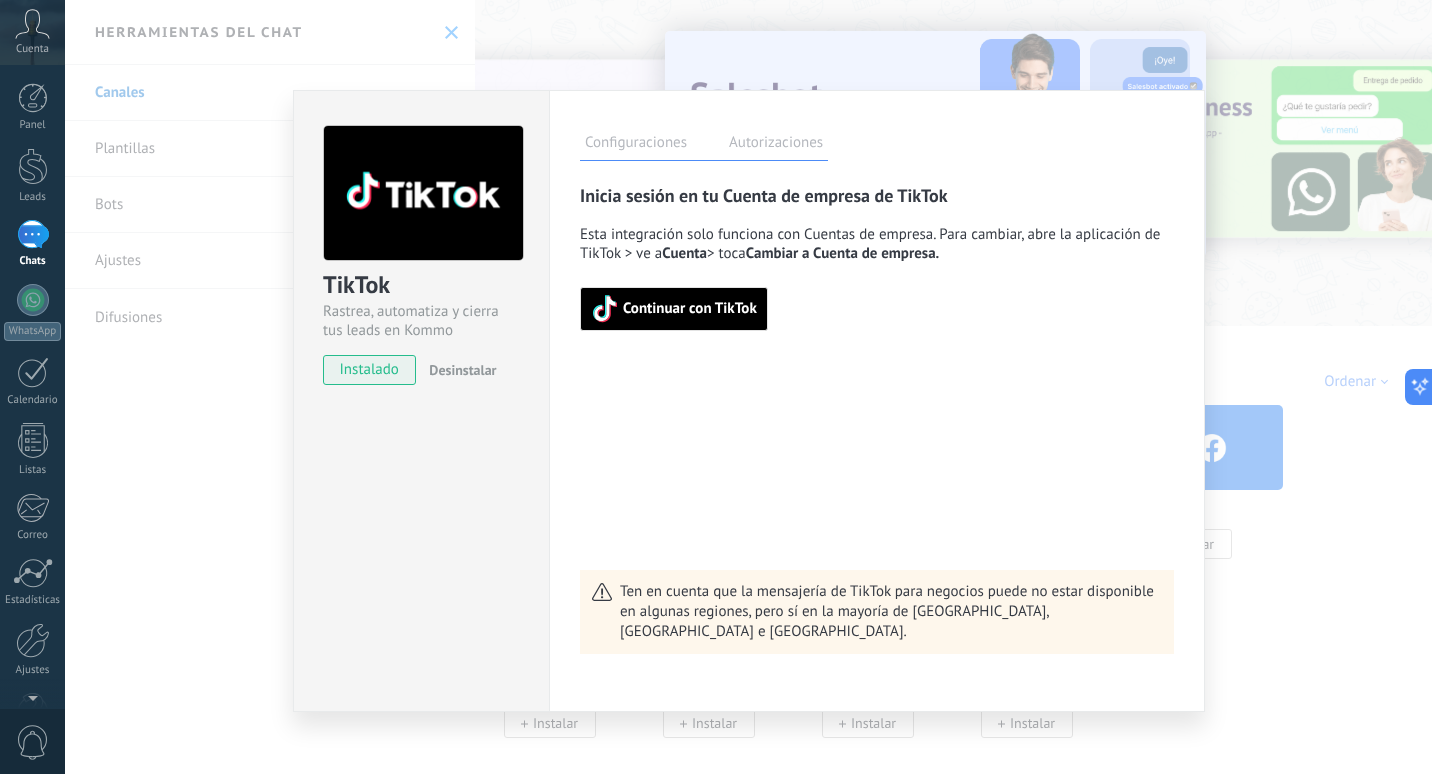 click on "TikTok Rastrea, automatiza y cierra tus leads en Kommo instalado Desinstalar Configuraciones Autorizaciones Esta pestaña registra a los usuarios que han concedido acceso a las integración a esta cuenta. Si deseas remover la posibilidad que un usuario pueda enviar solicitudes a la cuenta en nombre de esta integración, puedes revocar el acceso. Si el acceso a todos los usuarios es revocado, la integración dejará de funcionar. Esta aplicacion está instalada, pero nadie le ha dado acceso aun. Rastrea, automatiza y cierra tus leads en Kommo más Guardar Inicia sesión en tu Cuenta de empresa de TikTok Esta integración solo funciona con Cuentas de empresa. Para cambiar, abre la aplicación de  TikTok > ve a  Cuenta  > toca  Cambiar a Cuenta de empresa. Continuar con TikTok Ten en cuenta que la mensajería de TikTok para negocios puede no estar disponible en algunas regiones, pero sí en la mayoría de América Latina, Turquía e Indonesia." at bounding box center (748, 387) 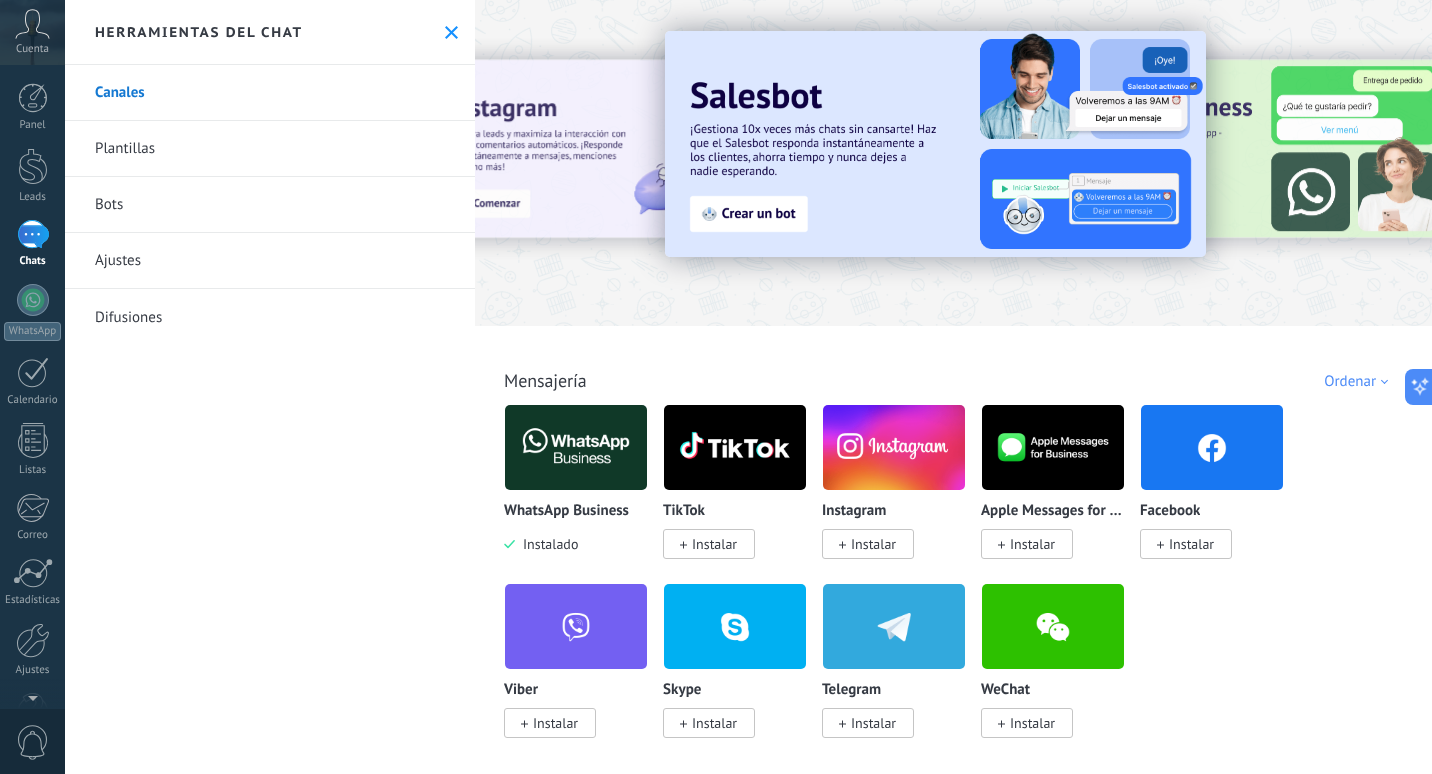 scroll, scrollTop: 200, scrollLeft: 0, axis: vertical 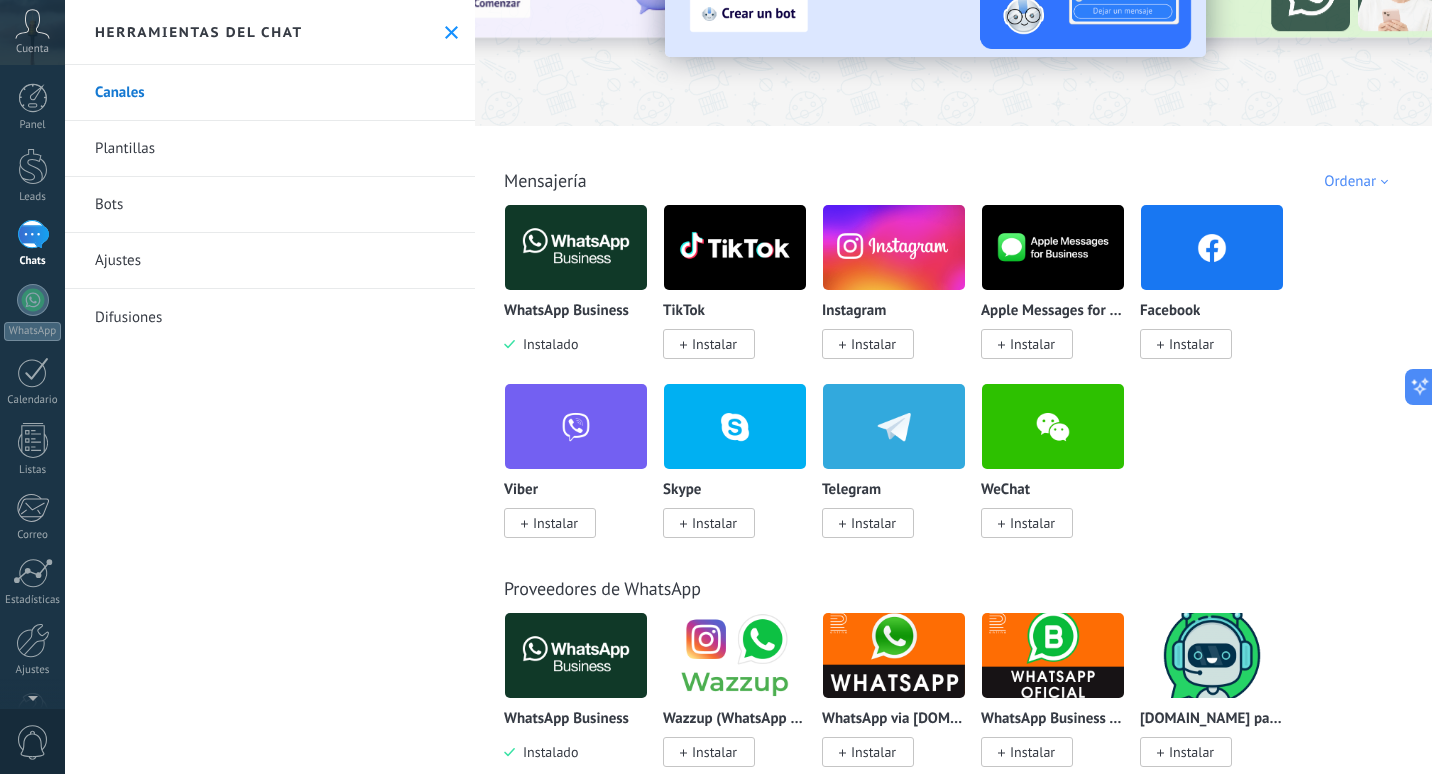 click at bounding box center (576, 426) 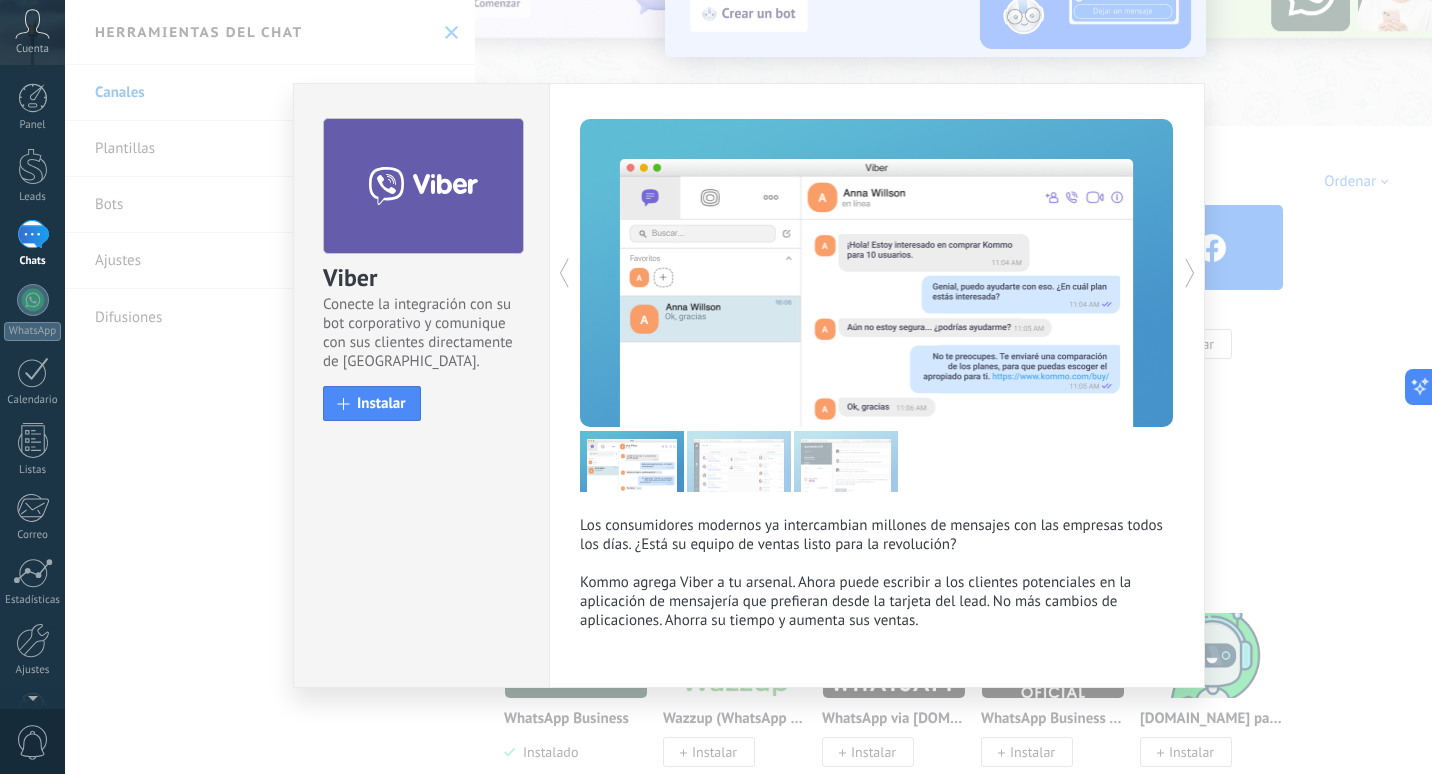 click on "Viber Conecte la integración con su bot corporativo y comunique con sus clientes directamente de Kommo. install Instalar Los consumidores modernos ya intercambian millones de mensajes con las empresas todos los días. ¿Está su equipo de ventas listo para la revolución?  Kommo agrega Viber a tu arsenal. Ahora puede escribir a los clientes potenciales en la aplicación de mensajería que prefieran desde la tarjeta del lead. No más cambios de aplicaciones. Ahorra su tiempo y aumenta sus ventas. más" at bounding box center (748, 387) 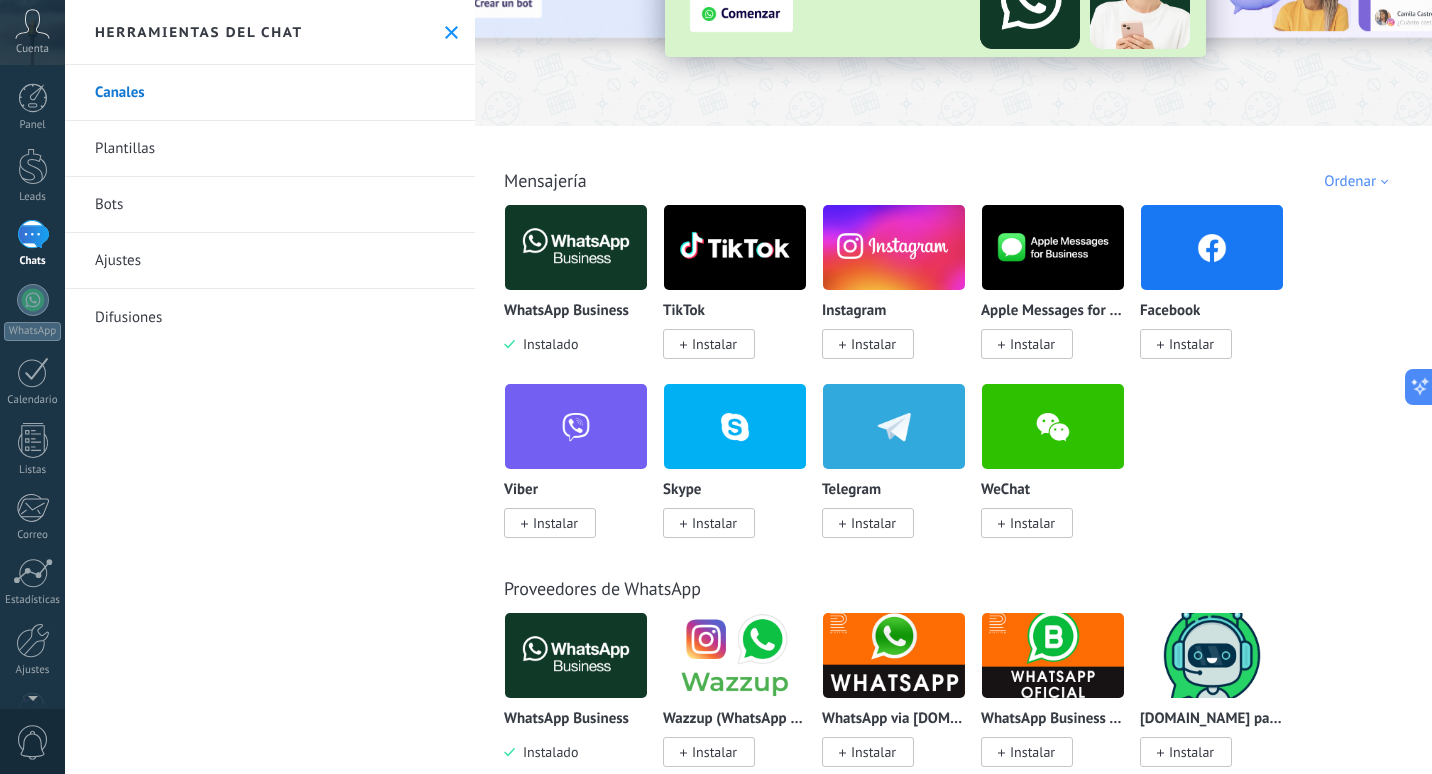 scroll, scrollTop: 0, scrollLeft: 0, axis: both 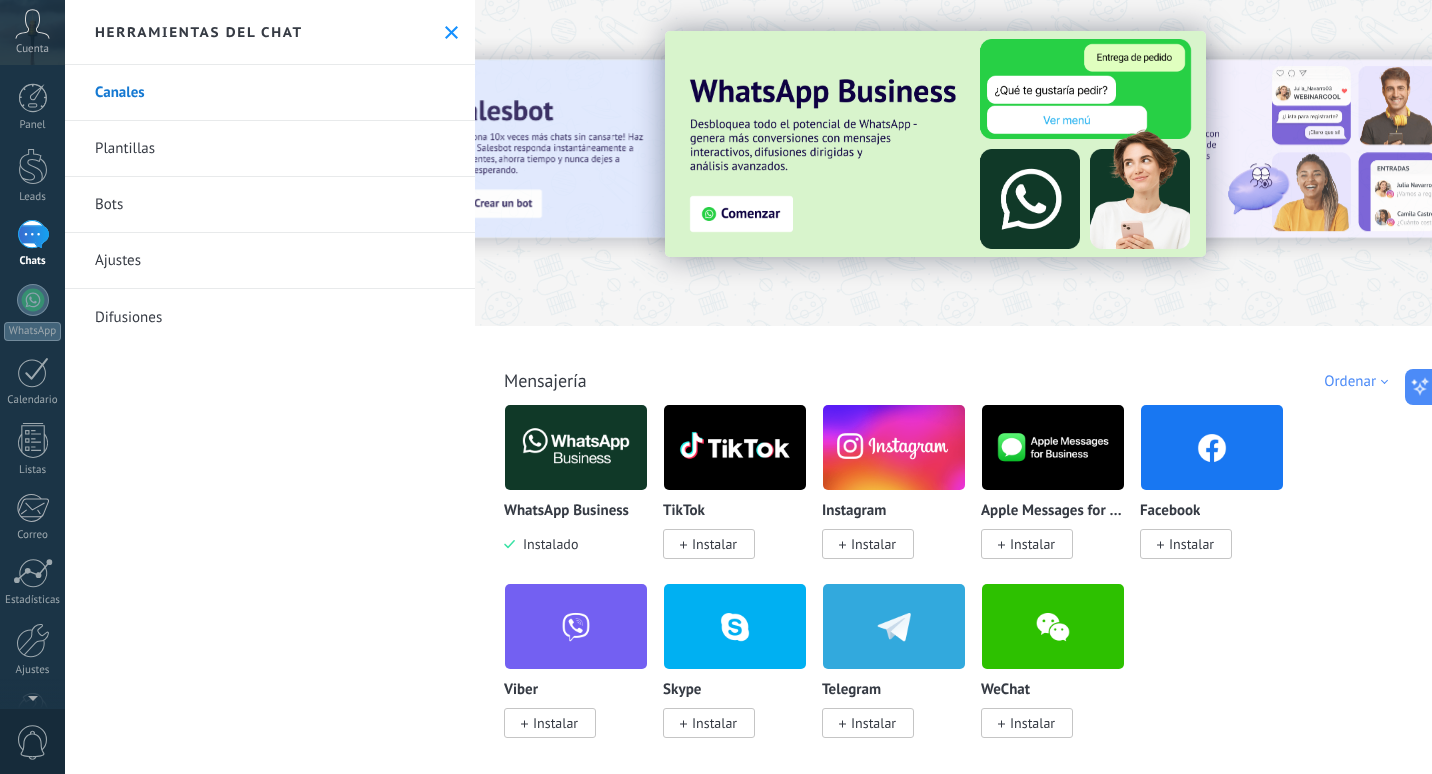 click at bounding box center (576, 447) 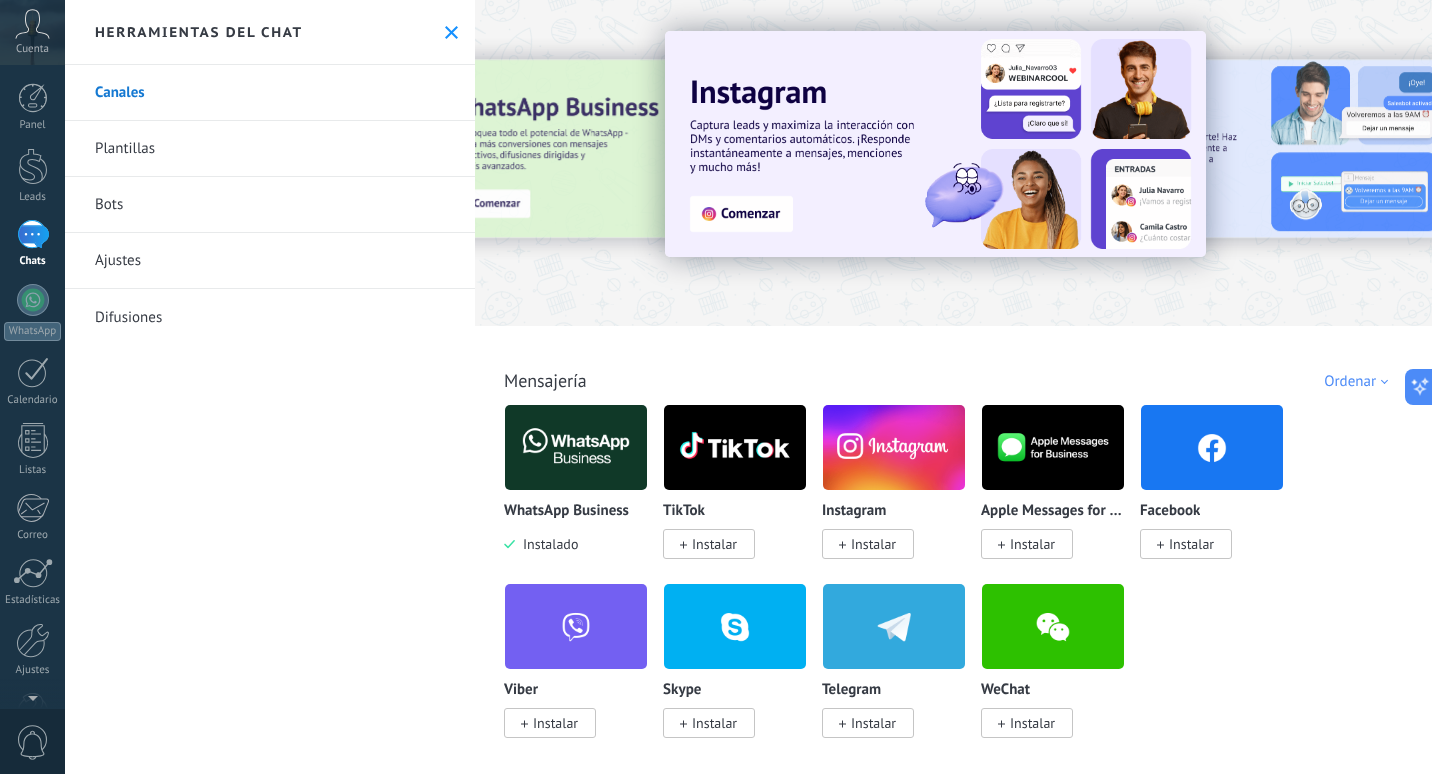 click on "WhatsApp Business Instalado" at bounding box center [576, 528] 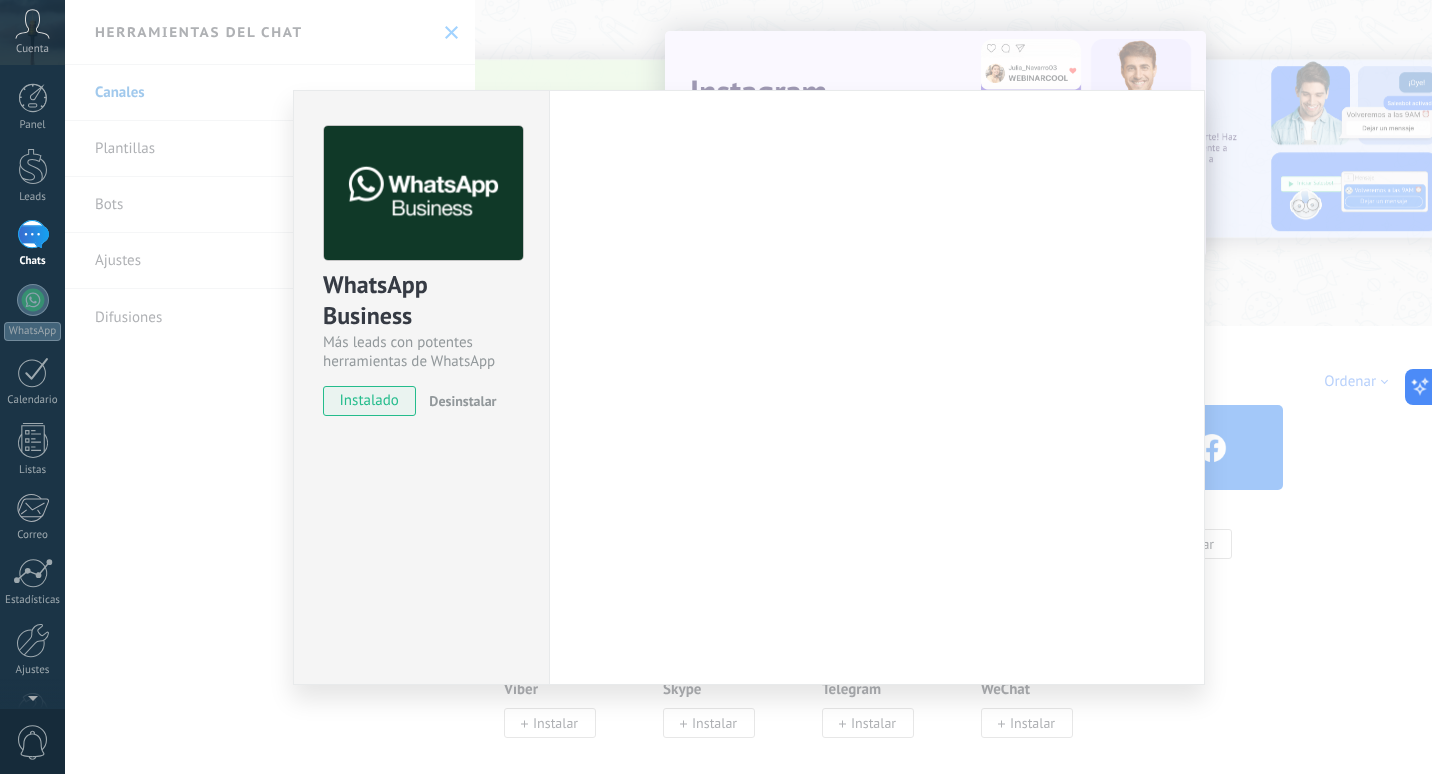 click on "Configuraciones Autorizaciones Esta pestaña registra a los usuarios que han concedido acceso a las integración a esta cuenta. Si deseas remover la posibilidad que un usuario pueda enviar solicitudes a la cuenta en nombre de esta integración, puedes revocar el acceso. Si el acceso a todos los usuarios es revocado, la integración dejará de funcionar. Esta aplicacion está instalada, pero nadie le ha dado acceso aun. WhatsApp Cloud API más _:  Guardar" at bounding box center (877, 387) 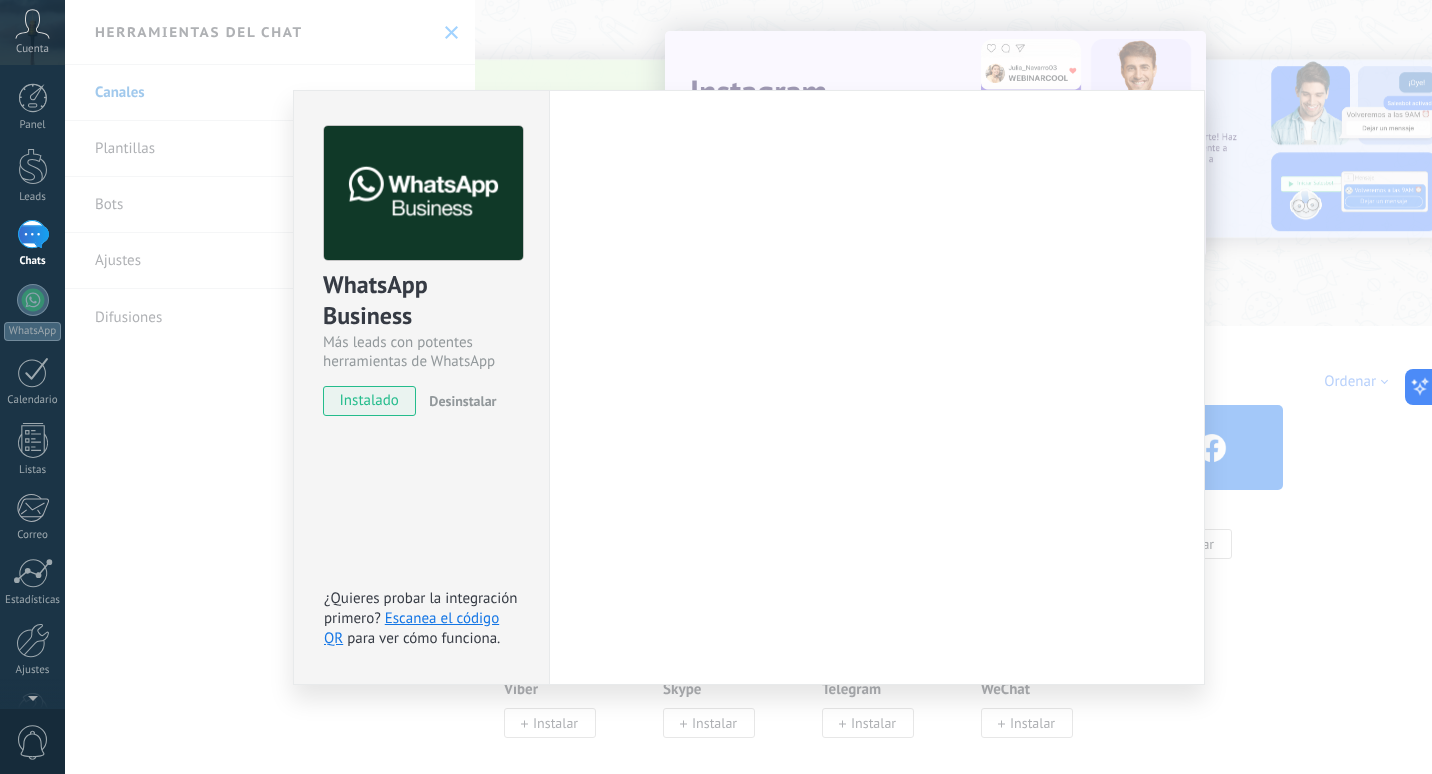 click on "Configuraciones Autorizaciones Esta pestaña registra a los usuarios que han concedido acceso a las integración a esta cuenta. Si deseas remover la posibilidad que un usuario pueda enviar solicitudes a la cuenta en nombre de esta integración, puedes revocar el acceso. Si el acceso a todos los usuarios es revocado, la integración dejará de funcionar. Esta aplicacion está instalada, pero nadie le ha dado acceso aun. WhatsApp Cloud API más _:  Guardar" at bounding box center (877, 387) 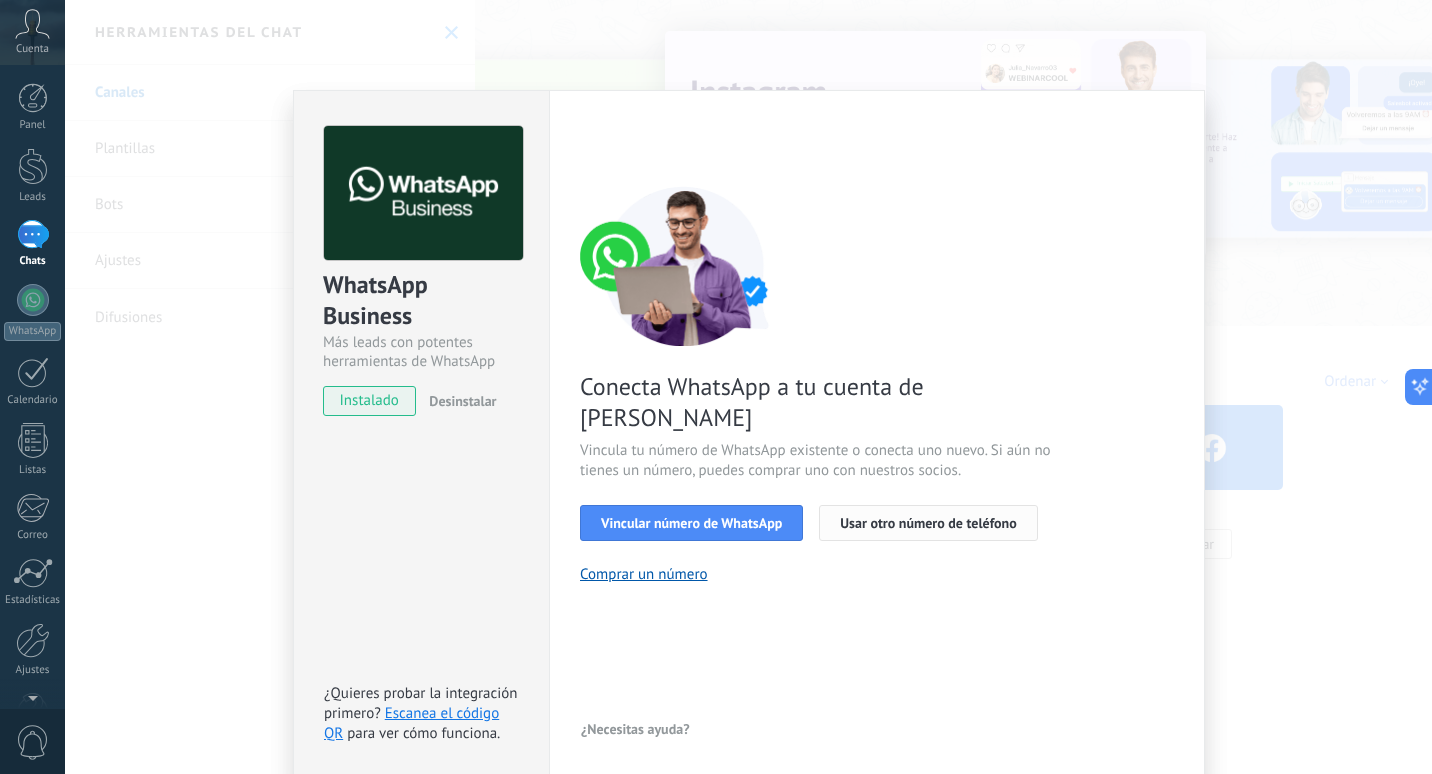 scroll, scrollTop: 6, scrollLeft: 0, axis: vertical 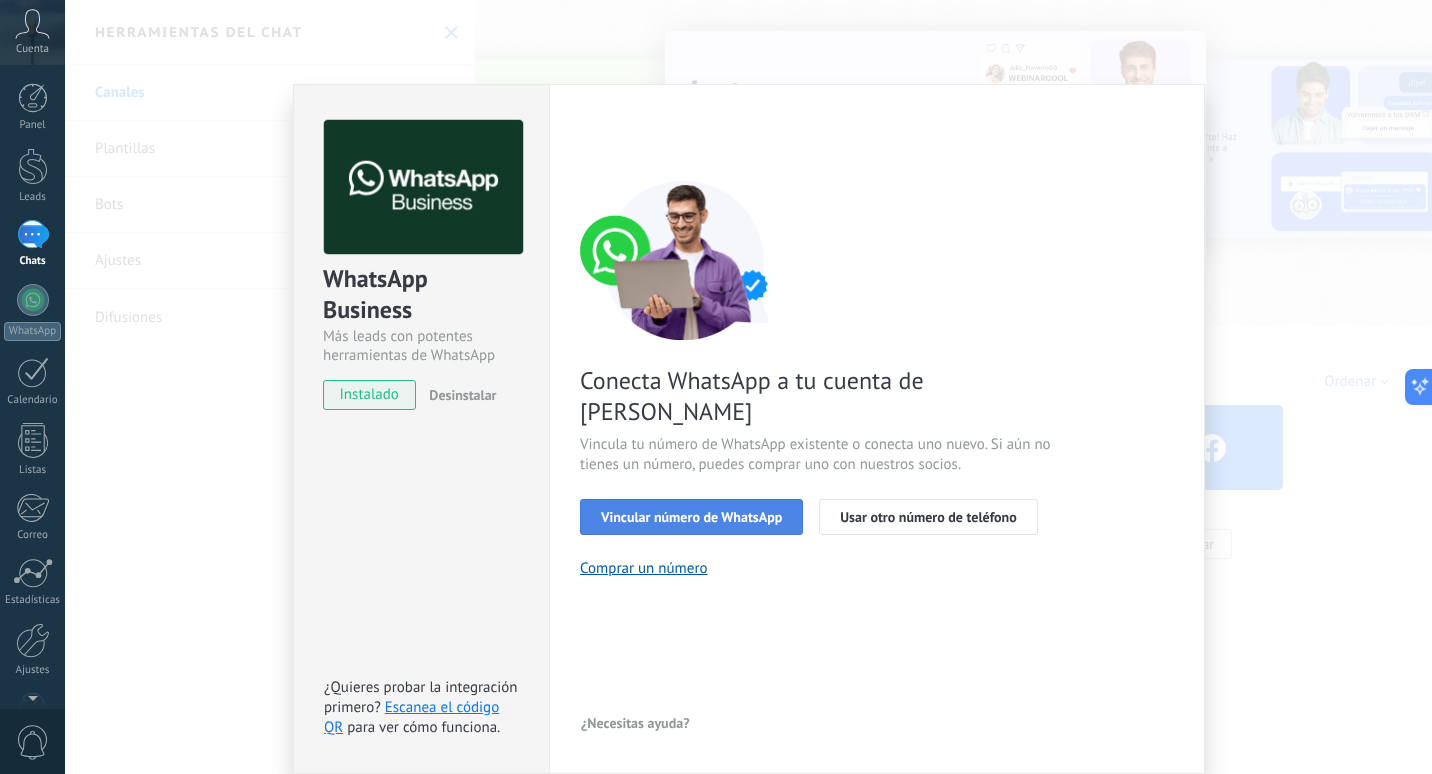 drag, startPoint x: 761, startPoint y: 485, endPoint x: 777, endPoint y: 484, distance: 16.03122 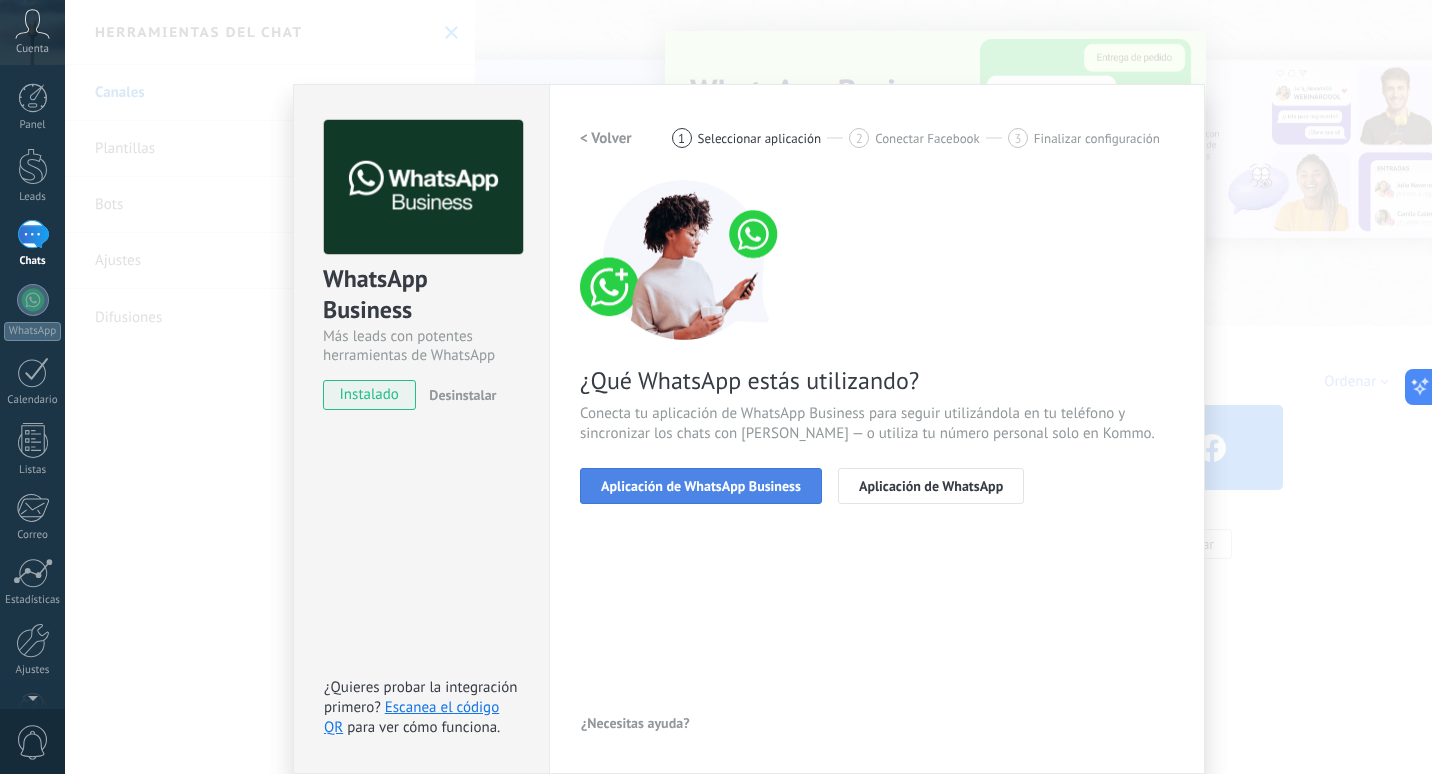 click on "Aplicación de WhatsApp Business" at bounding box center [701, 486] 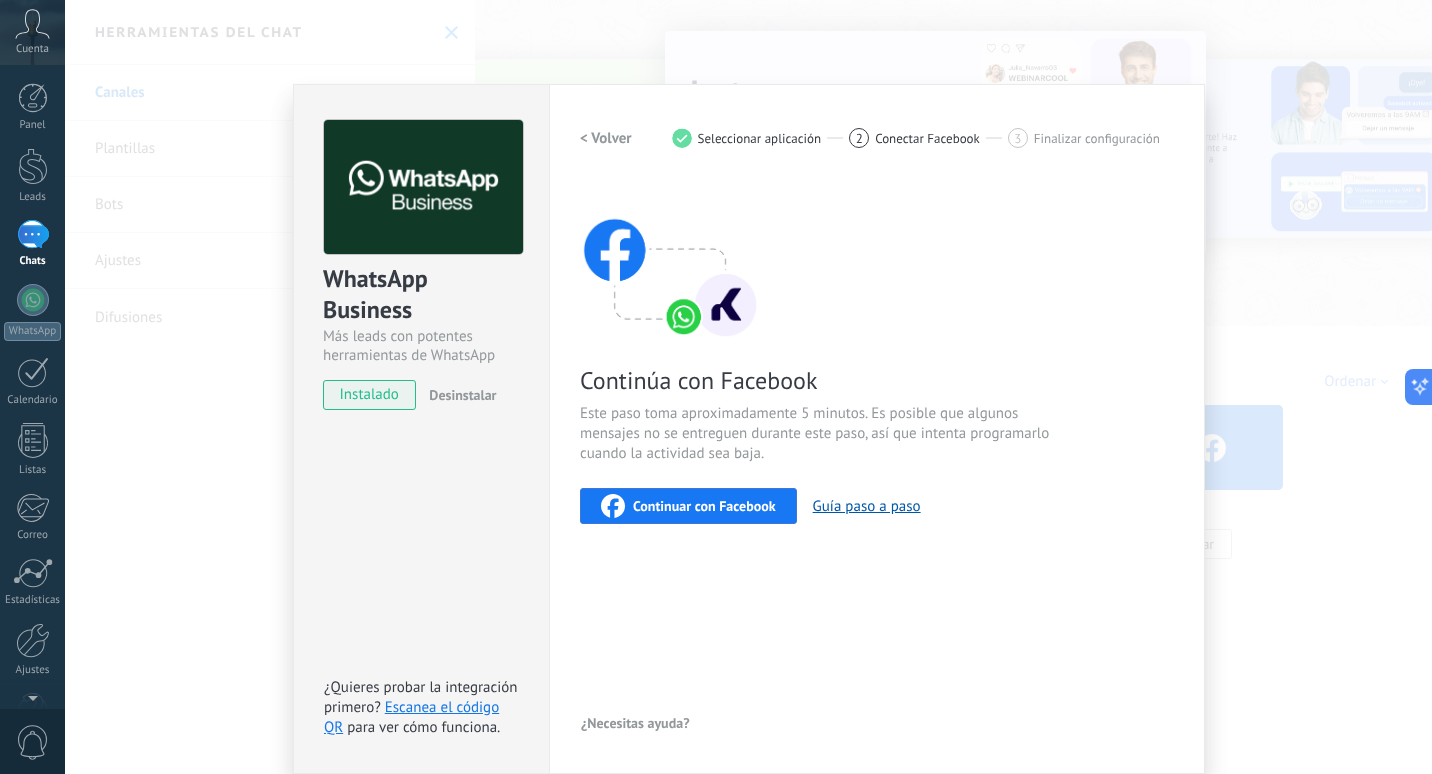 click on "Continuar con Facebook" at bounding box center [704, 506] 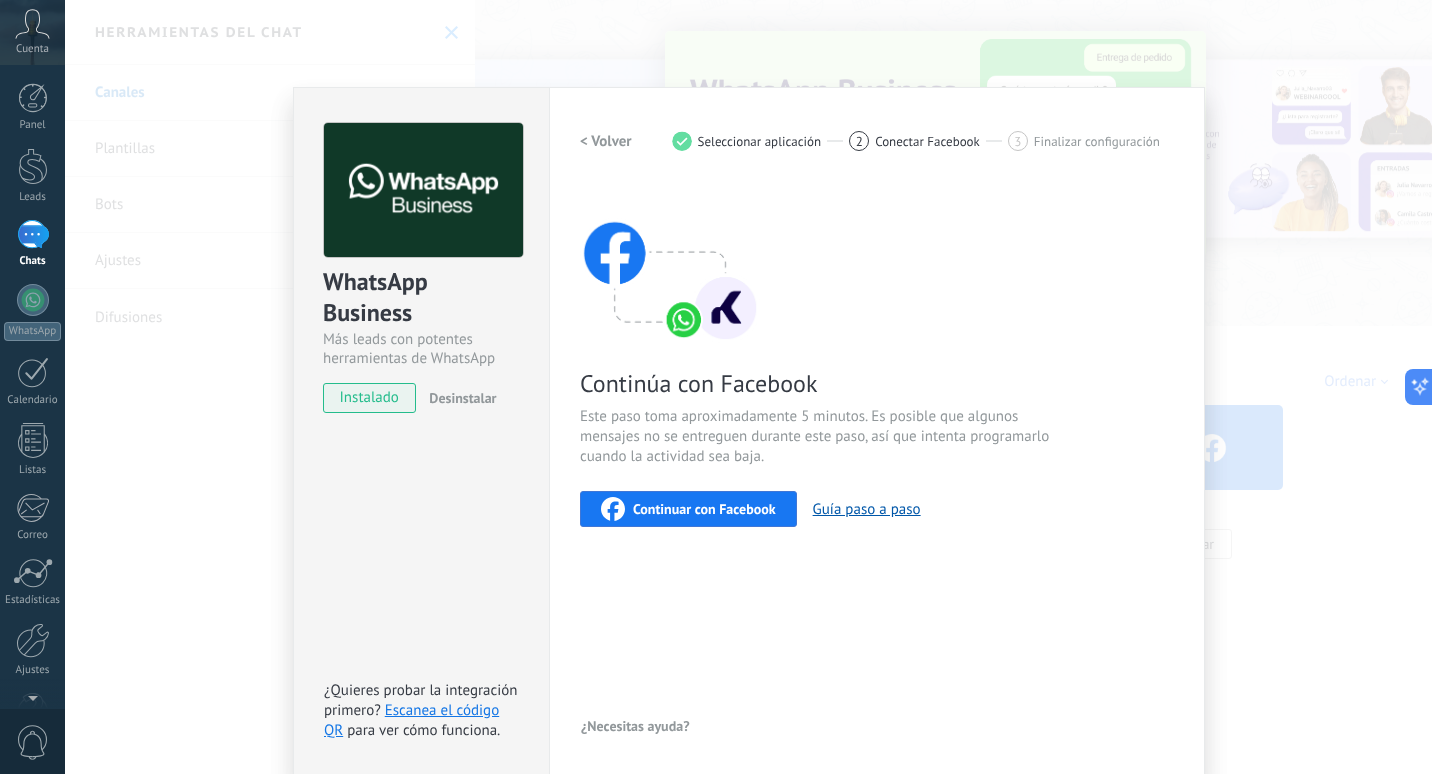 scroll, scrollTop: 0, scrollLeft: 0, axis: both 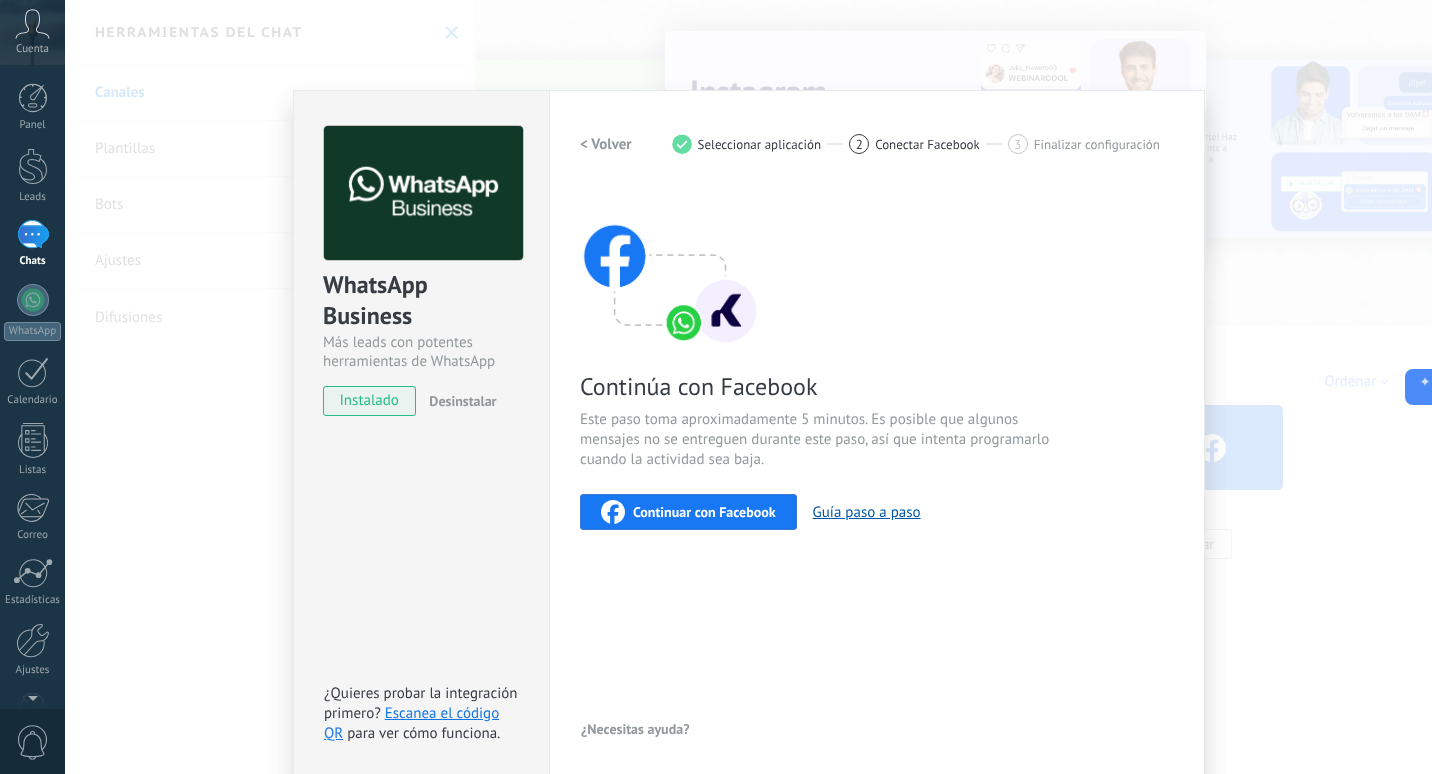 drag, startPoint x: 723, startPoint y: 517, endPoint x: 710, endPoint y: 565, distance: 49.729267 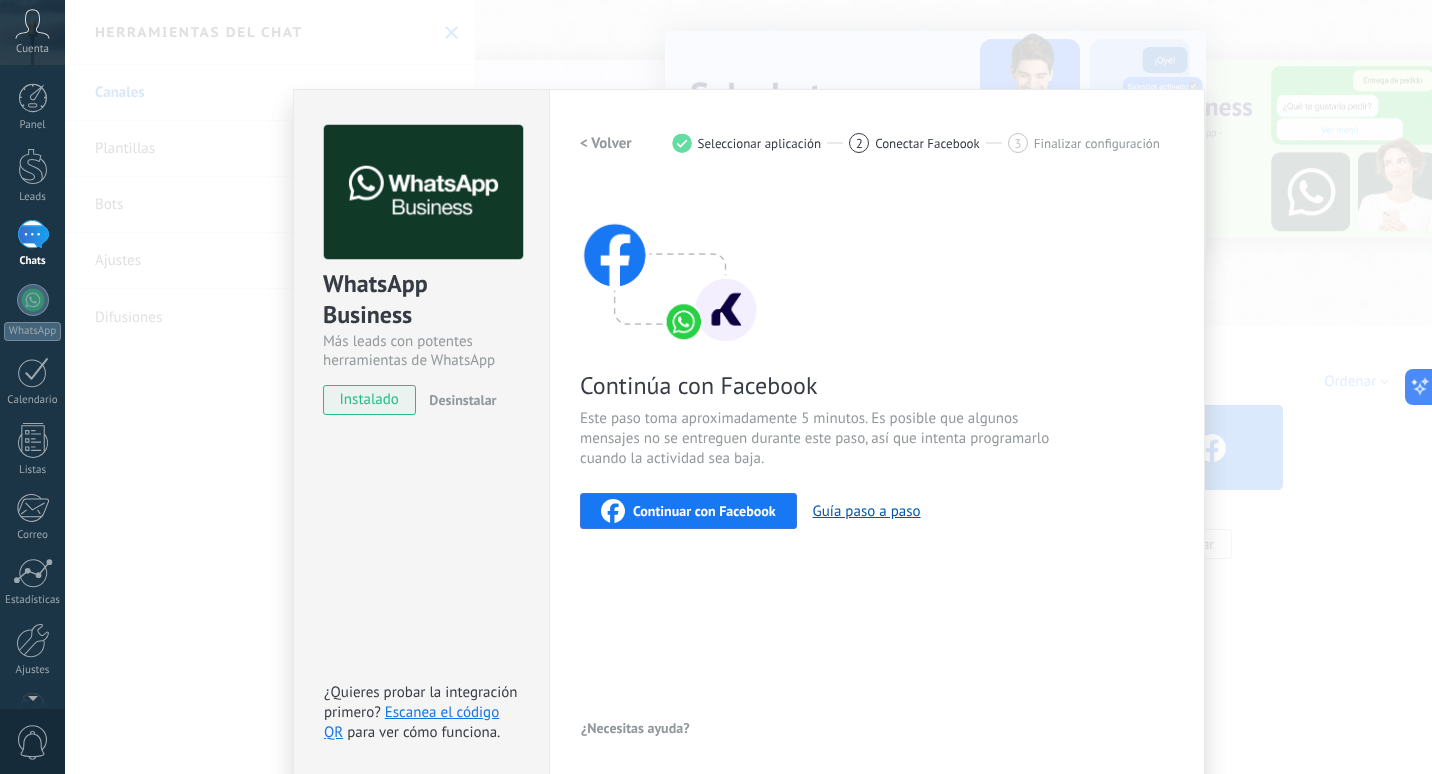 scroll, scrollTop: 0, scrollLeft: 0, axis: both 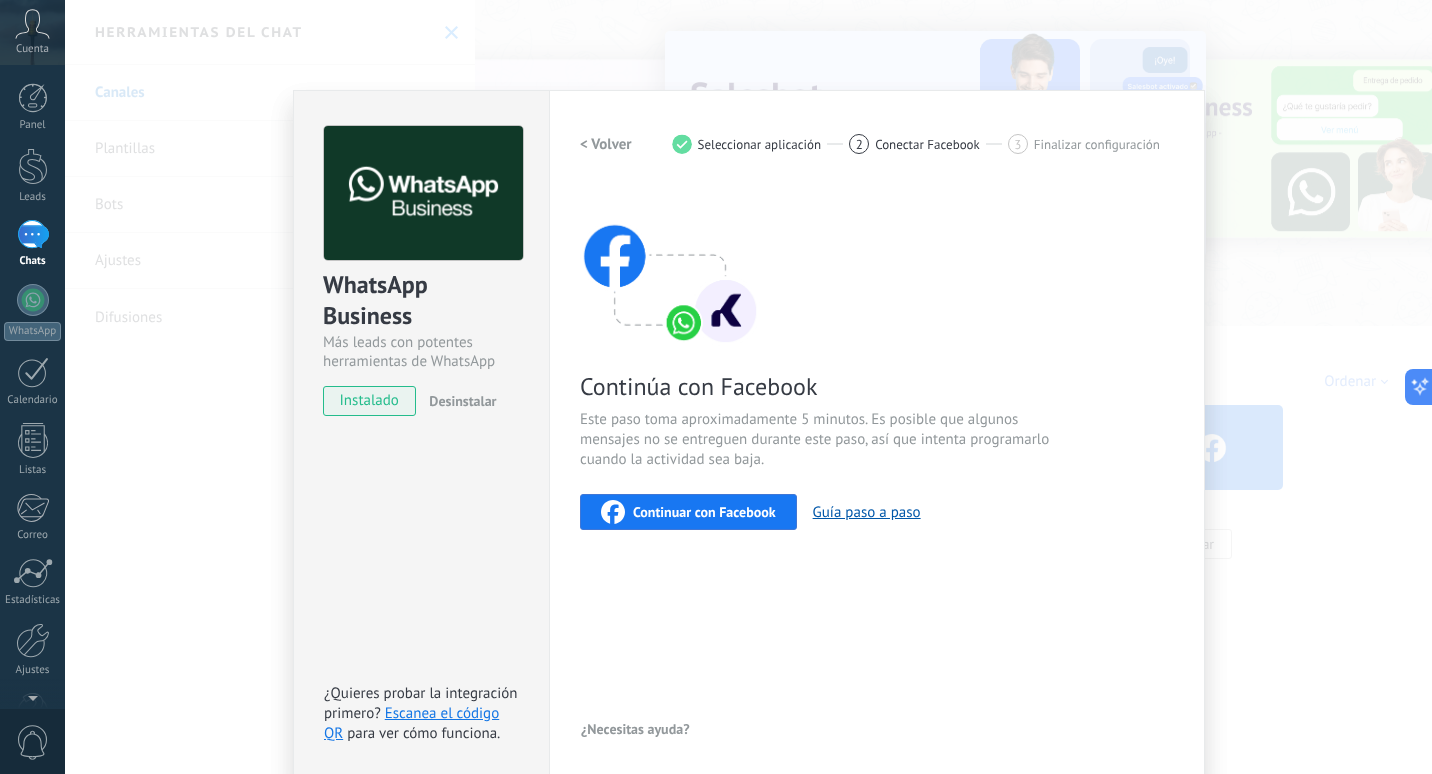 click on "WhatsApp Business Más leads con potentes herramientas de WhatsApp instalado Desinstalar ¿Quieres probar la integración primero?   Escanea el código QR   para ver cómo funciona. Configuraciones Autorizaciones Esta pestaña registra a los usuarios que han concedido acceso a las integración a esta cuenta. Si deseas remover la posibilidad que un usuario pueda enviar solicitudes a la cuenta en nombre de esta integración, puedes revocar el acceso. Si el acceso a todos los usuarios es revocado, la integración dejará de funcionar. Esta aplicacion está instalada, pero nadie le ha dado acceso aun. WhatsApp Cloud API más _:  Guardar < Volver 1 Seleccionar aplicación 2 Conectar Facebook  3 Finalizar configuración Continúa con Facebook Este paso toma aproximadamente 5 minutos. Es posible que algunos mensajes no se entreguen durante este paso, así que intenta programarlo cuando la actividad sea baja. Continuar con Facebook Guía paso a paso ¿Necesitas ayuda?" at bounding box center [748, 387] 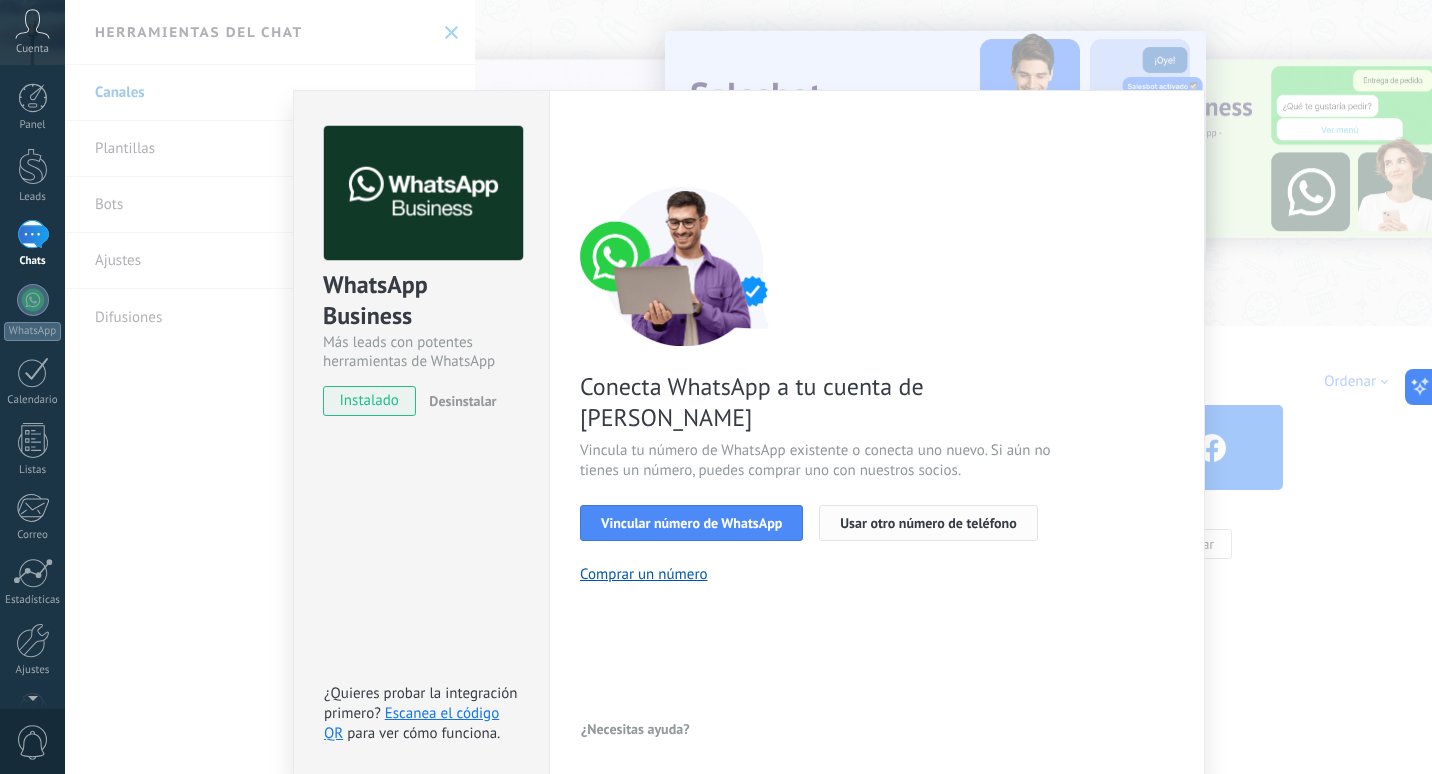 click on "Usar otro número de teléfono" at bounding box center [928, 523] 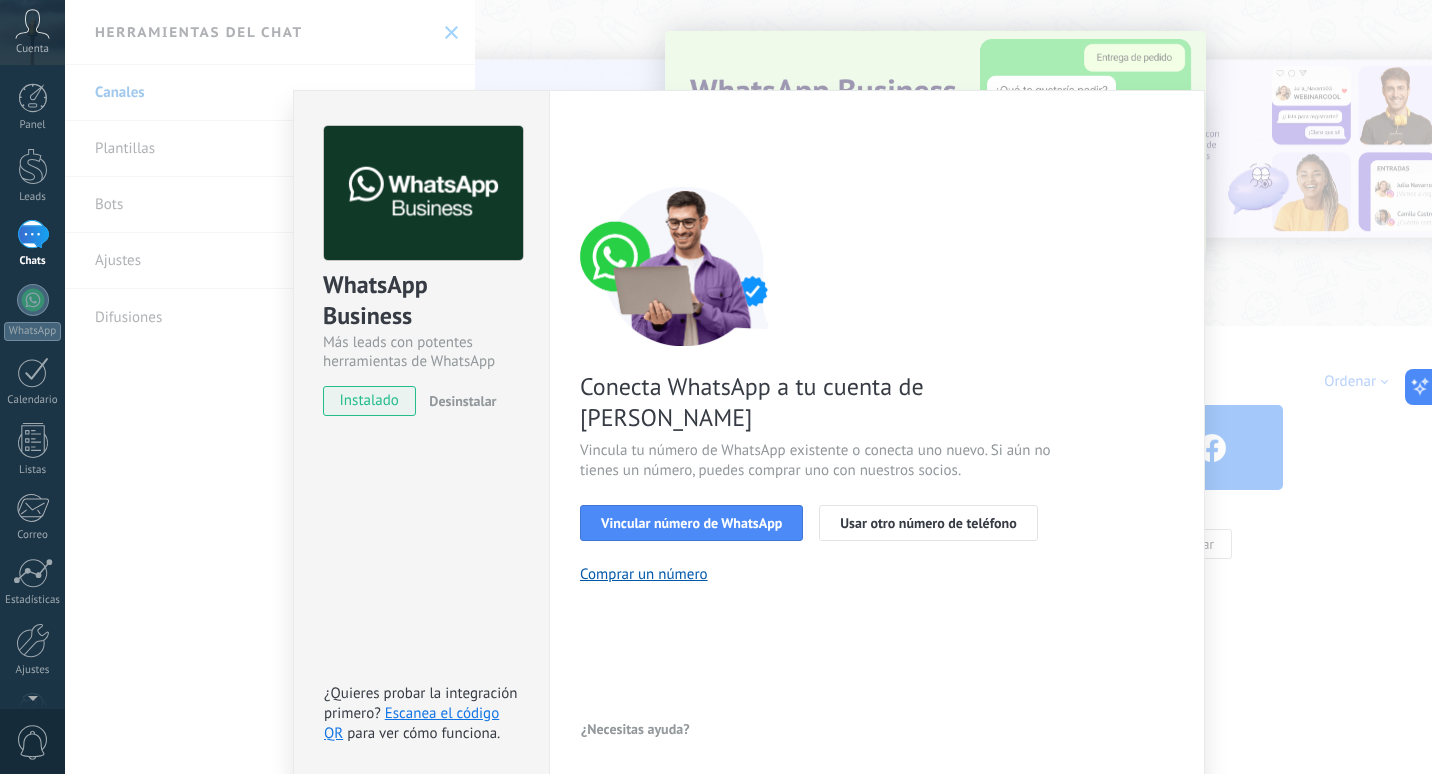 click on "WhatsApp Business Más leads con potentes herramientas de WhatsApp instalado Desinstalar ¿Quieres probar la integración primero?   Escanea el código QR   para ver cómo funciona. Configuraciones Autorizaciones Esta pestaña registra a los usuarios que han concedido acceso a las integración a esta cuenta. Si deseas remover la posibilidad que un usuario pueda enviar solicitudes a la cuenta en nombre de esta integración, puedes revocar el acceso. Si el acceso a todos los usuarios es revocado, la integración dejará de funcionar. Esta aplicacion está instalada, pero nadie le ha dado acceso aun. WhatsApp Cloud API más _:  Guardar < Volver 1 Seleccionar aplicación 2 Conectar Facebook  3 Finalizar configuración Conecta WhatsApp a tu cuenta de Kommo Vincula tu número de WhatsApp existente o conecta uno nuevo. Si aún no tienes un número, puedes comprar uno con nuestros socios. Vincular número de WhatsApp Usar otro número de teléfono Comprar un número ¿Necesitas ayuda?" at bounding box center (748, 387) 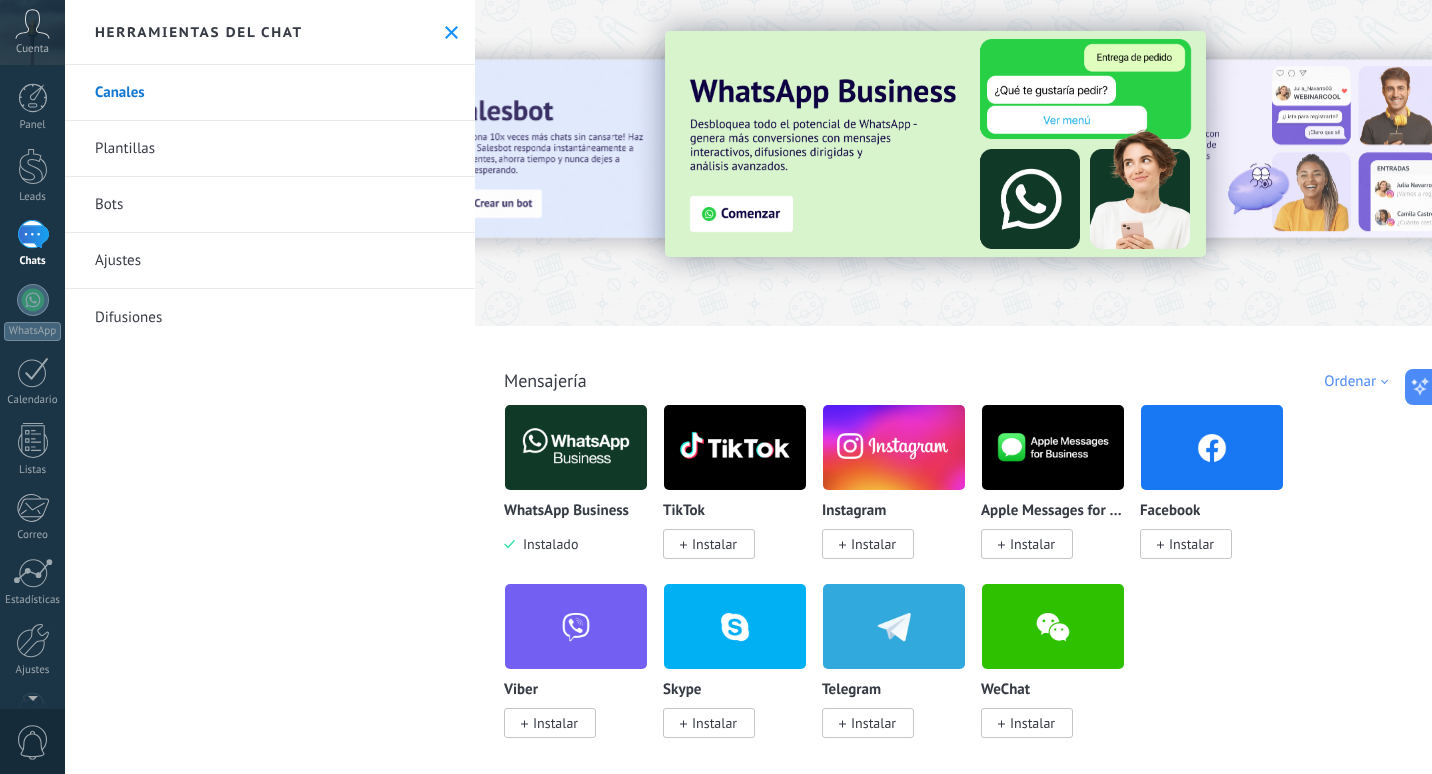click at bounding box center (935, 144) 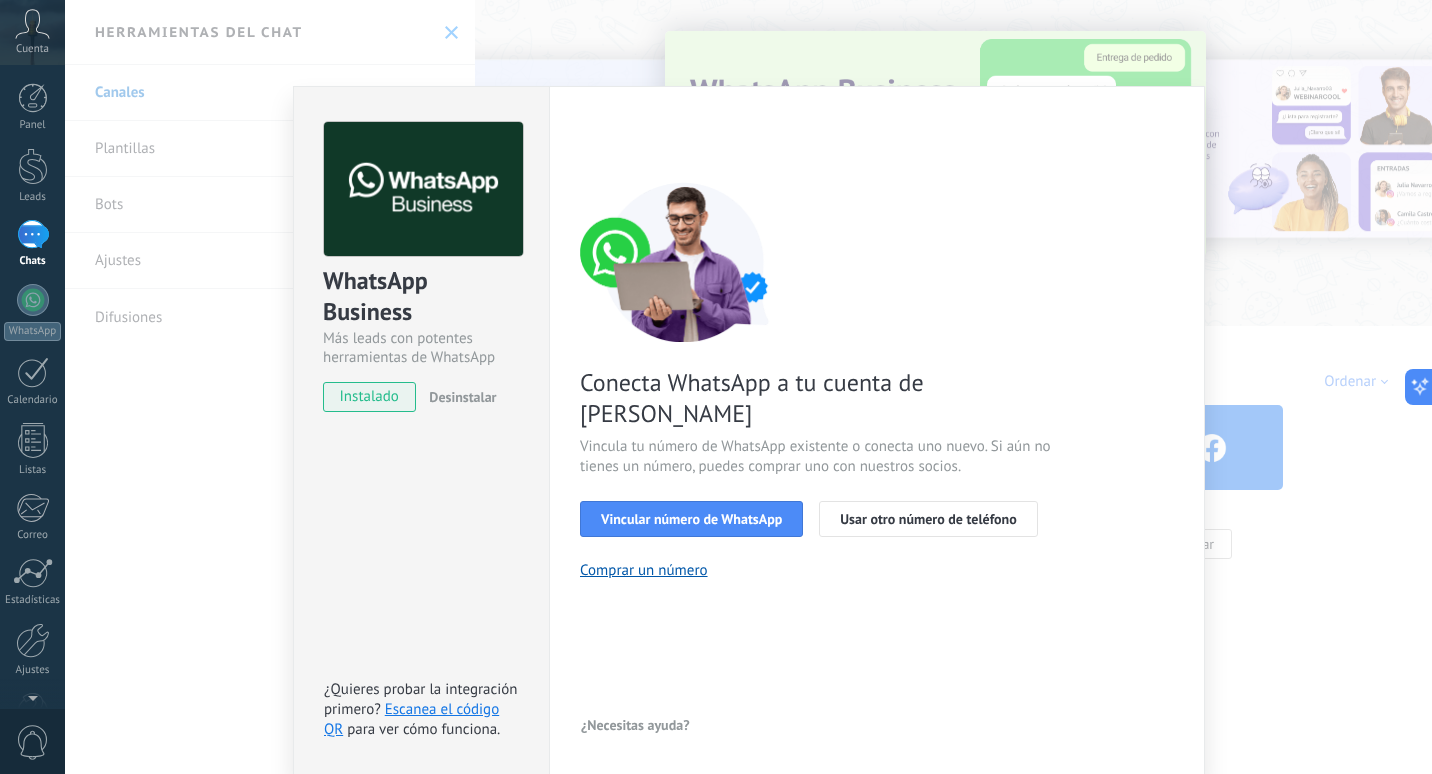 scroll, scrollTop: 6, scrollLeft: 0, axis: vertical 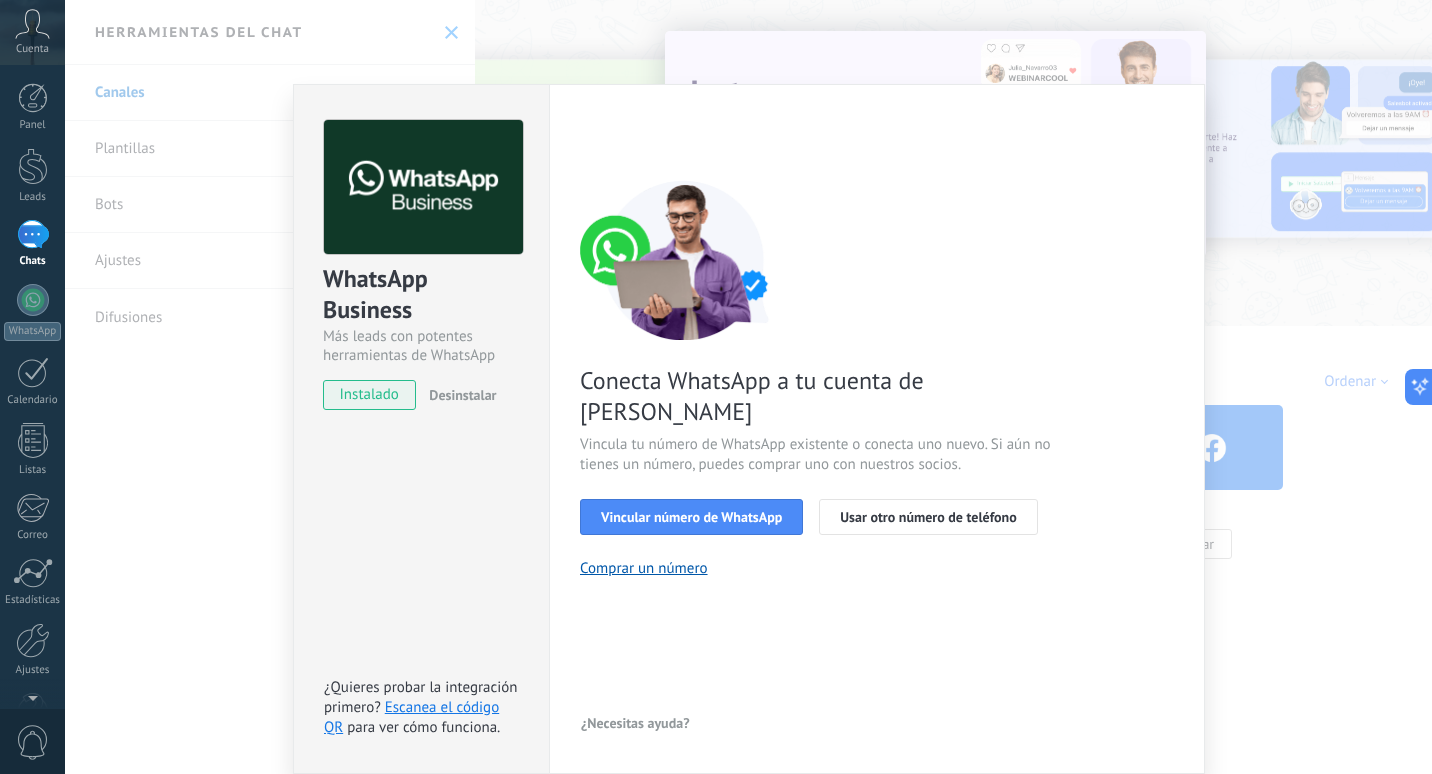 click on "instalado" at bounding box center [369, 395] 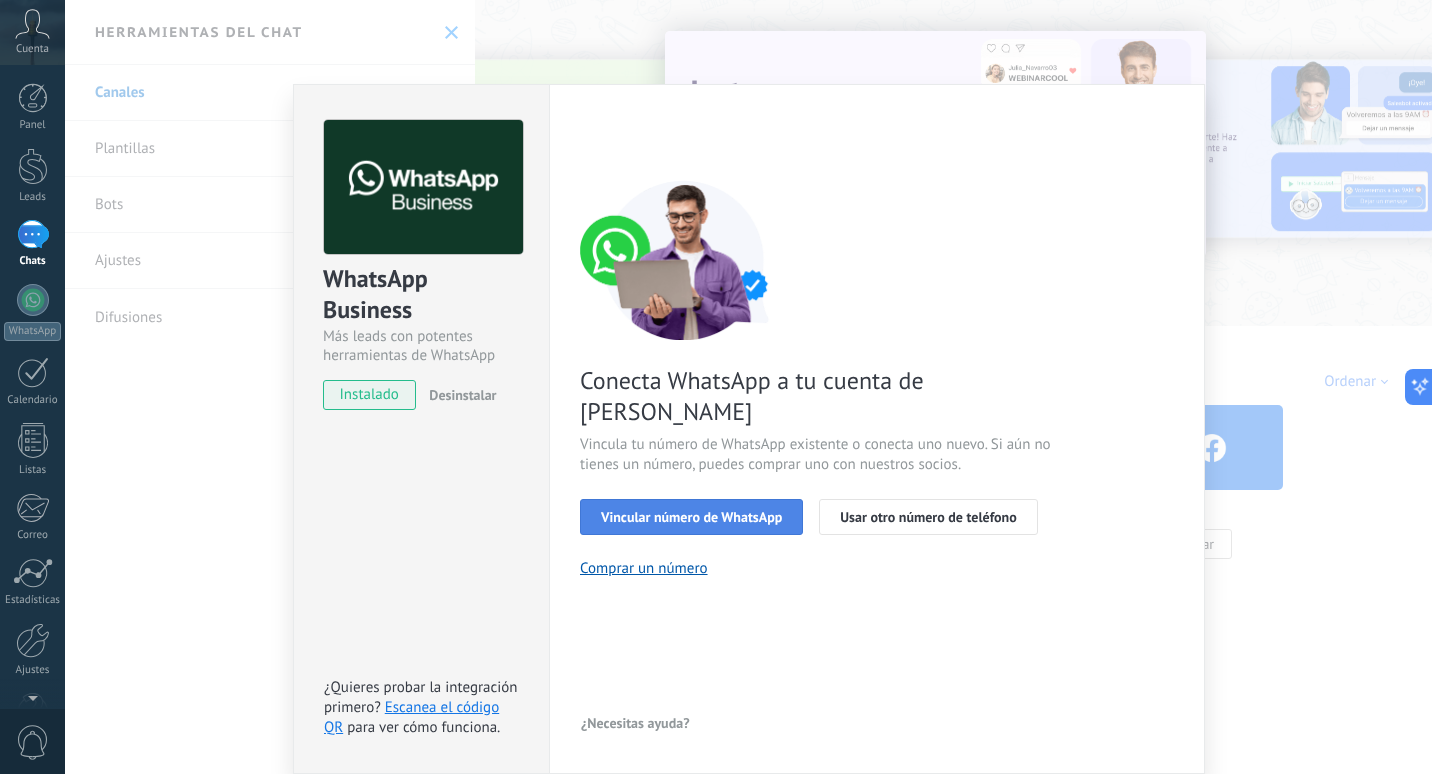 click on "Vincular número de WhatsApp" at bounding box center (691, 517) 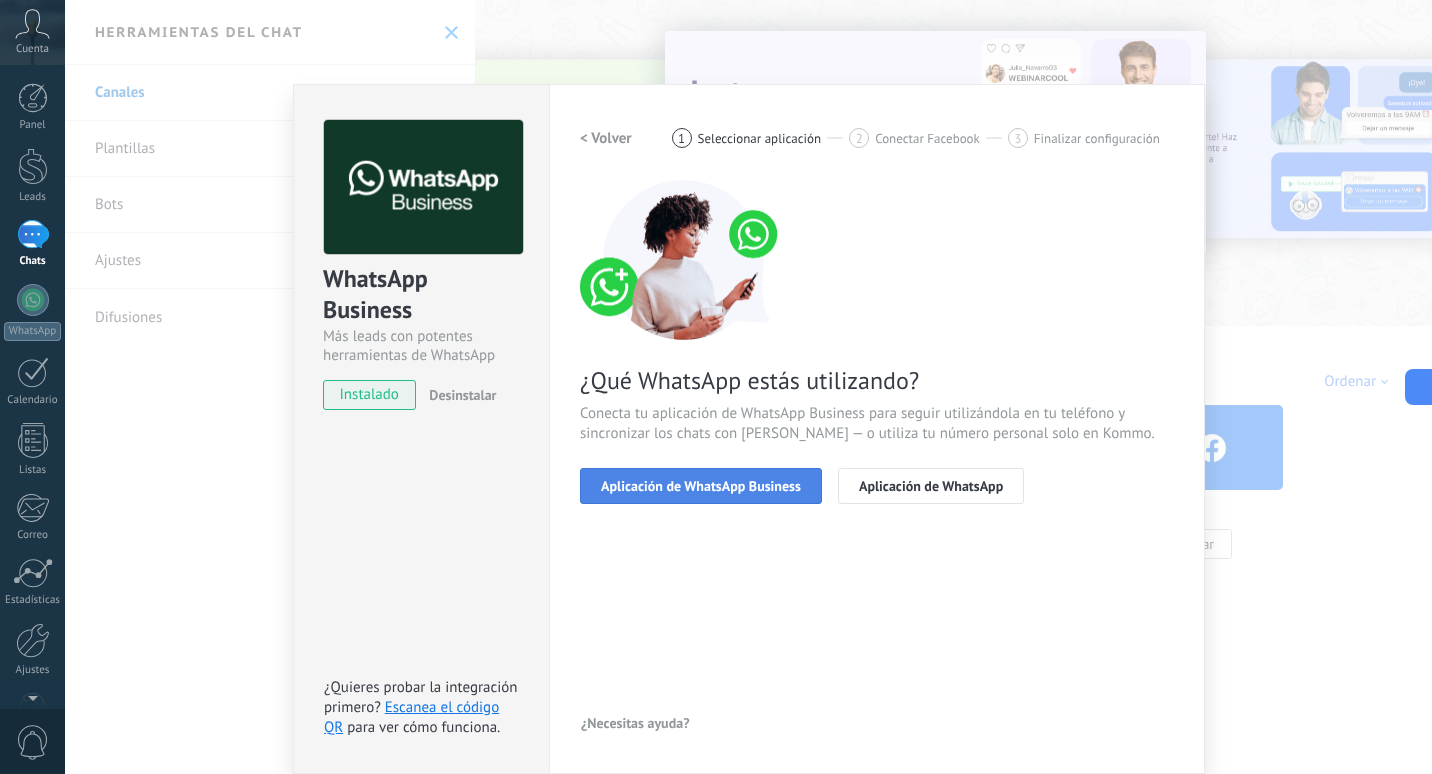 click on "Aplicación de WhatsApp Business" at bounding box center (701, 486) 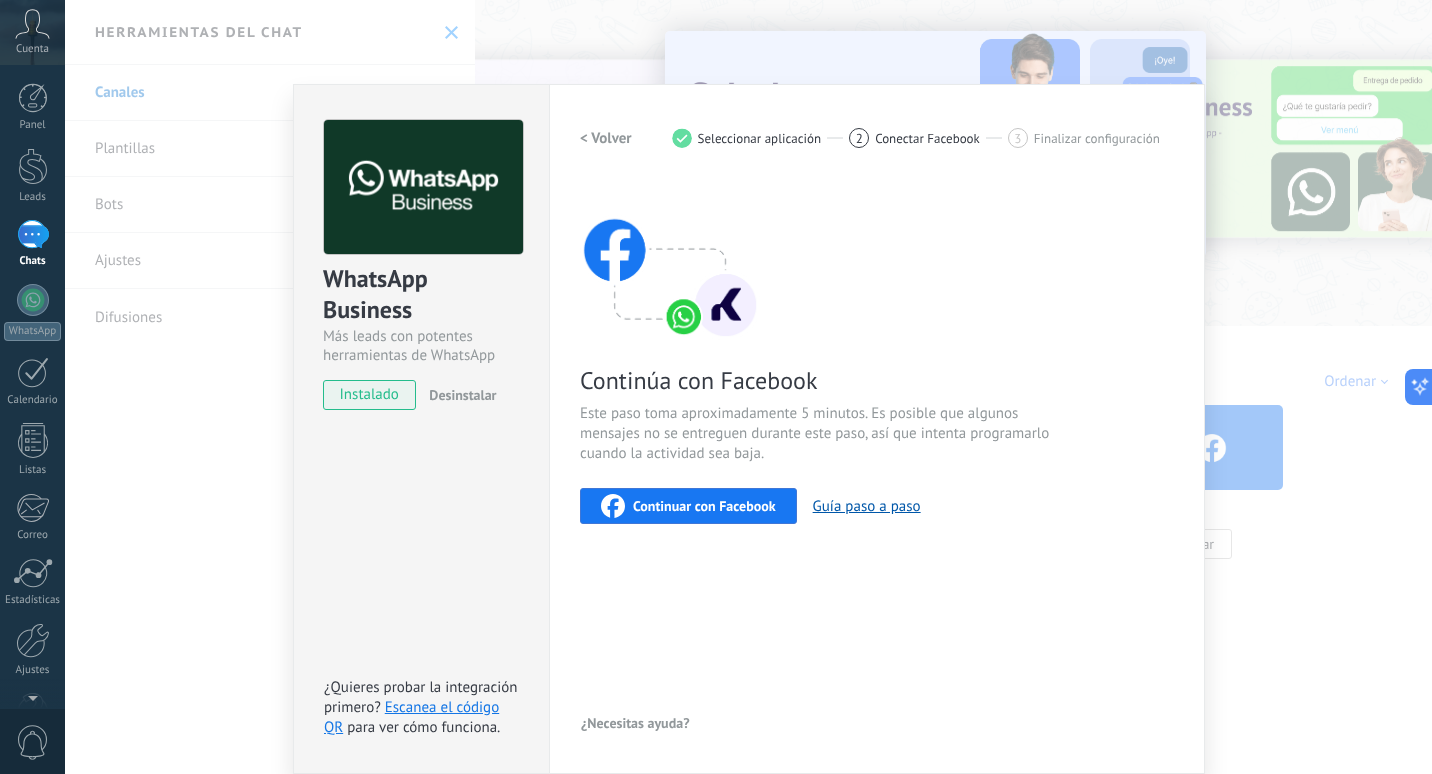 click on "Continuar con Facebook" at bounding box center (704, 506) 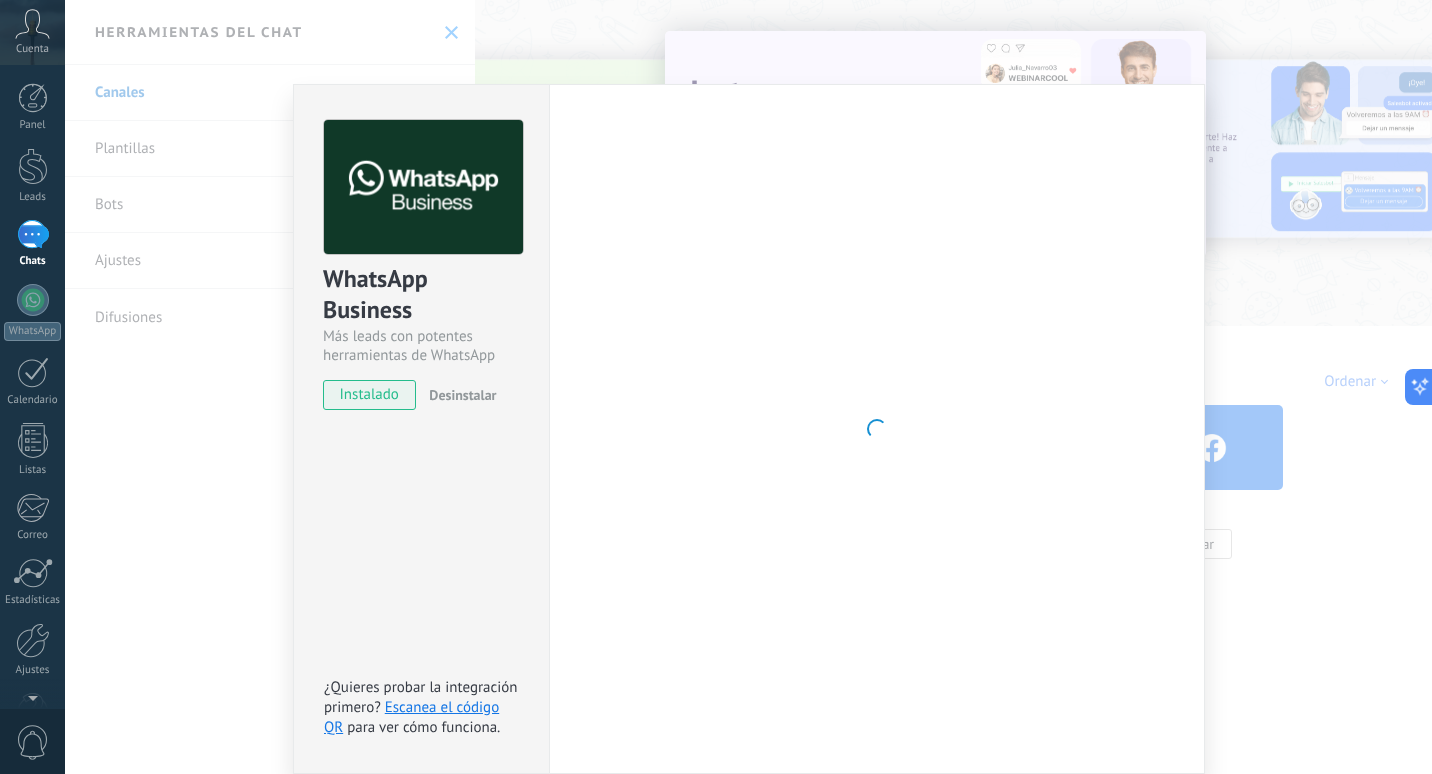 click on "WhatsApp Business Más leads con potentes herramientas de WhatsApp instalado Desinstalar ¿Quieres probar la integración primero?   Escanea el código QR   para ver cómo funciona. Configuraciones Autorizaciones Esta pestaña registra a los usuarios que han concedido acceso a las integración a esta cuenta. Si deseas remover la posibilidad que un usuario pueda enviar solicitudes a la cuenta en nombre de esta integración, puedes revocar el acceso. Si el acceso a todos los usuarios es revocado, la integración dejará de funcionar. Esta aplicacion está instalada, pero nadie le ha dado acceso aun. WhatsApp Cloud API más _:  Guardar < Volver 1 Seleccionar aplicación 2 Conectar Facebook  3 Finalizar configuración Continúa con Facebook Este paso toma aproximadamente 5 minutos. Es posible que algunos mensajes no se entreguen durante este paso, así que intenta programarlo cuando la actividad sea baja. Continuar con Facebook Guía paso a paso ¿Necesitas ayuda?" at bounding box center [748, 387] 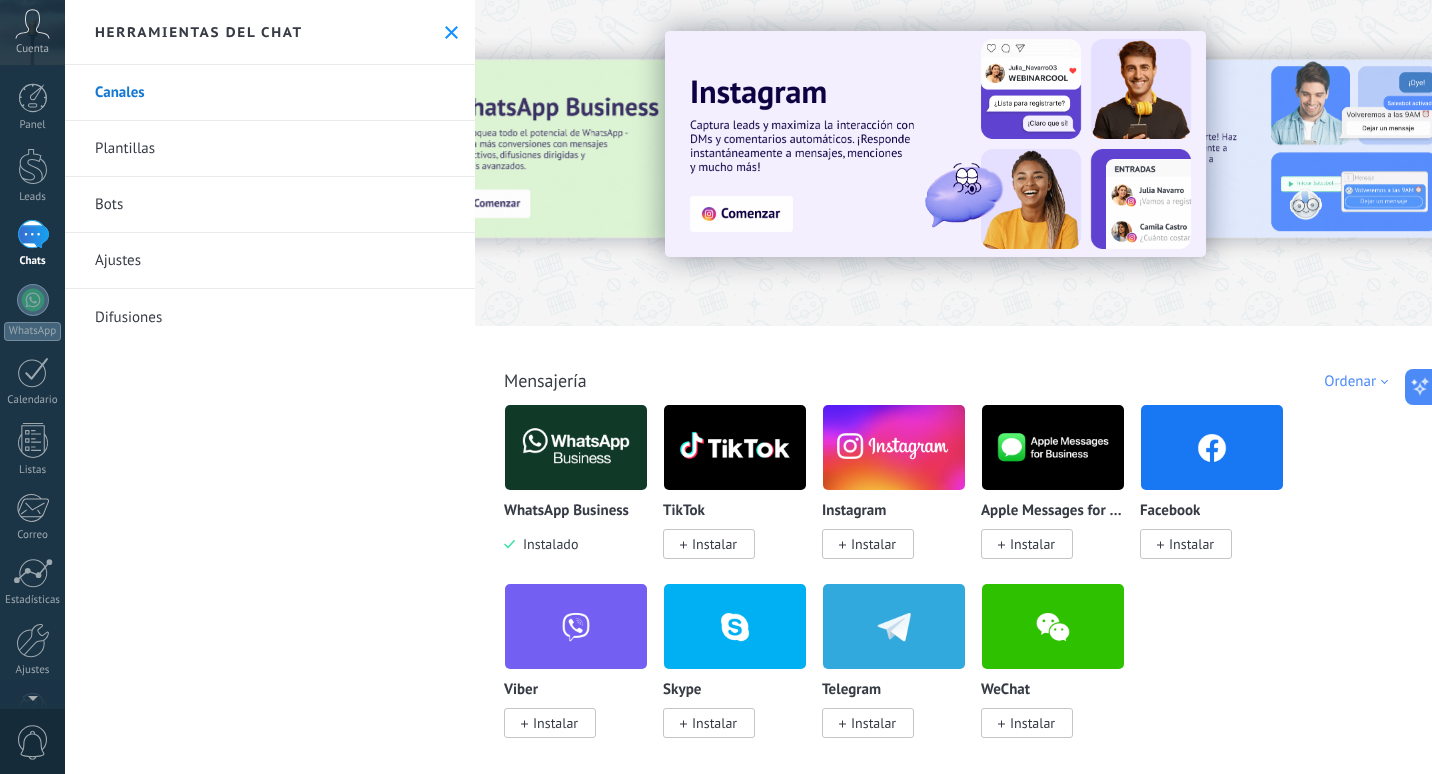 scroll, scrollTop: 0, scrollLeft: 0, axis: both 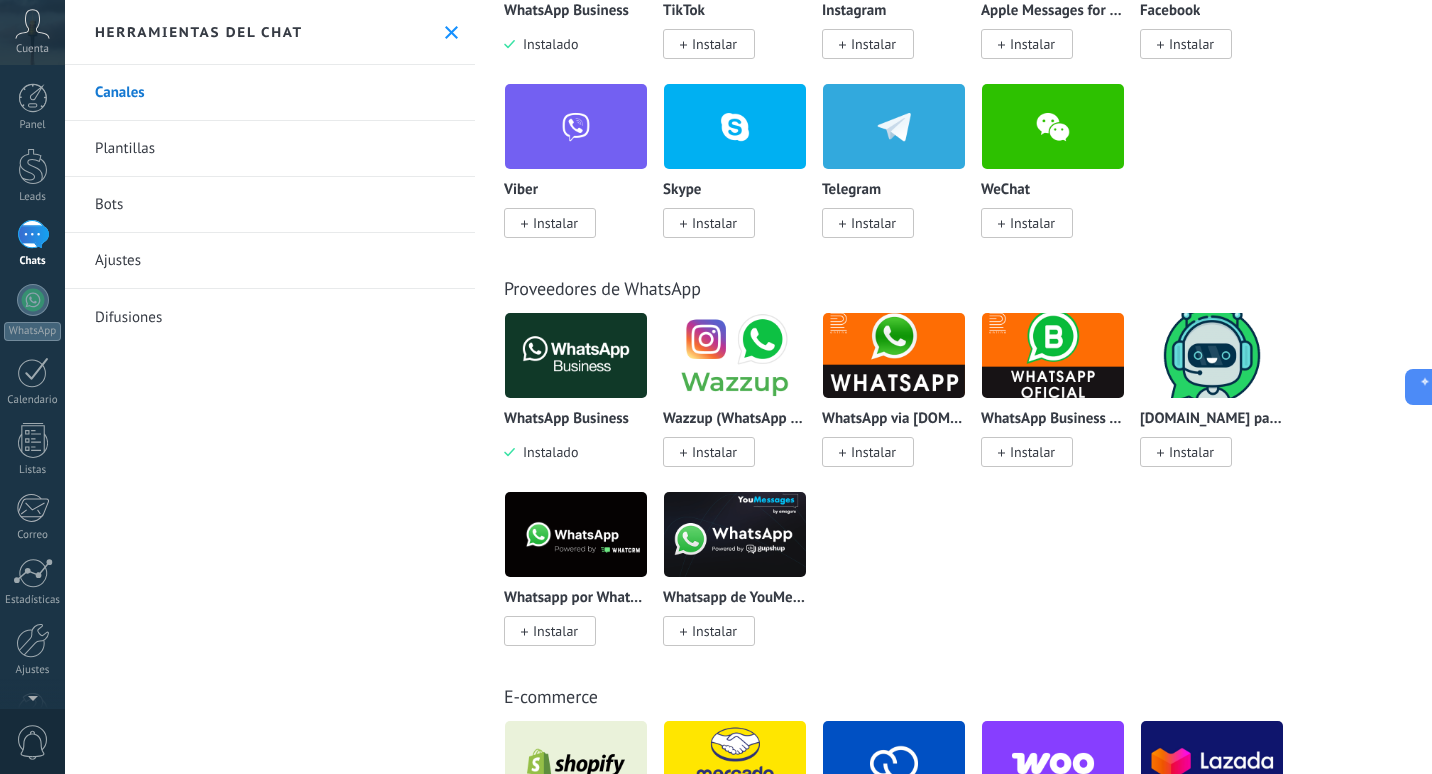 click 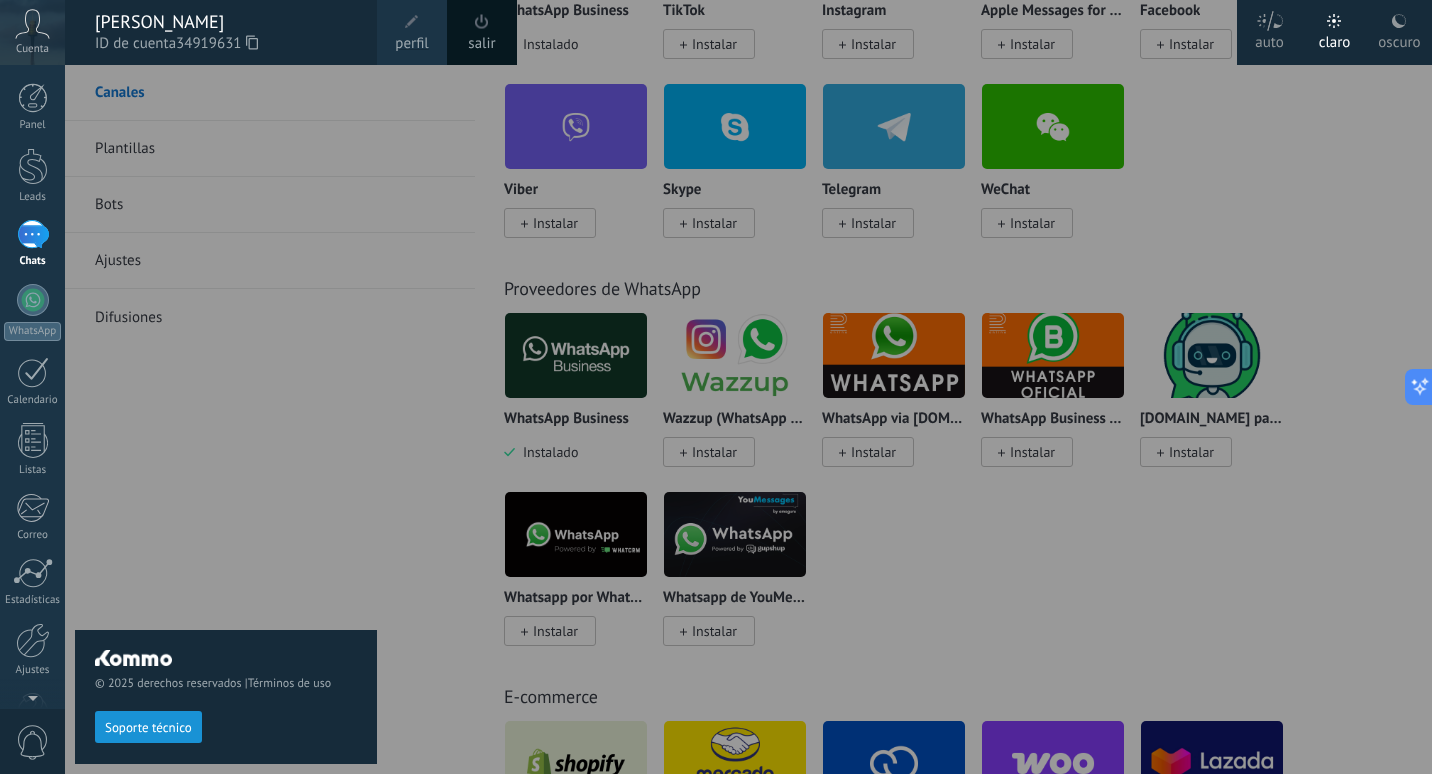 click on "©  2025  derechos reservados |  Términos de uso
Soporte técnico" at bounding box center [226, 419] 